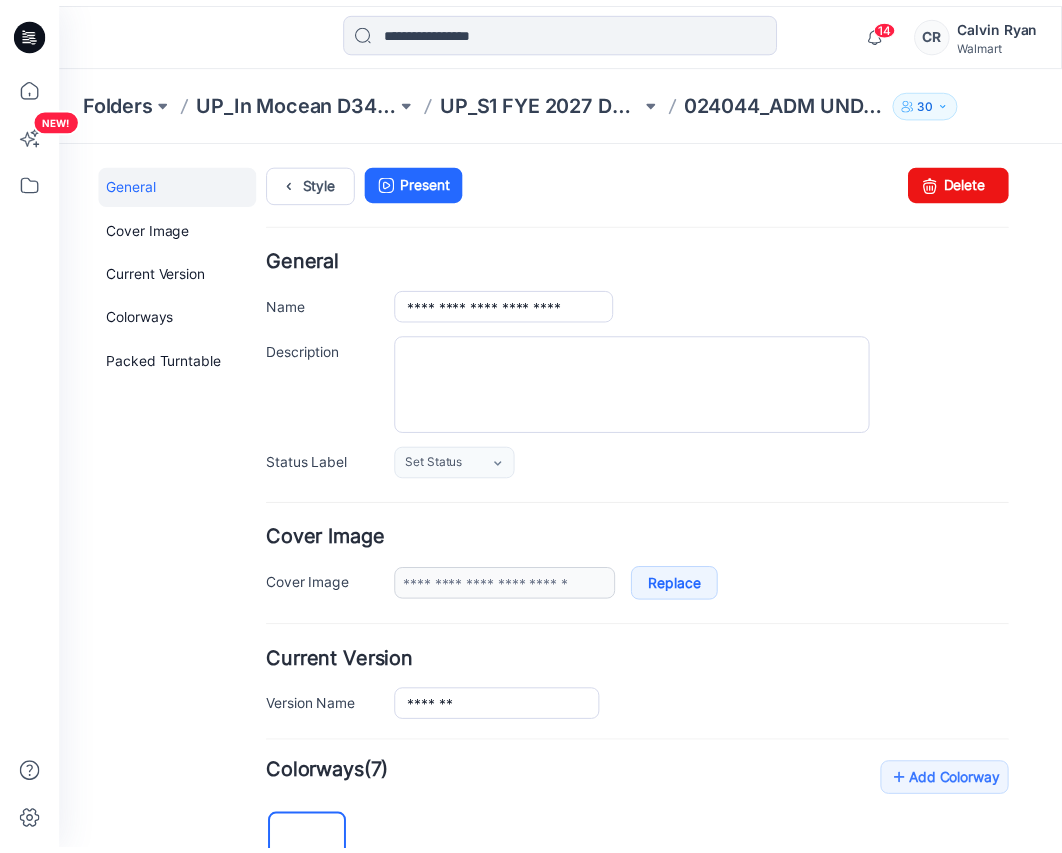 scroll, scrollTop: 600, scrollLeft: 0, axis: vertical 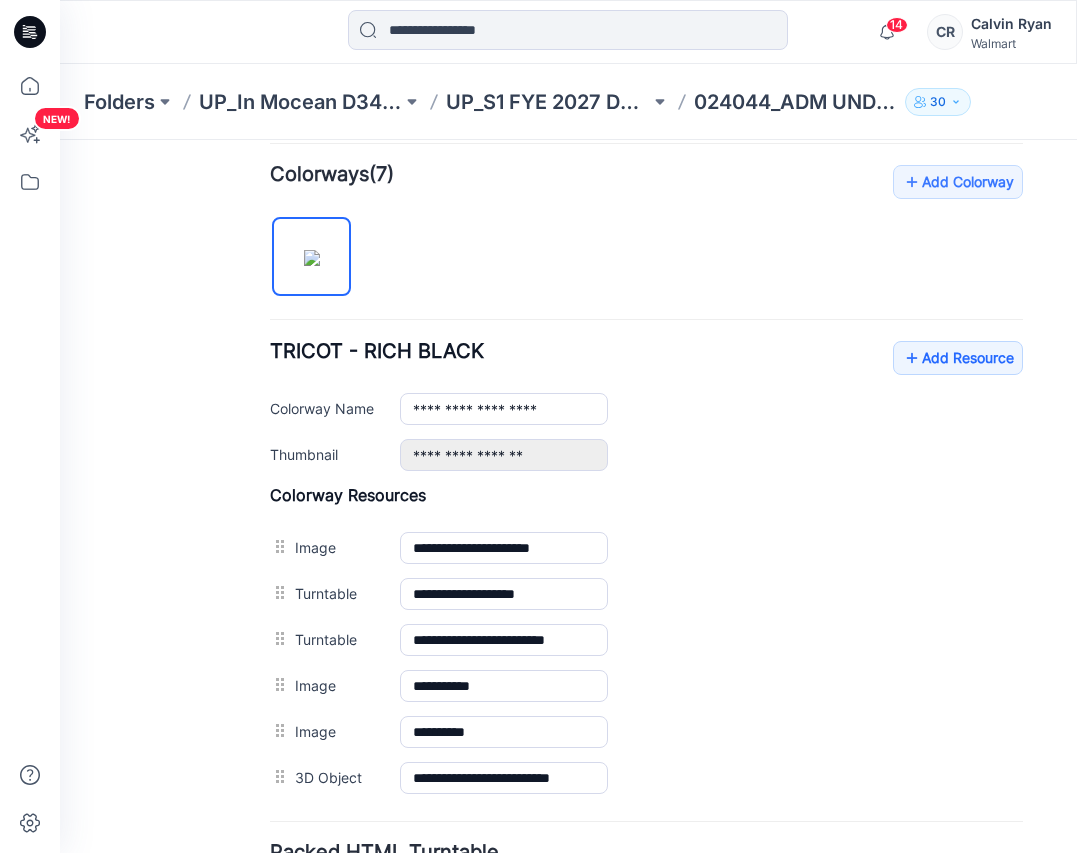 click on "14 Notifications Your style  025052_ADM STRIGHT NECK ONE PIECE  is ready 46 minutes ago Your style  025049_ADM_RING FRONT BANDEAU  is ready 51 minutes ago Your style  TT-T300_ADM RING FRONT BANDEAU  is ready 59 minutes ago Your style  025047_ADM ASYMMETRICAL OS RING ONE PIECE  is ready 1 hours ago 260307_ADM BASIC HIGH WAIST BOTTOM  Style has been moved to  UP_S1 FYE 2027 D34 YA TIME &amp; True Swim InMocean  folder. 1 hours ago Your style  260307_ADM BASIC HIGH WAIST BOTTOM  has been updated  with  TT-B316  version 1 hours ago Your style  260307_ADM BASIC HIGH WAIST BOTTOM  has been updated  with  TT-B316  version 1 hours ago Your style  260307_ADM BASIC HIGH WAIST BOTTOM  is ready 1 hours ago Your style  260307_ADM BASIC HIGH WAIST BOTTOM  has been updated  with  TT-B316  version 1 hours ago Your style  TT-B316_ADM BASIC HIGH WAIST BOTTOM  is ready 2 hours ago Mark all as read View all notifications CR Calvin Ryan Walmart" at bounding box center [568, 32] 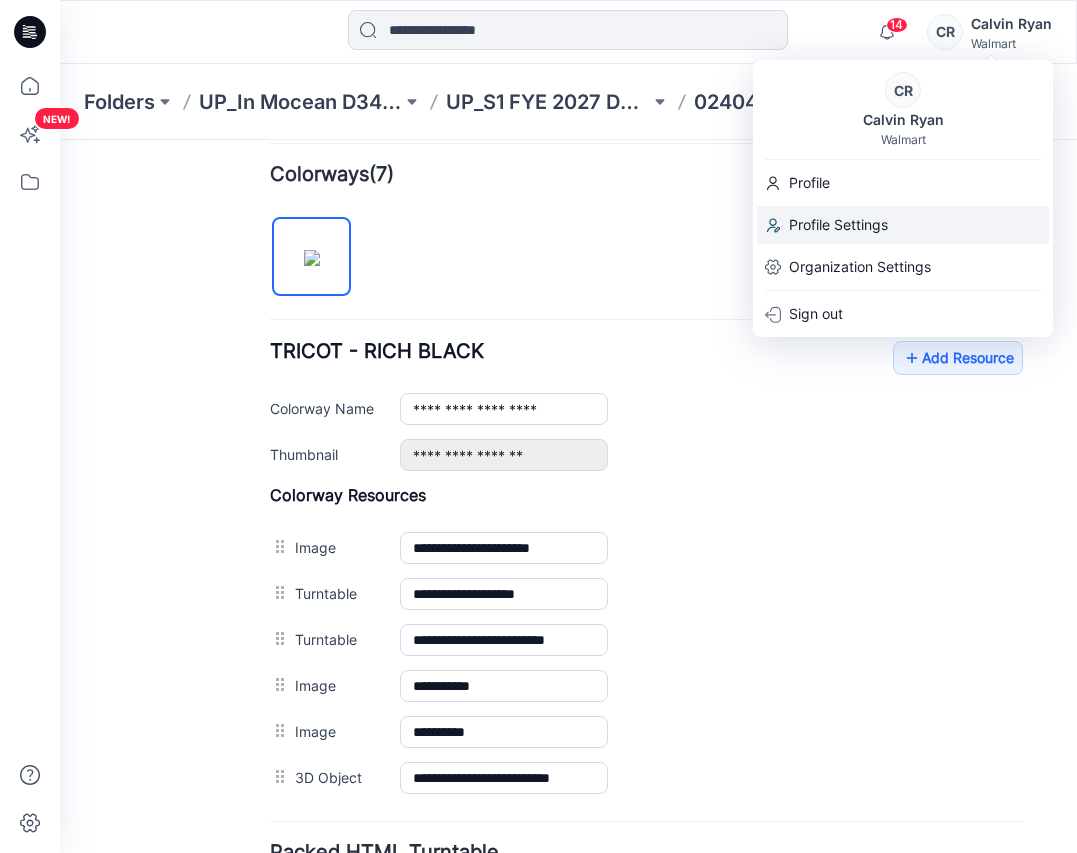 click on "Profile Settings" at bounding box center [838, 225] 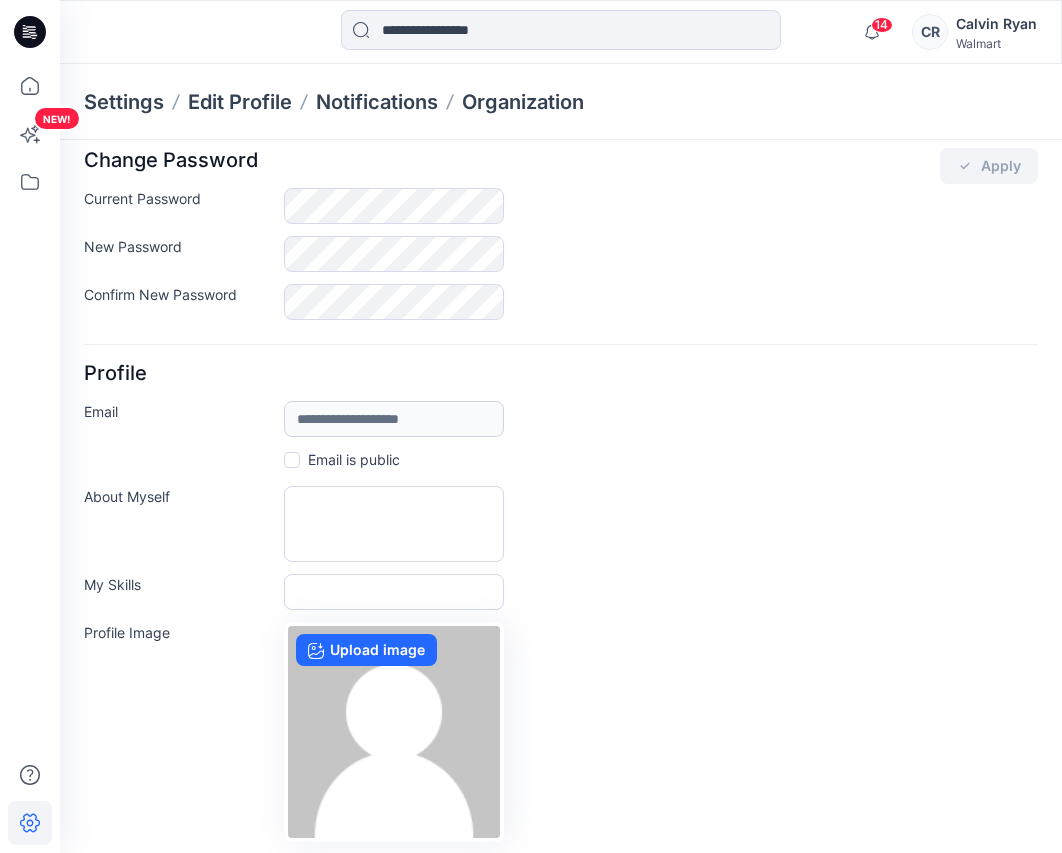 scroll, scrollTop: 0, scrollLeft: 0, axis: both 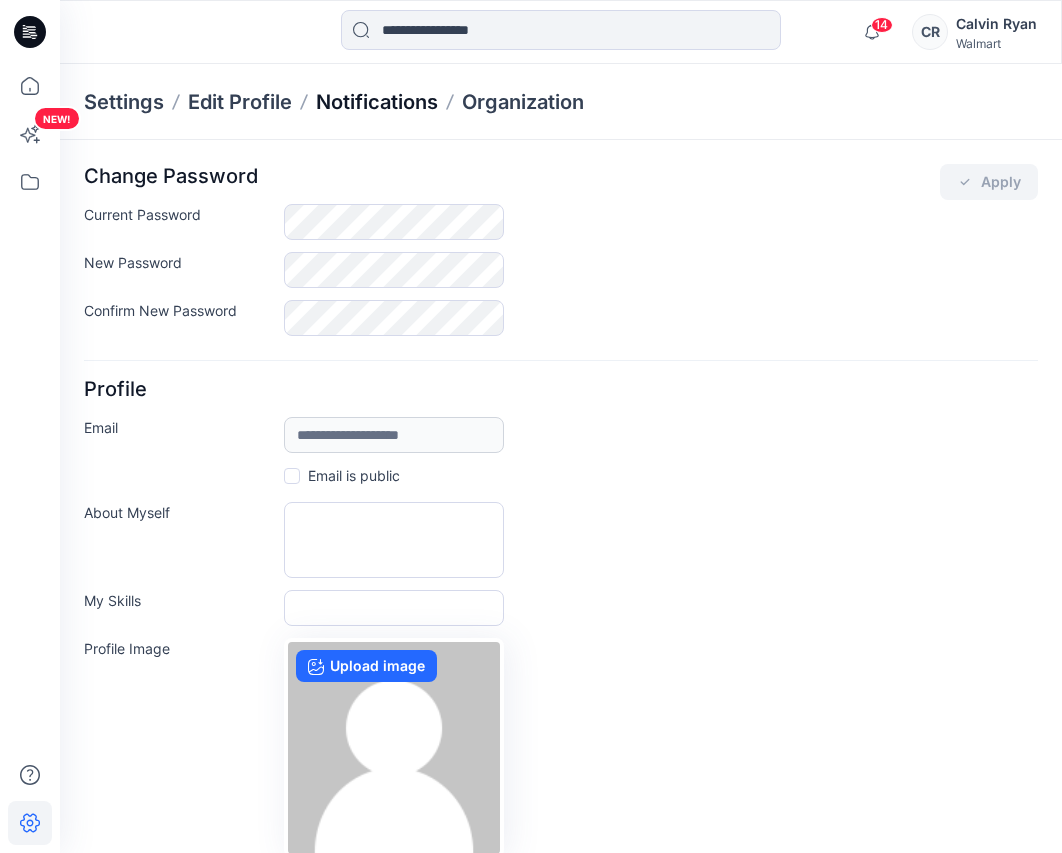 click on "Notifications" at bounding box center [377, 102] 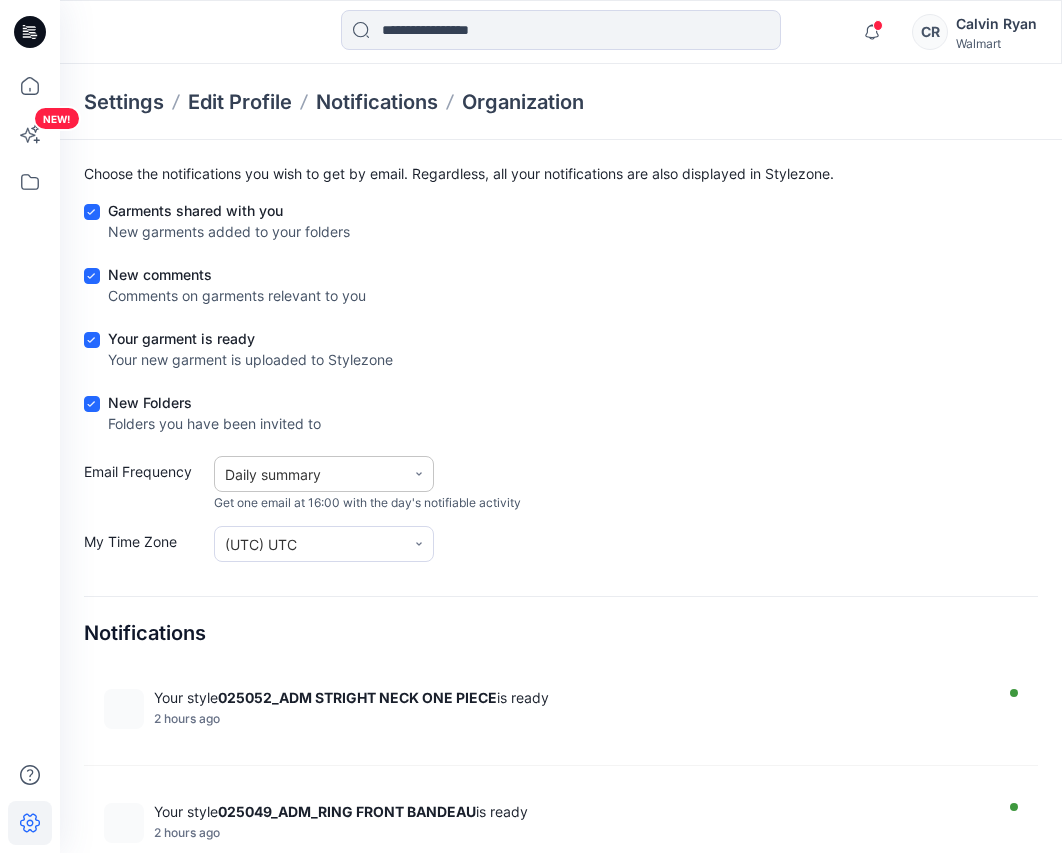 scroll, scrollTop: 0, scrollLeft: 0, axis: both 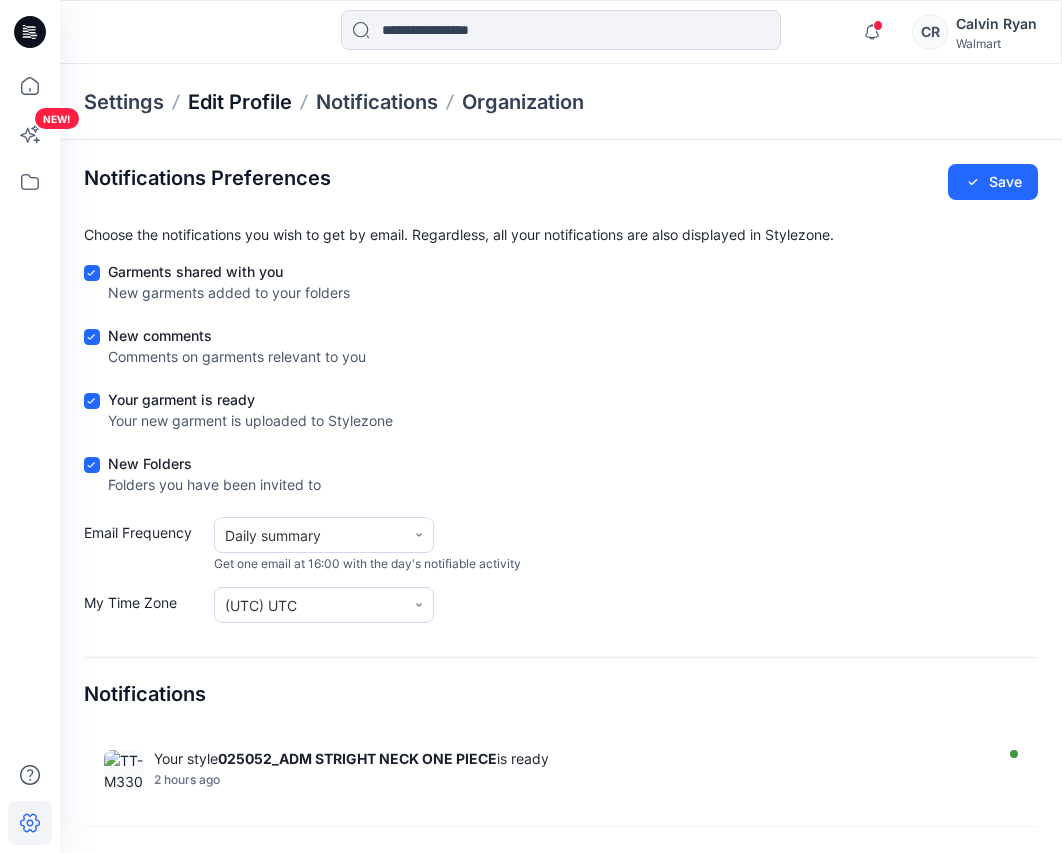 click on "Edit Profile" at bounding box center (240, 102) 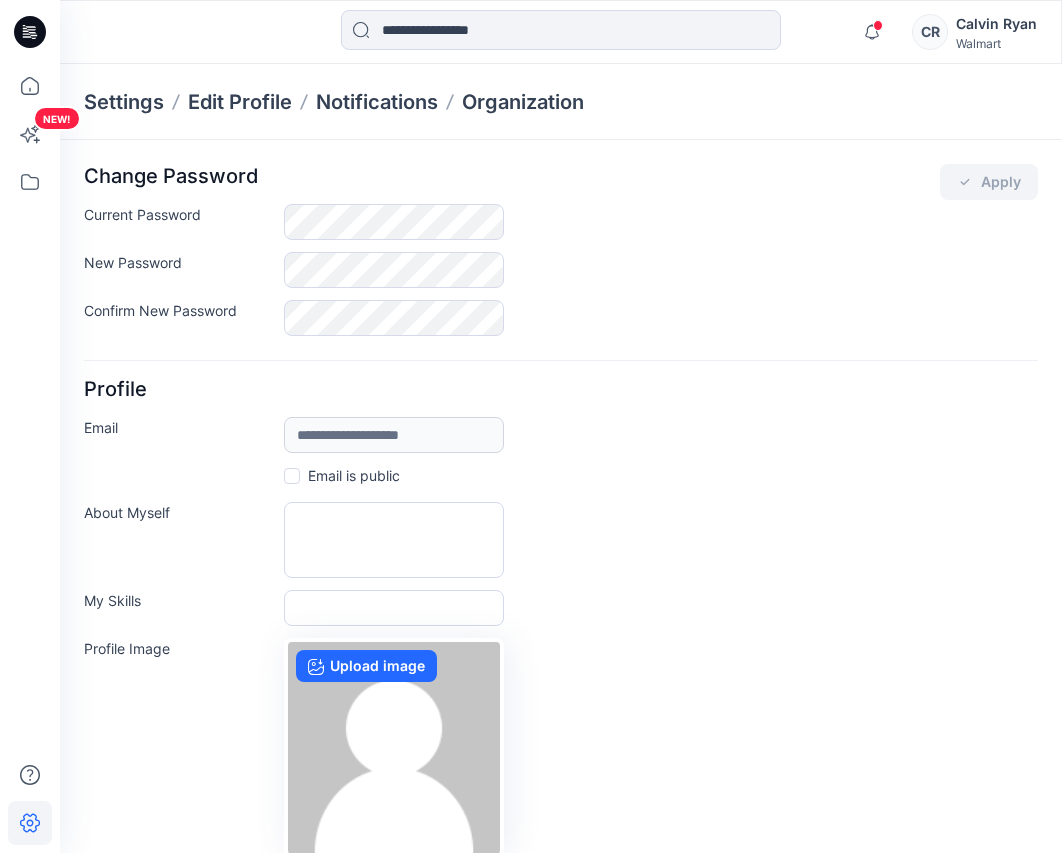 click on "Settings" at bounding box center [124, 102] 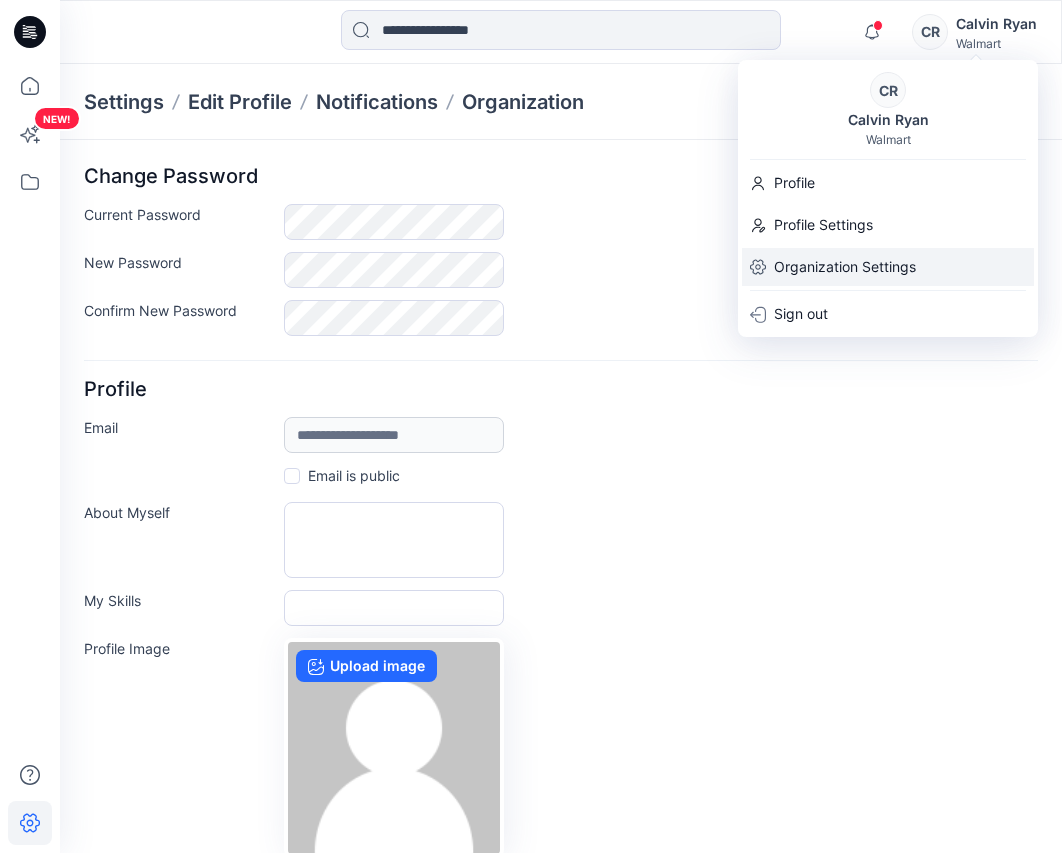 click on "Organization Settings" at bounding box center [845, 267] 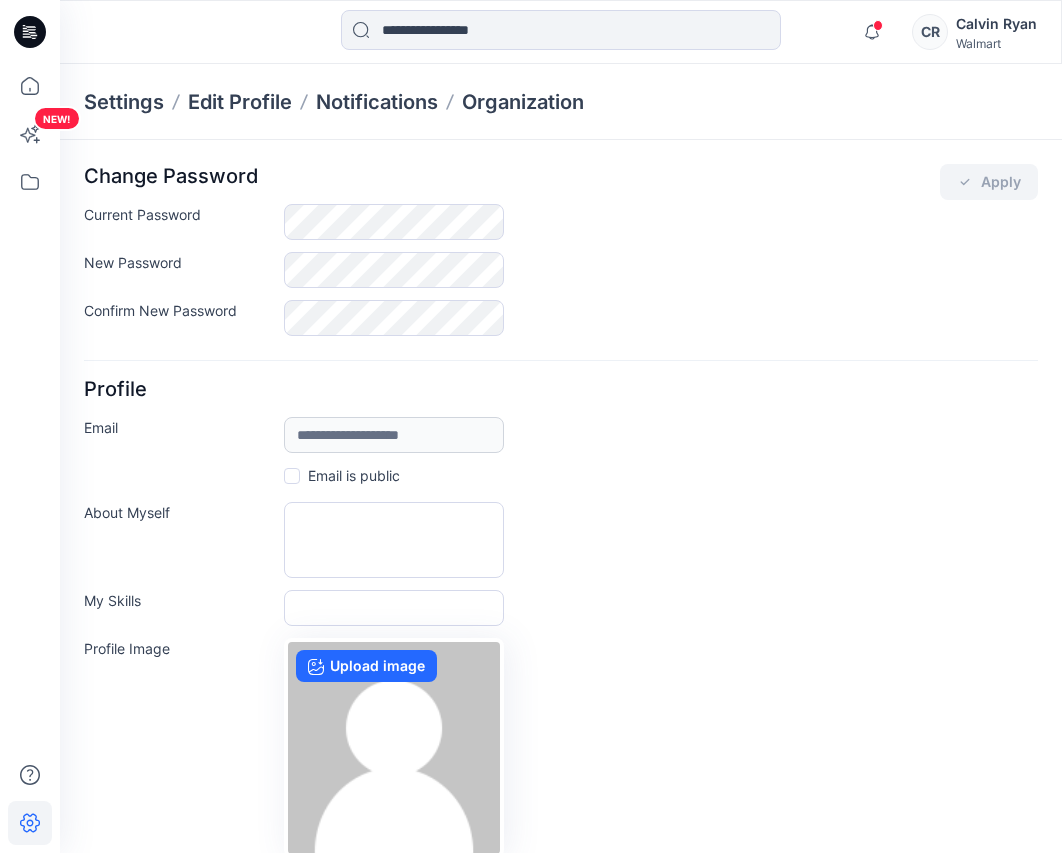 click on "Walmart" at bounding box center (996, 43) 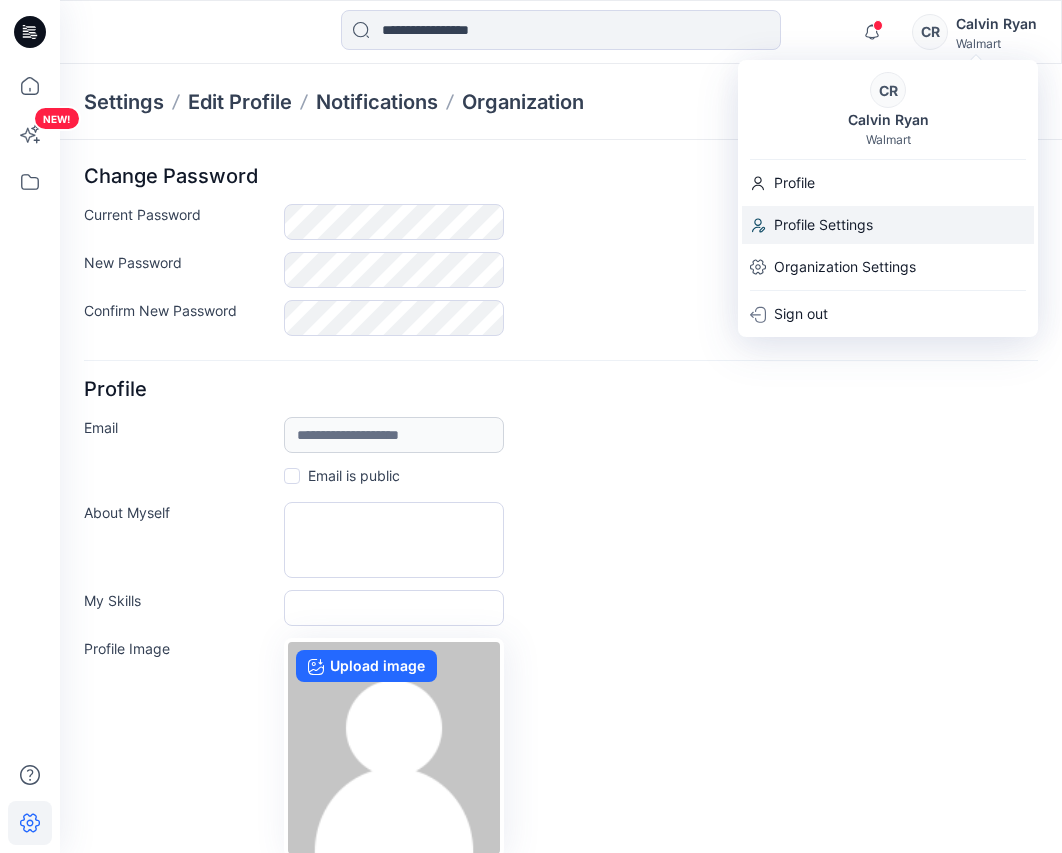 click on "Profile Settings" at bounding box center (823, 225) 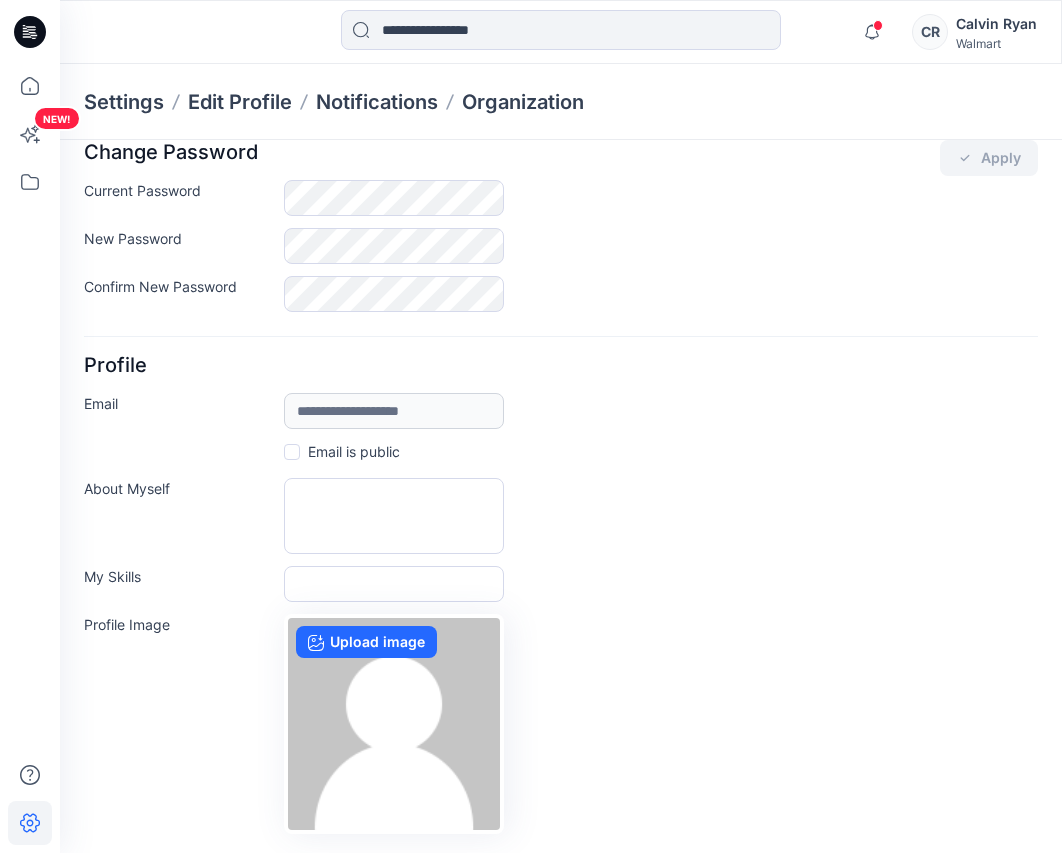 scroll, scrollTop: 0, scrollLeft: 0, axis: both 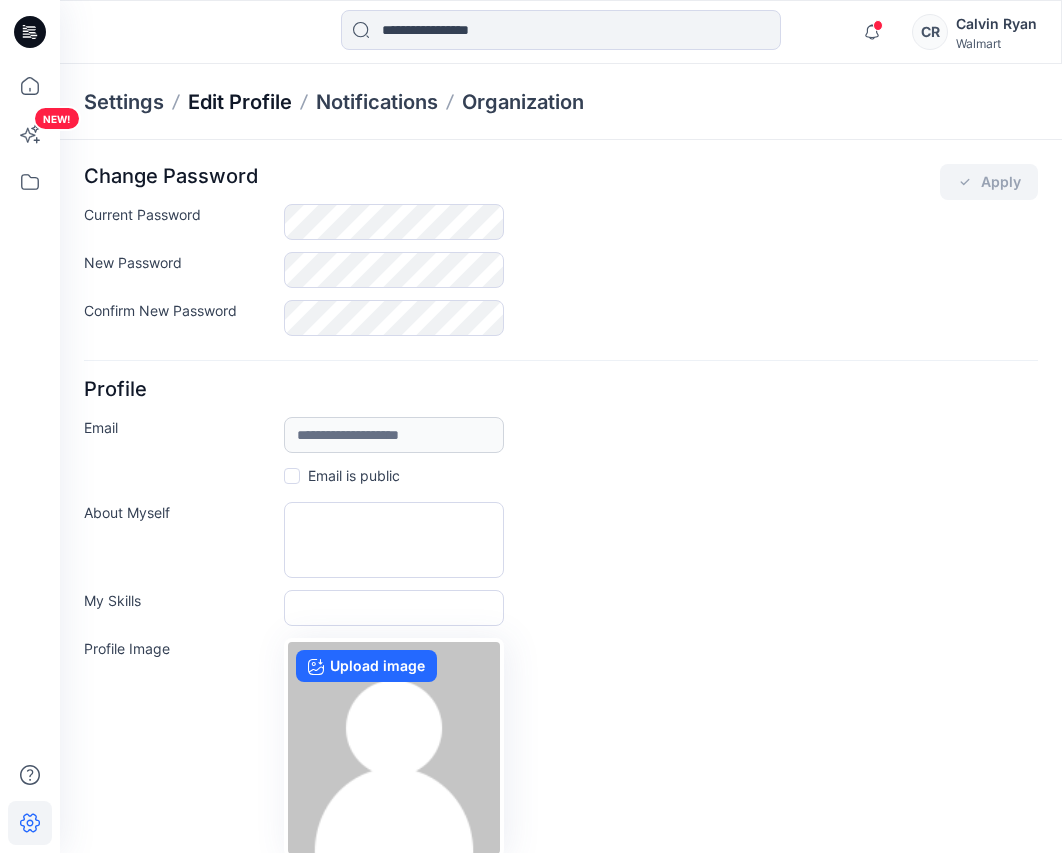 click on "Edit Profile" at bounding box center (240, 102) 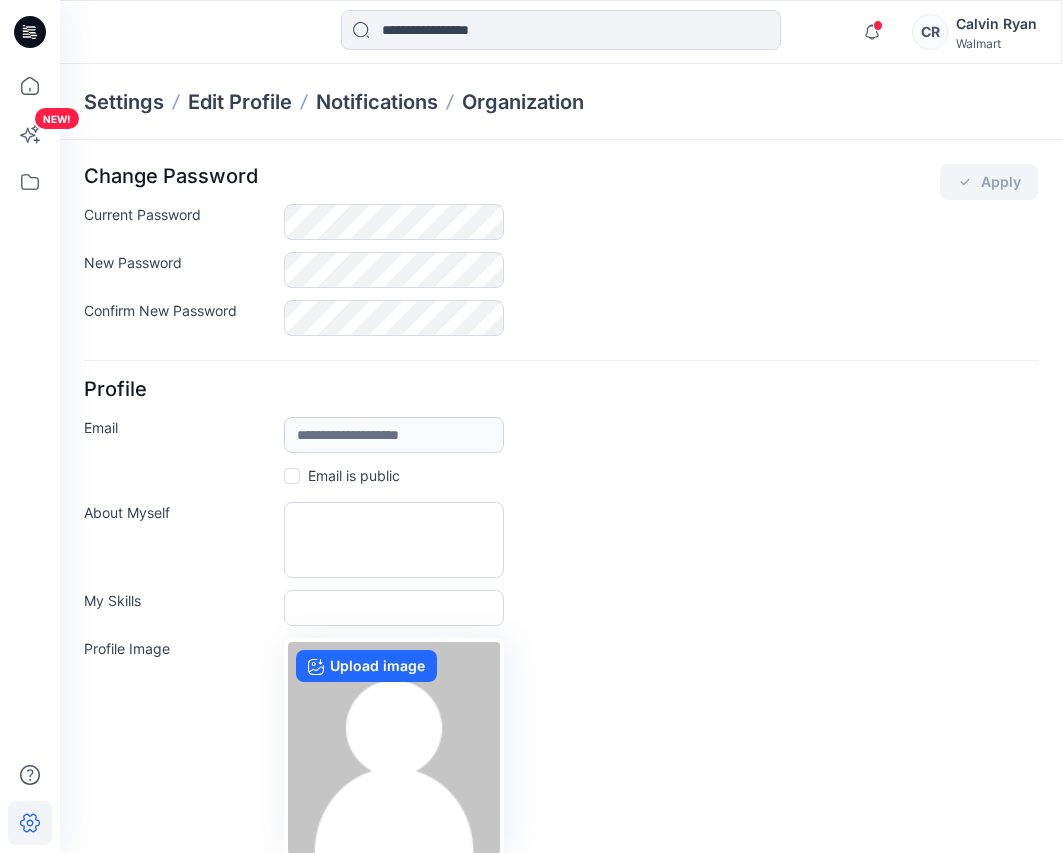 click on "Calvin Ryan" at bounding box center (996, 24) 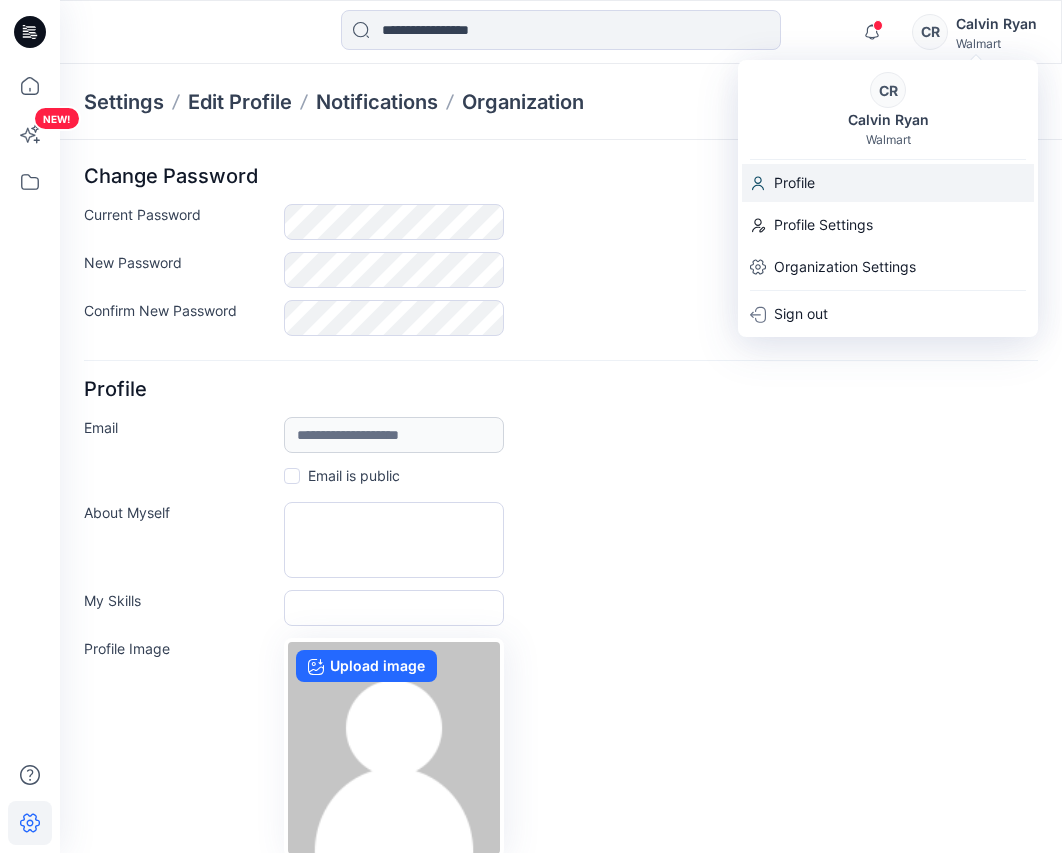 click on "Profile" at bounding box center (794, 183) 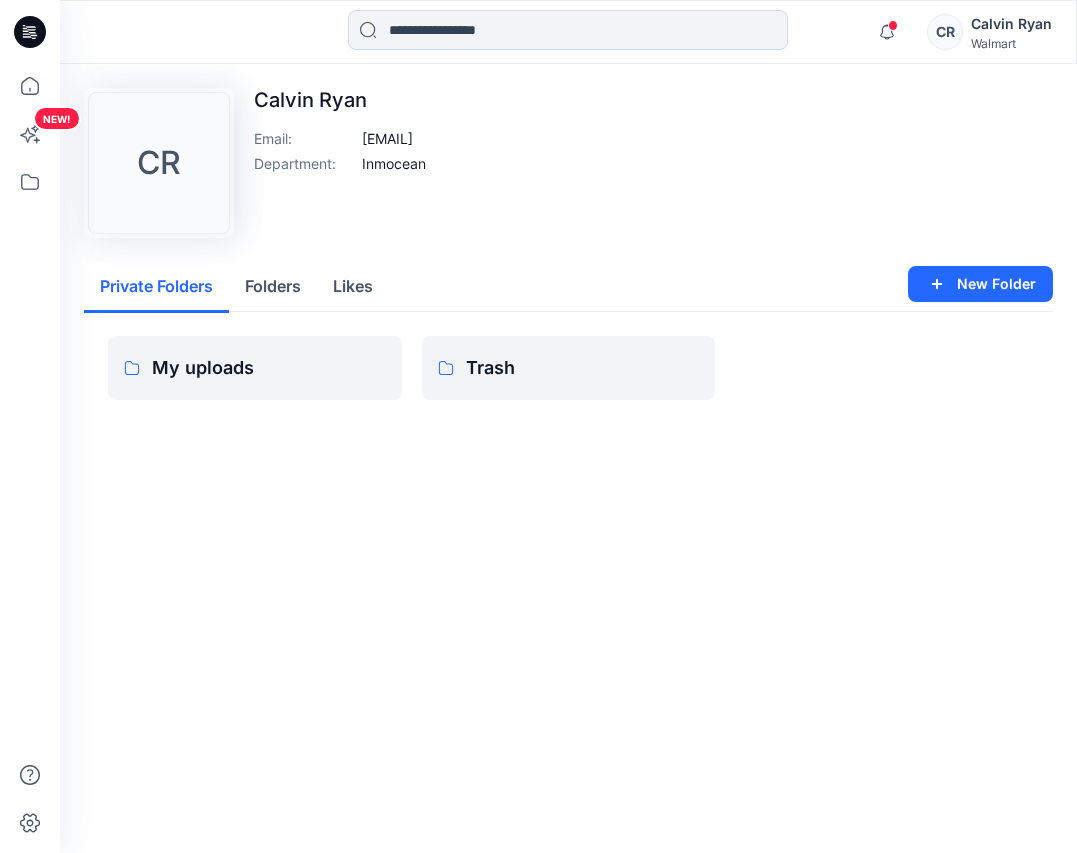 click on "Calvin Ryan" at bounding box center (1011, 24) 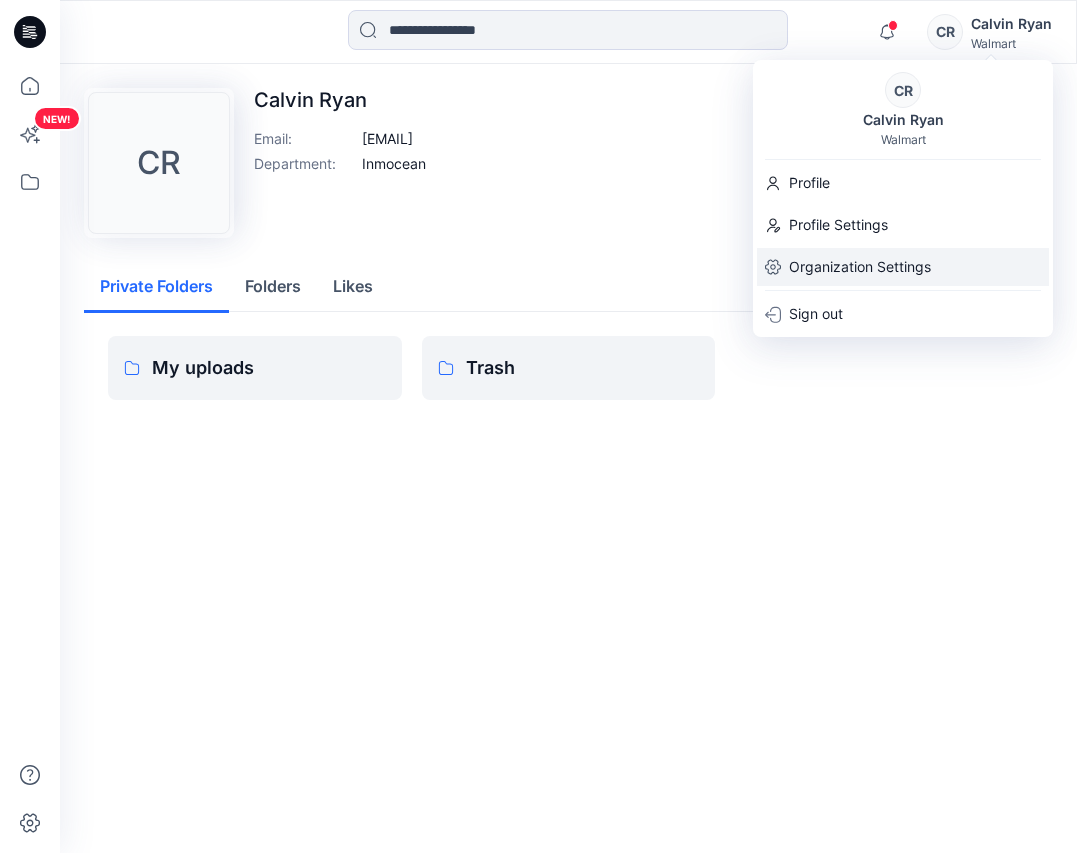 click on "Organization Settings" at bounding box center (860, 267) 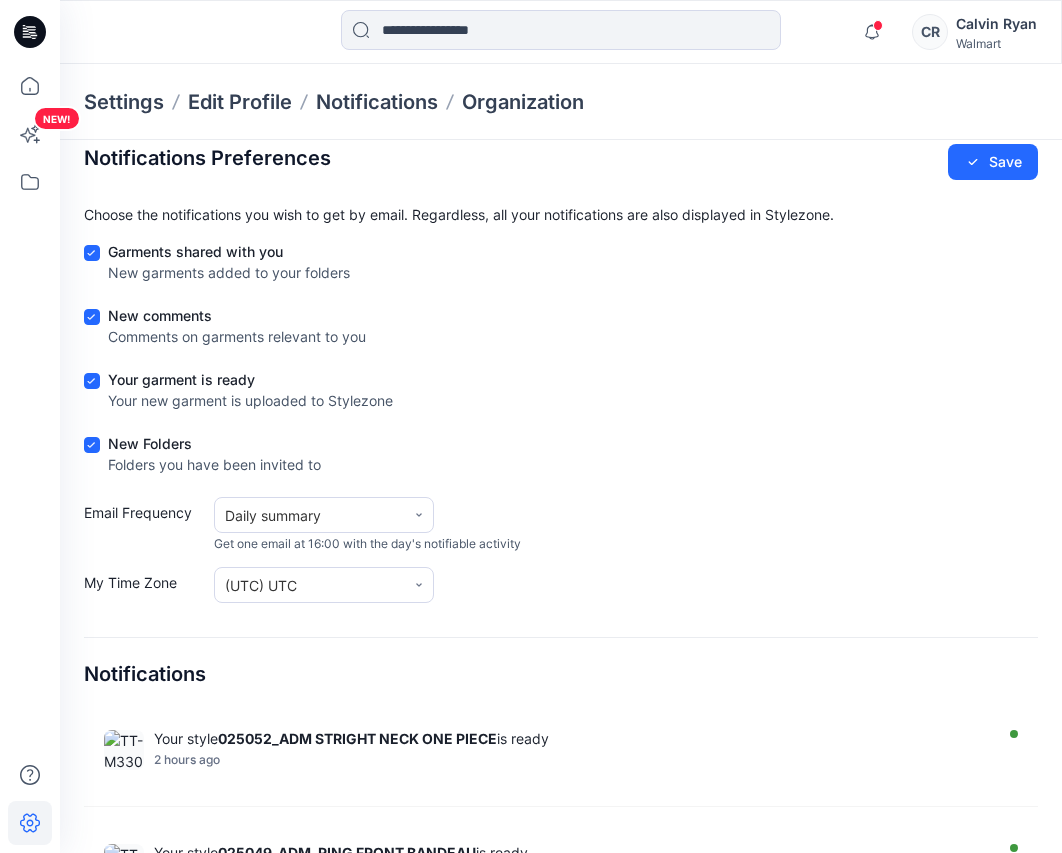 scroll, scrollTop: 0, scrollLeft: 0, axis: both 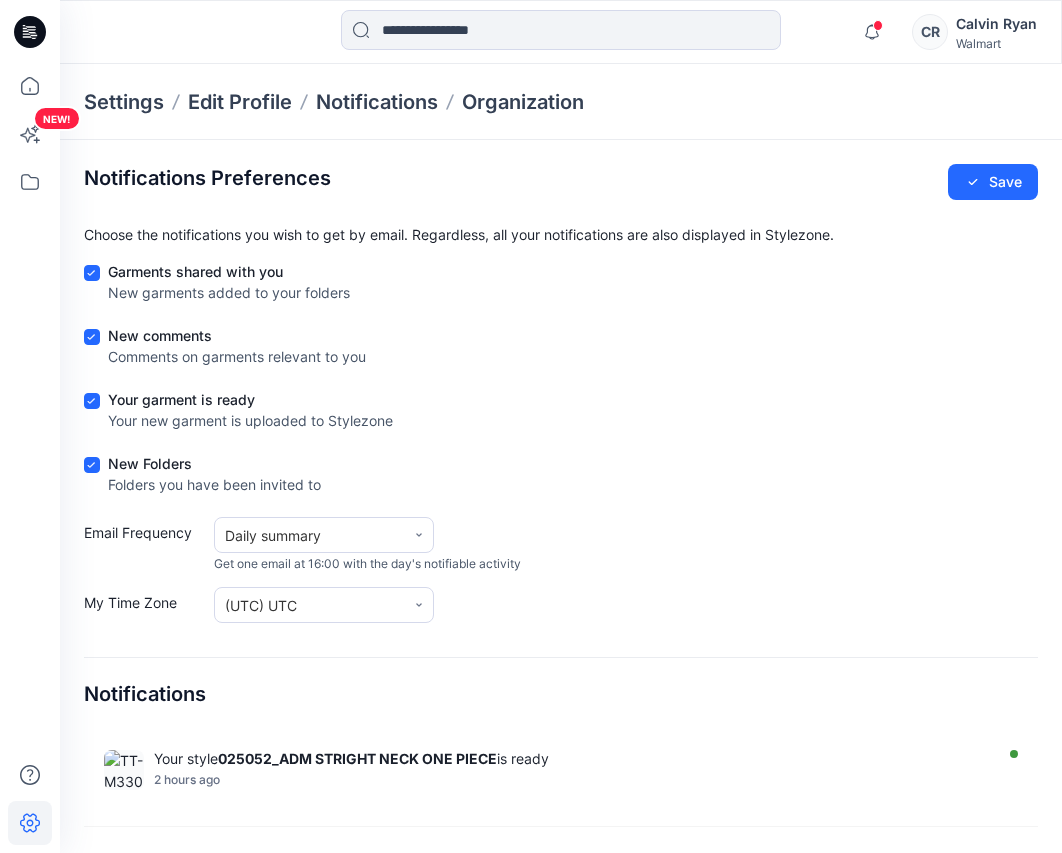 click on "Walmart" at bounding box center (996, 43) 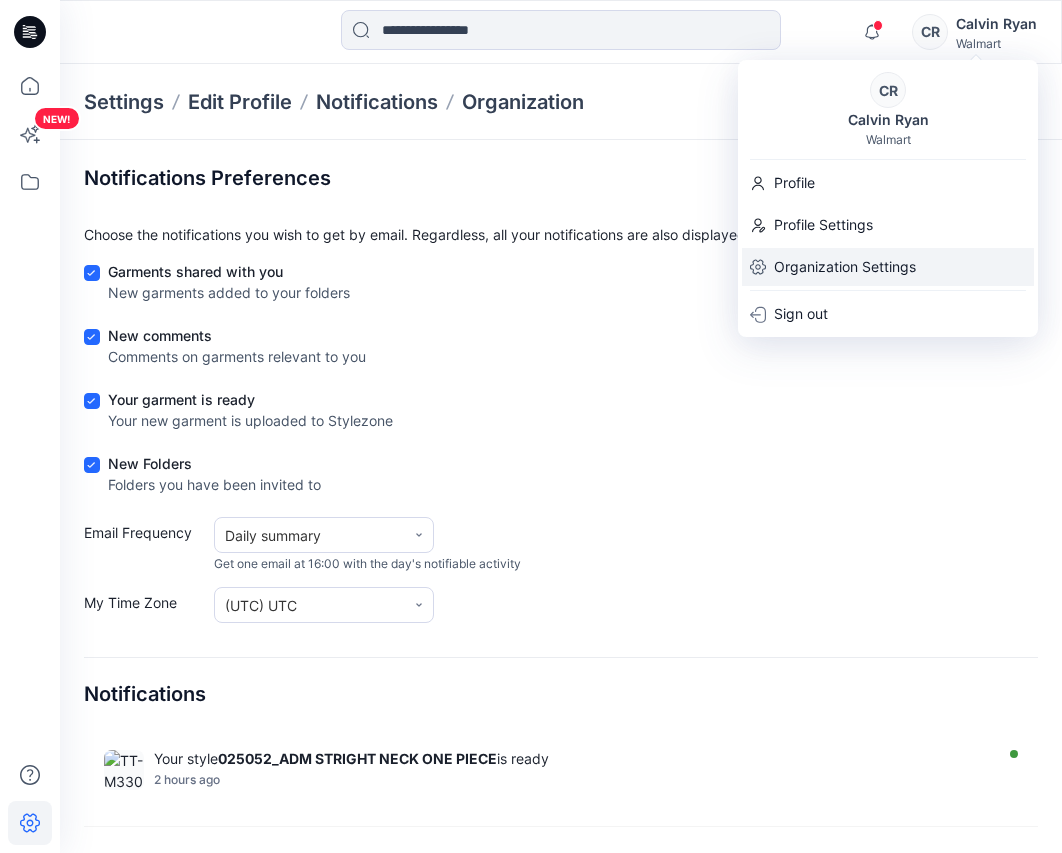 click on "Organization Settings" at bounding box center (845, 267) 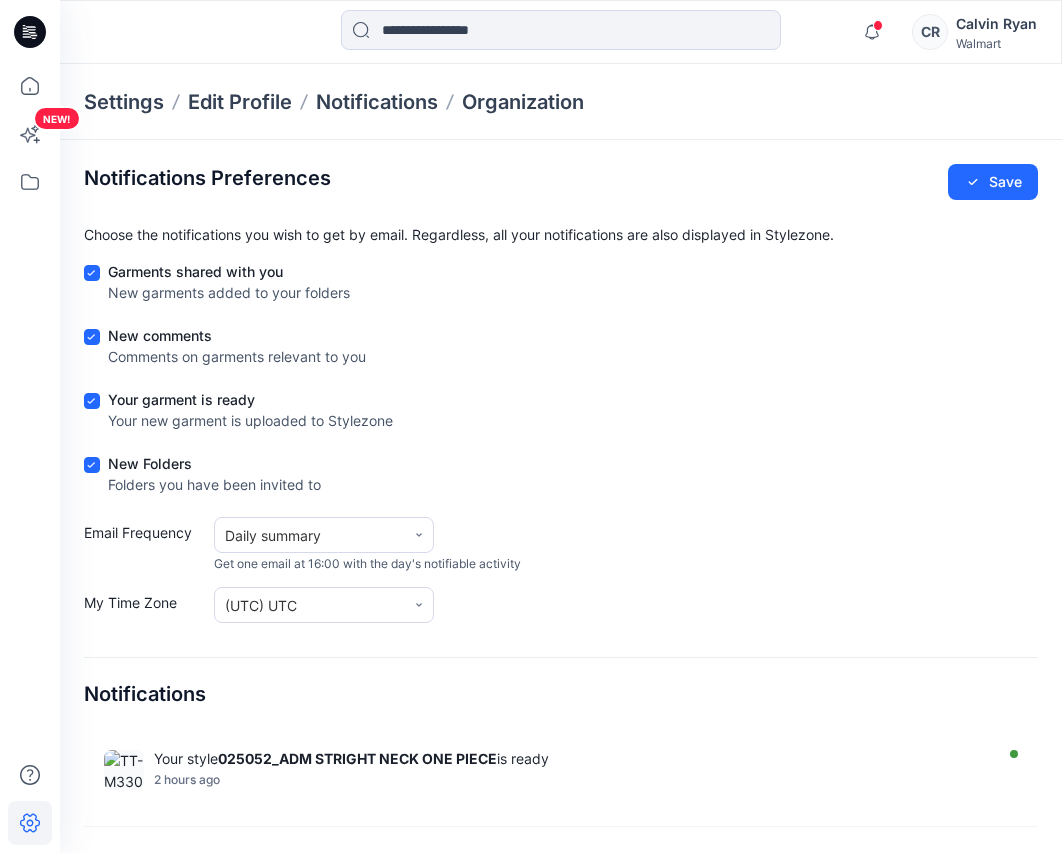click at bounding box center [92, 273] 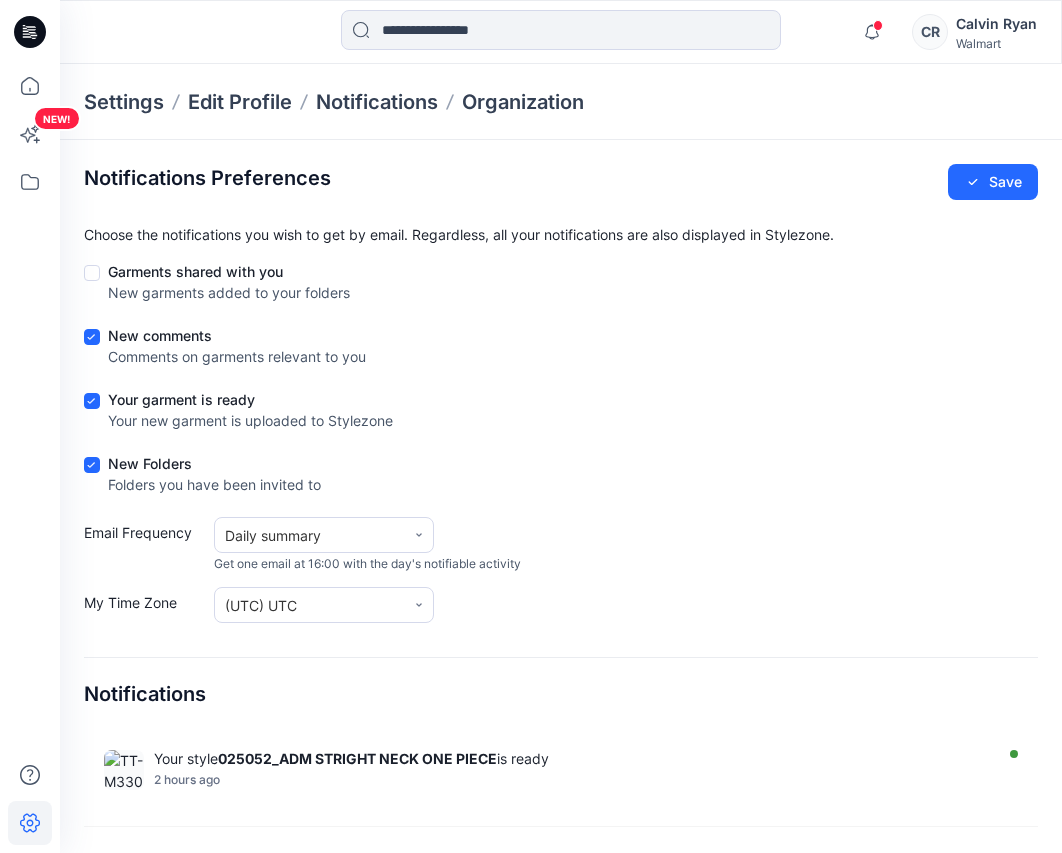 click on "New comments" at bounding box center [237, 335] 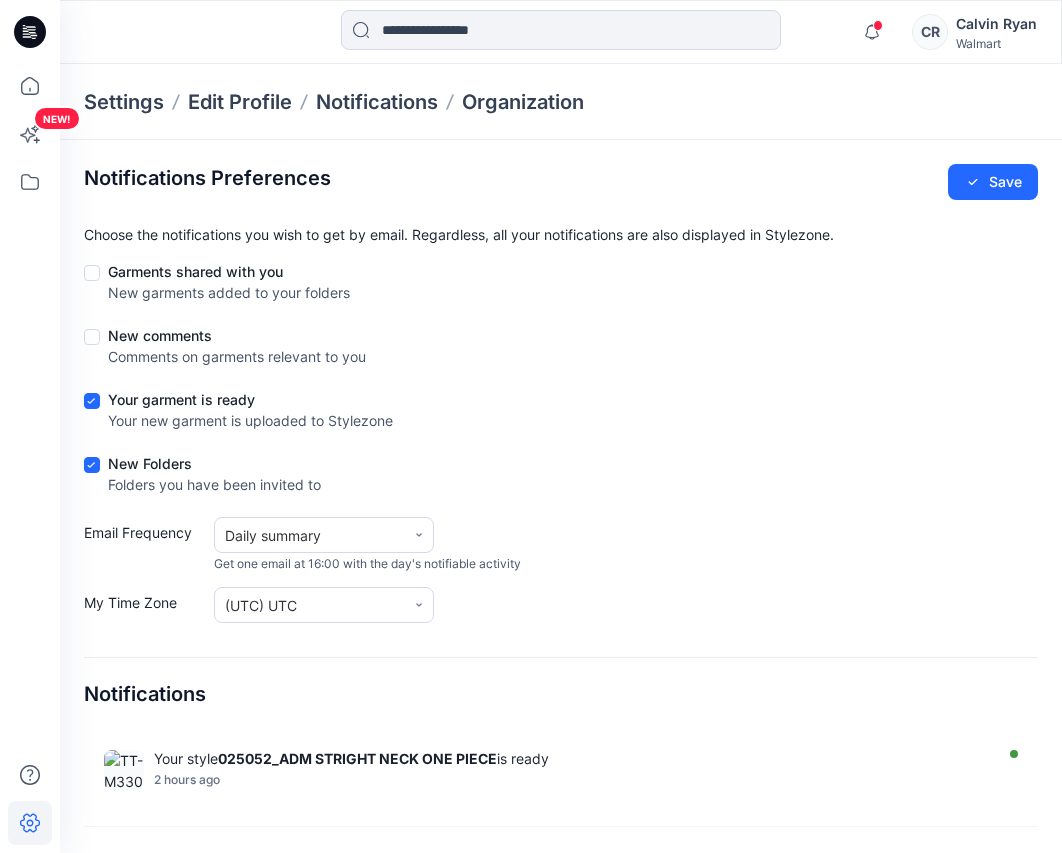 click at bounding box center [92, 401] 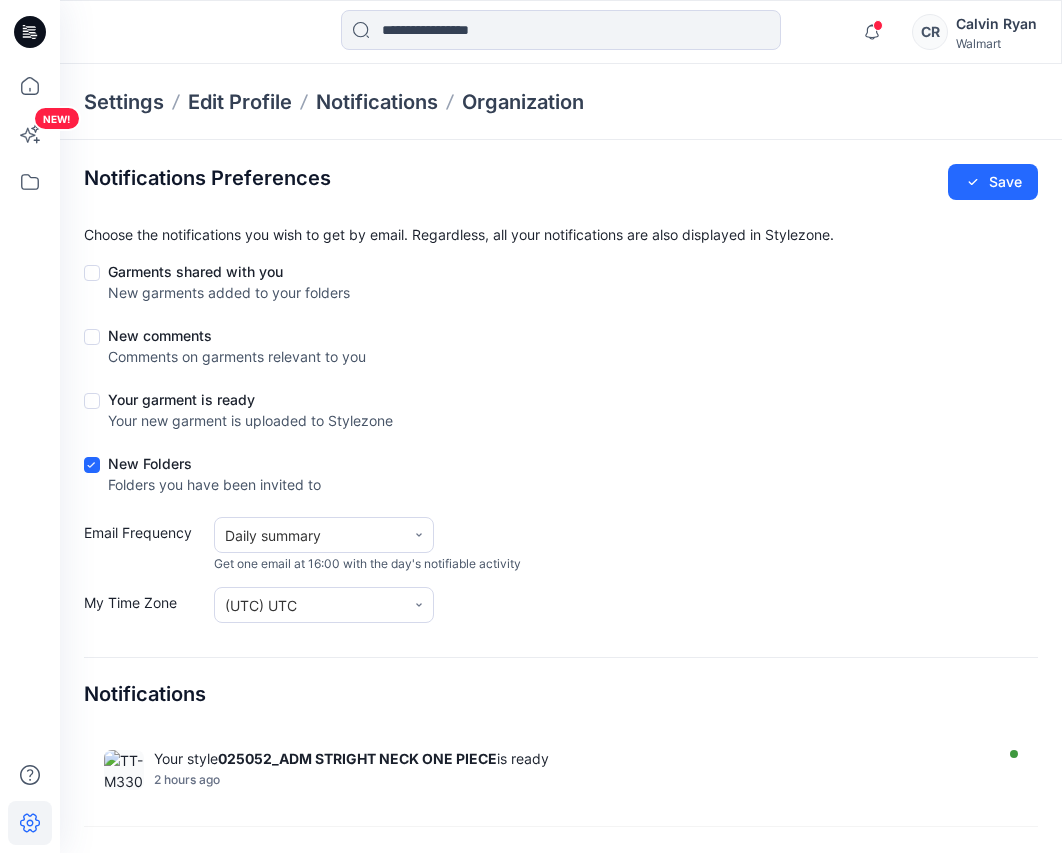drag, startPoint x: 104, startPoint y: 448, endPoint x: 96, endPoint y: 470, distance: 23.409399 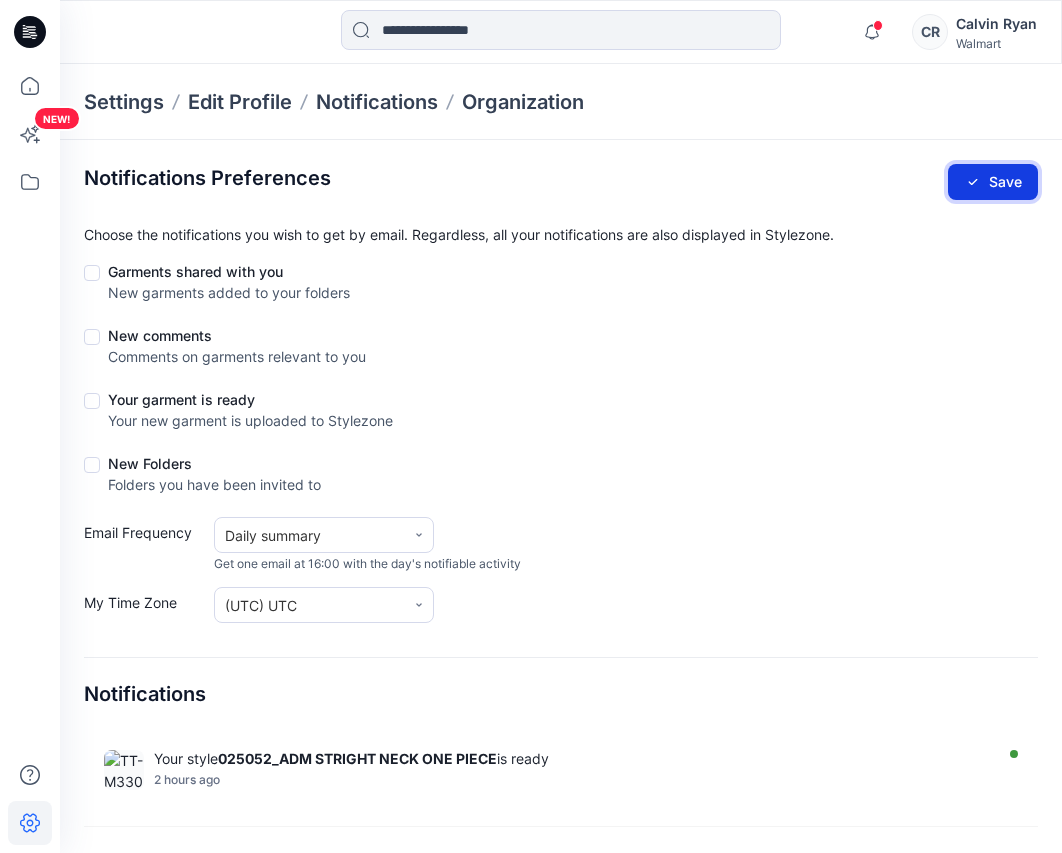 click on "Save" at bounding box center [993, 182] 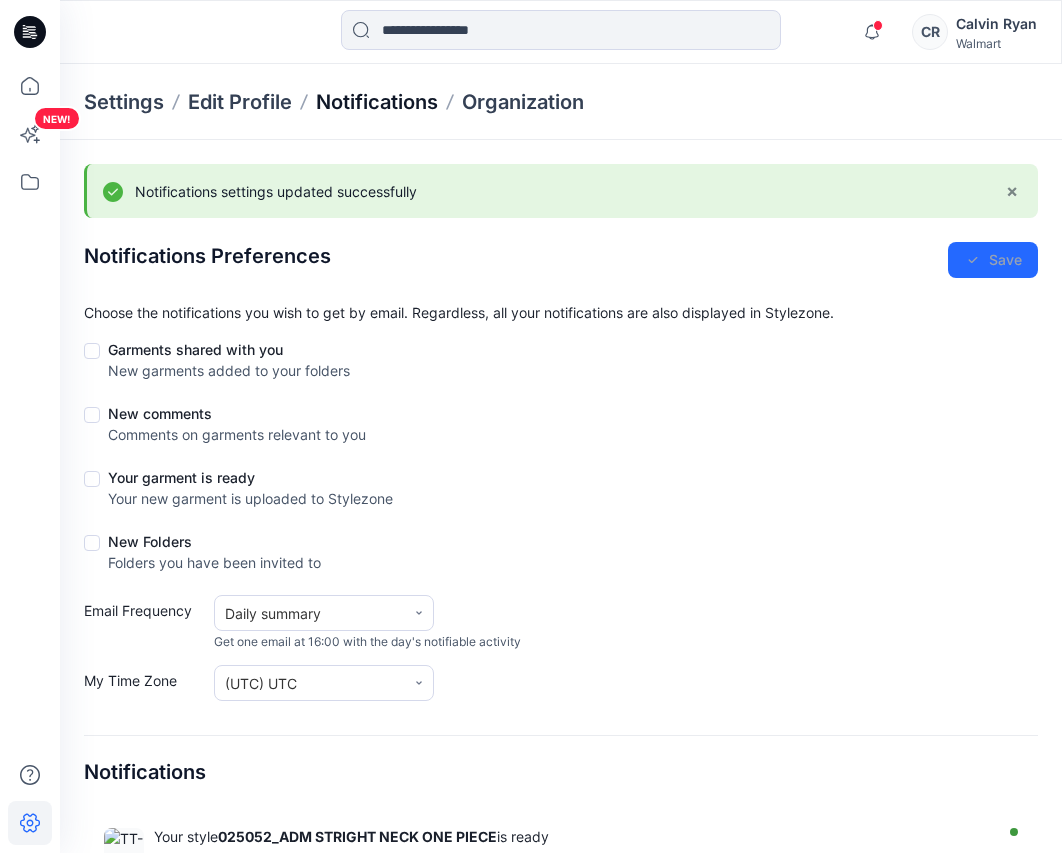 click on "Notifications" at bounding box center [377, 102] 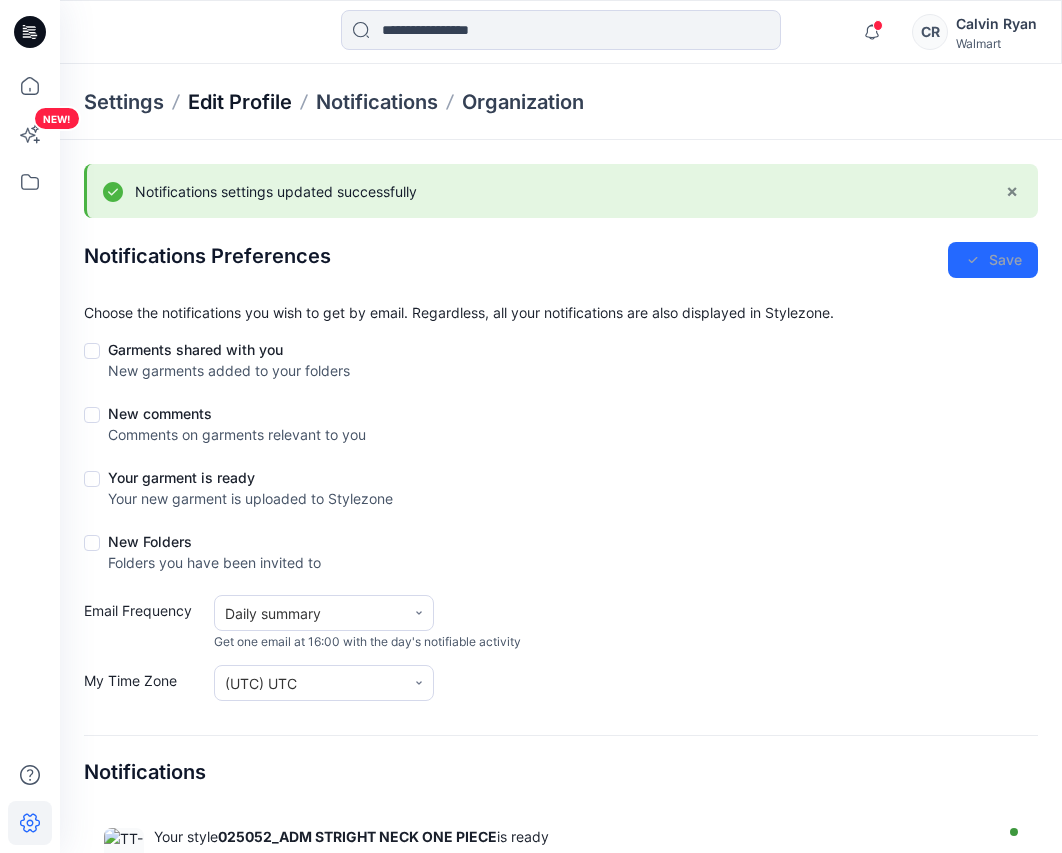 click on "Edit Profile" at bounding box center [240, 102] 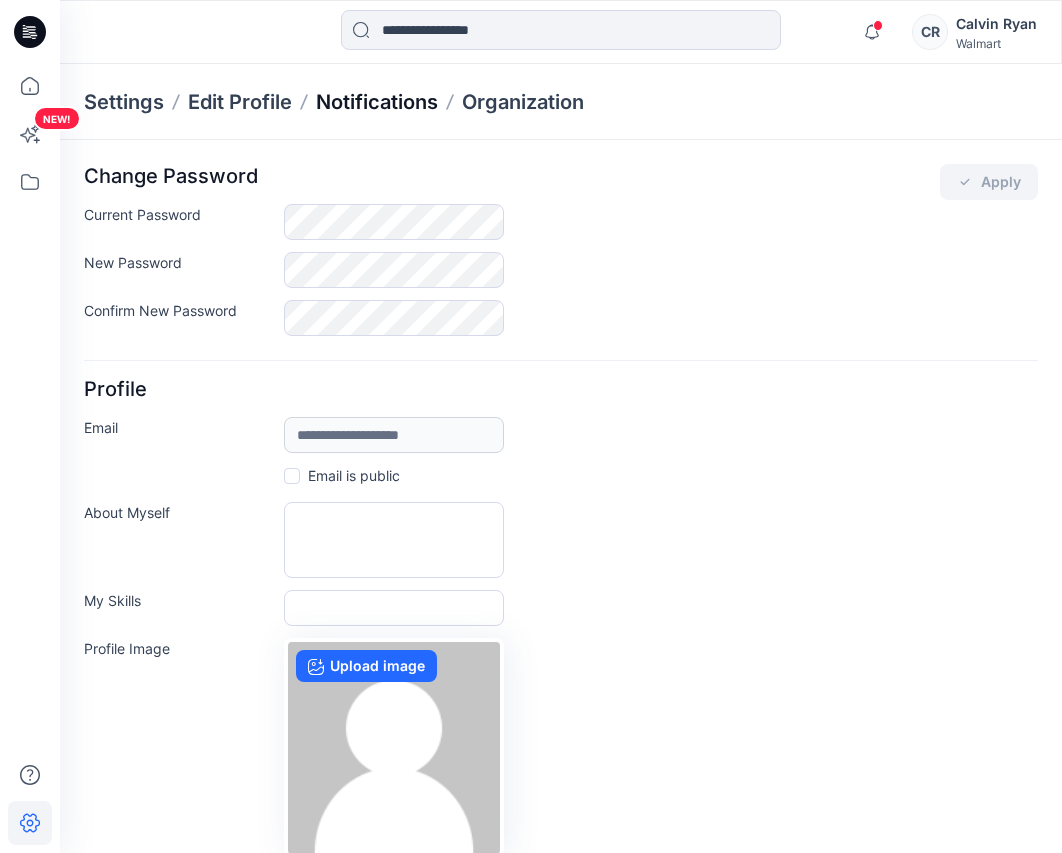 click on "Notifications" at bounding box center (377, 102) 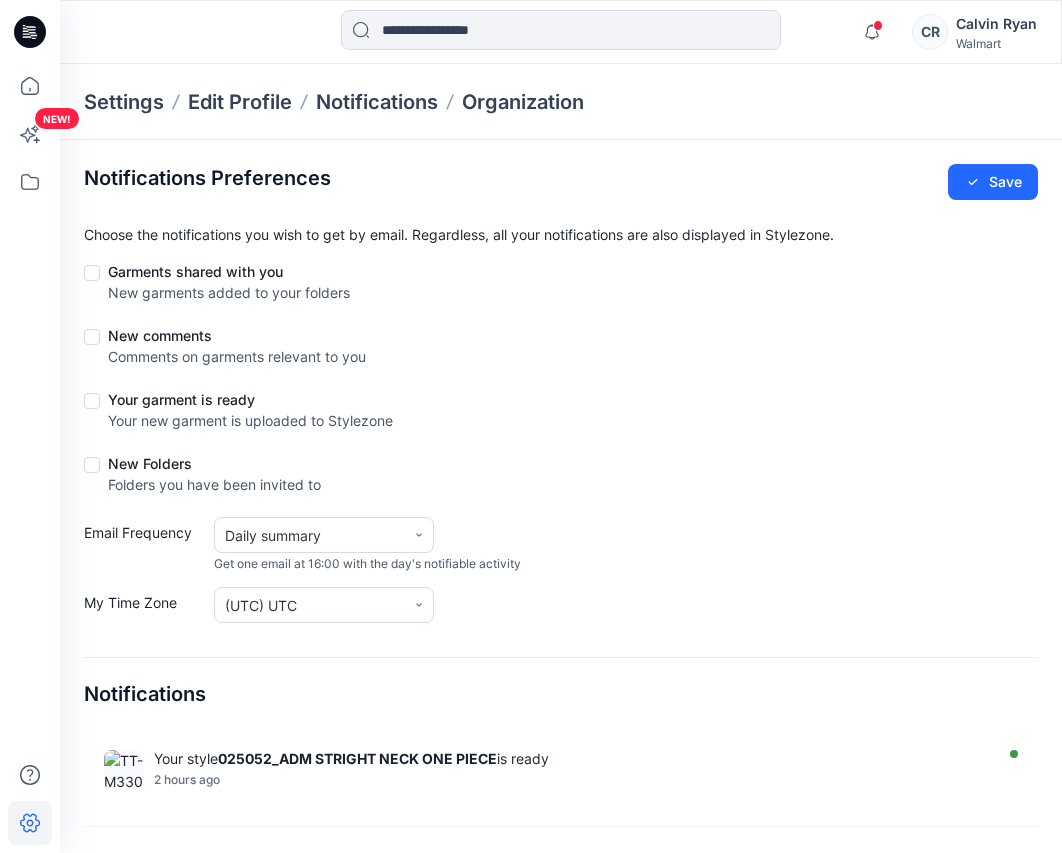 click on "Calvin Ryan" at bounding box center (996, 24) 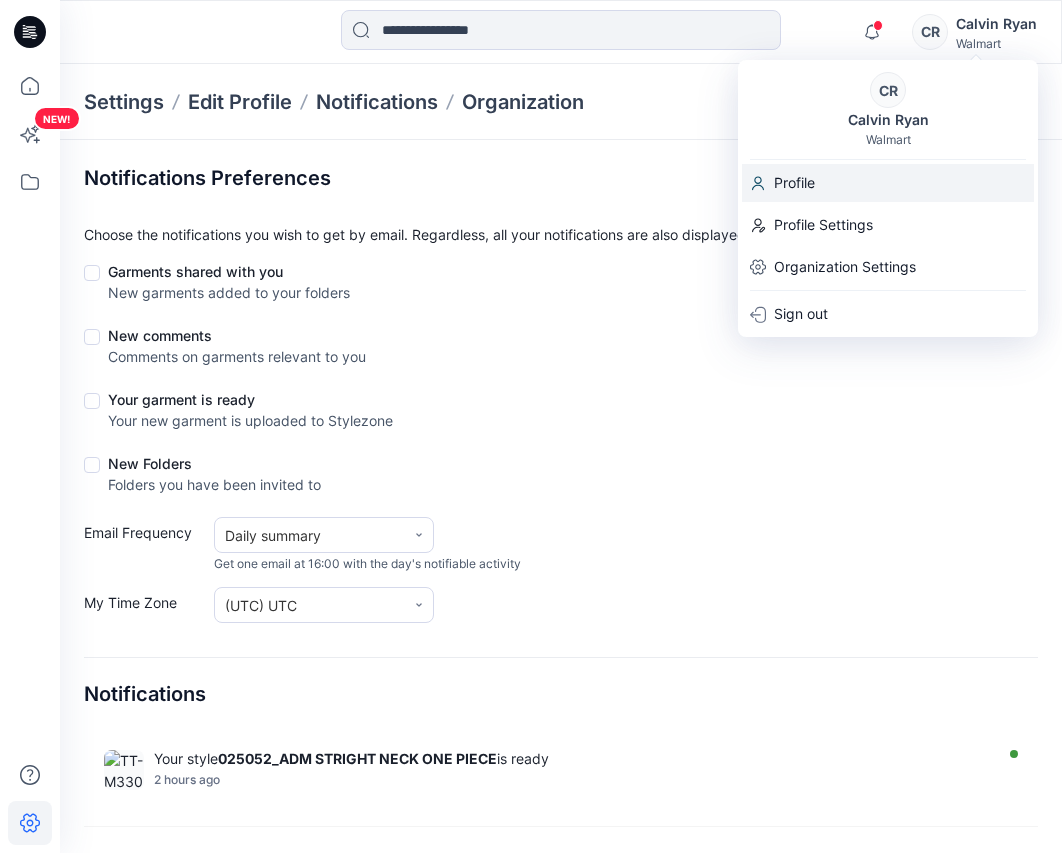 click on "Profile" at bounding box center (794, 183) 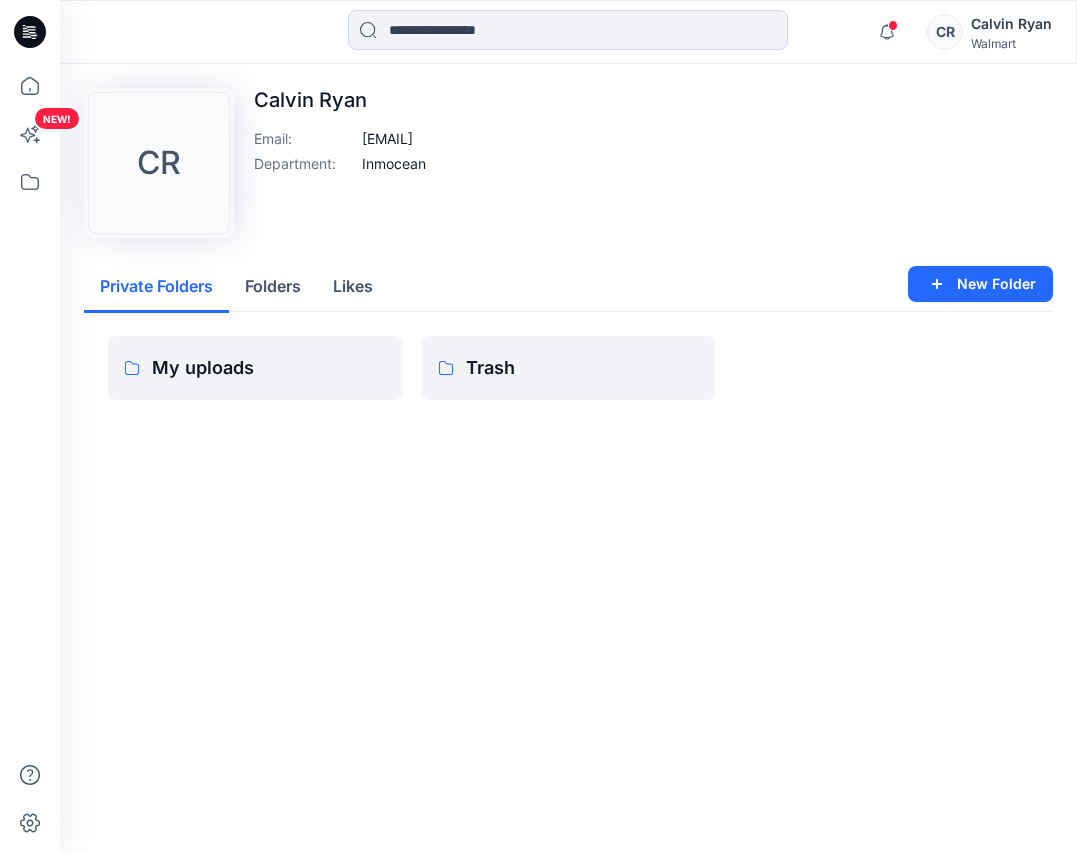 click on "Walmart" at bounding box center [1011, 43] 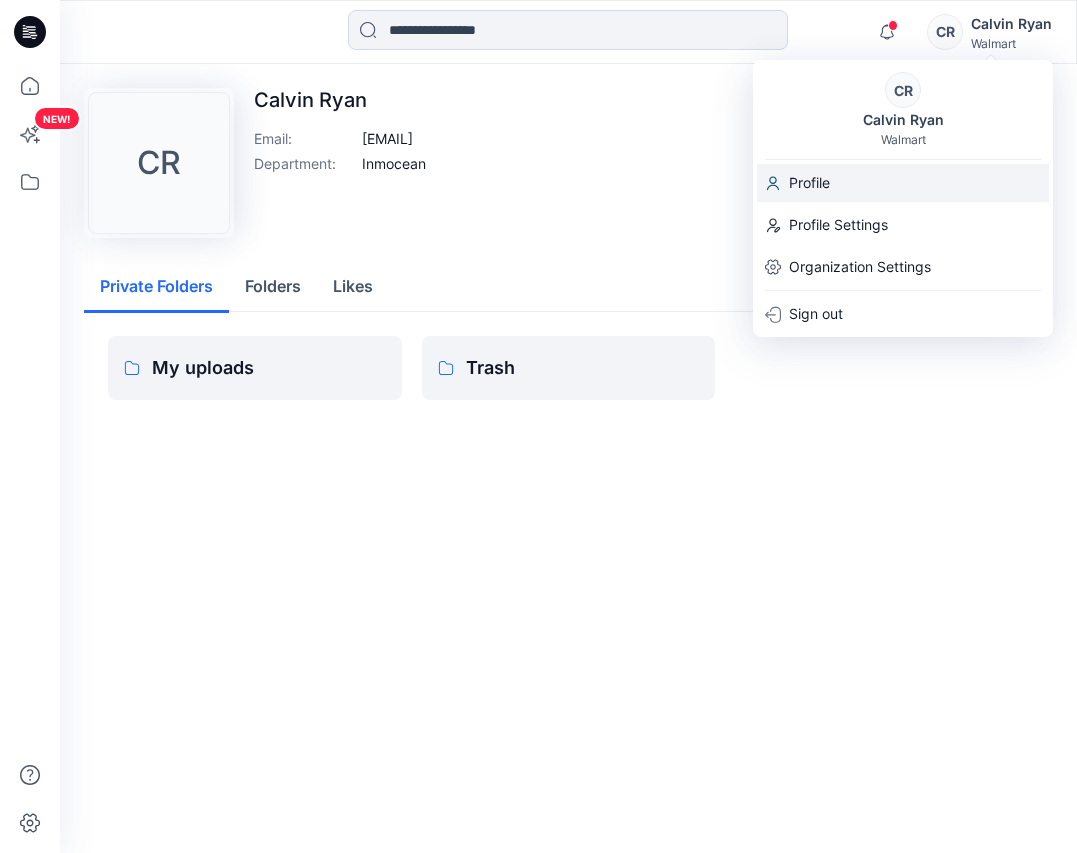 click on "Profile" at bounding box center (809, 183) 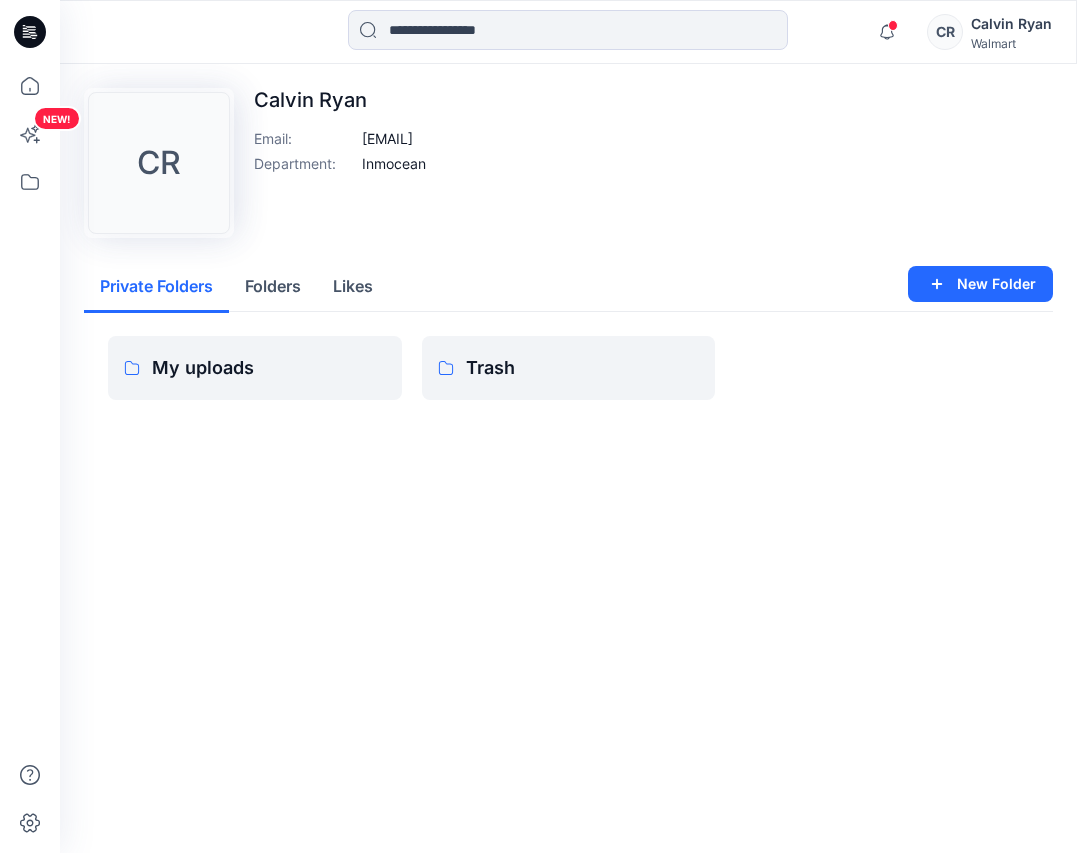 click on "Walmart" at bounding box center [1011, 43] 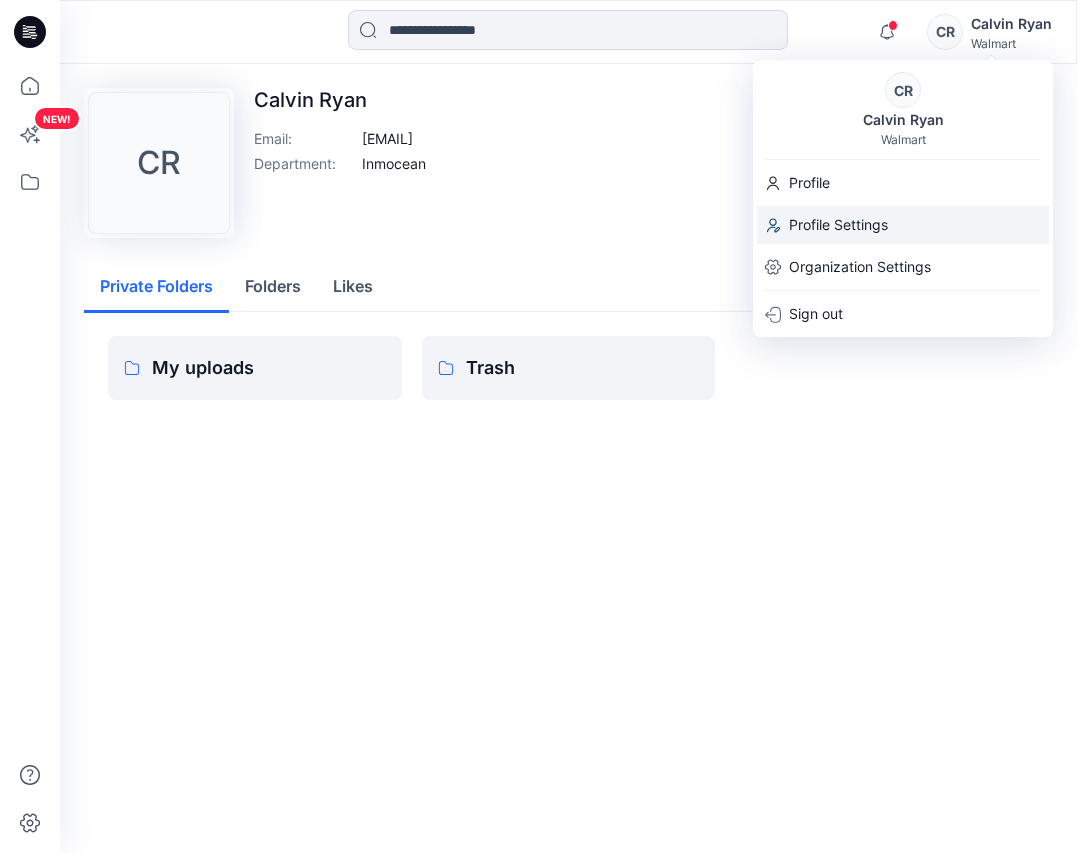 click on "Profile Settings" at bounding box center [838, 225] 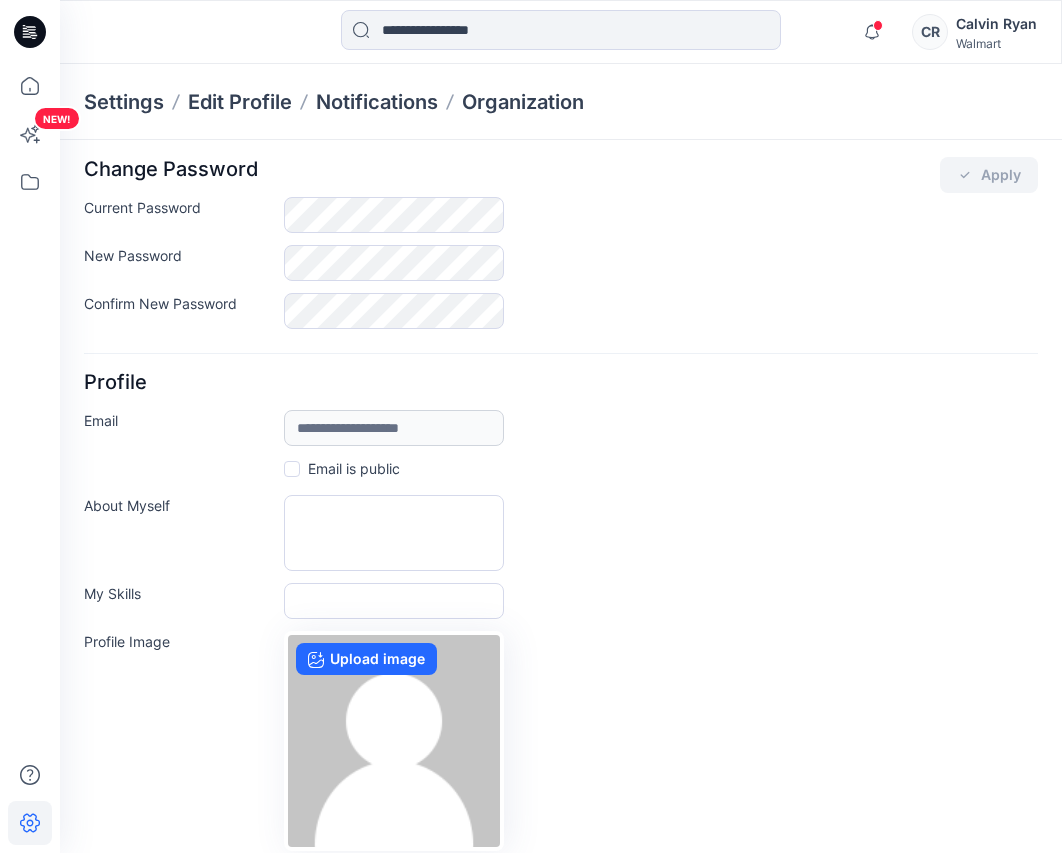 scroll, scrollTop: 0, scrollLeft: 0, axis: both 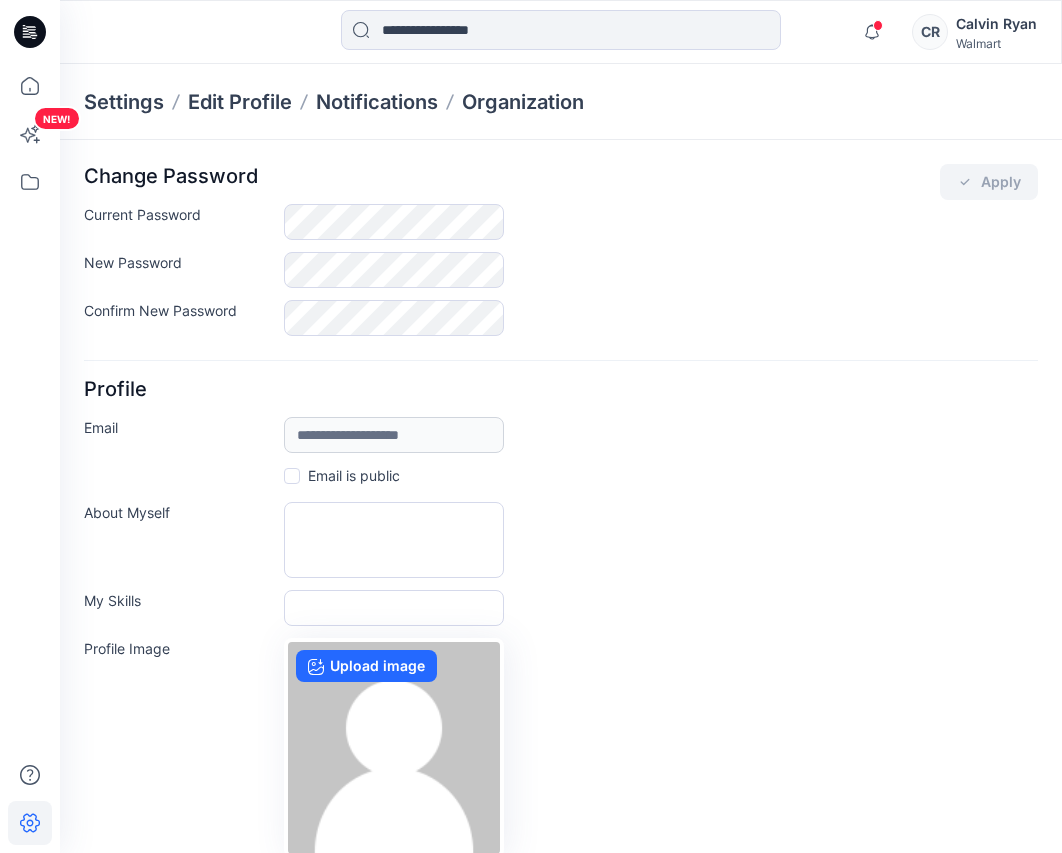 click on "Notifications Your style  025052_ADM STRIGHT NECK ONE PIECE  is ready 2 hours ago Your style  025049_ADM_RING FRONT BANDEAU  is ready 2 hours ago Your style  TT-T300_ADM RING FRONT BANDEAU  is ready 2 hours ago Your style  025047_ADM ASYMMETRICAL OS RING ONE PIECE  is ready 2 hours ago 260307_ADM BASIC HIGH WAIST BOTTOM  Style has been moved to  UP_S1 FYE 2027 D34 YA TIME &amp; True Swim InMocean  folder. 2 hours ago Your style  260307_ADM BASIC HIGH WAIST BOTTOM  has been updated  with  TT-B316  version 2 hours ago Your style  260307_ADM BASIC HIGH WAIST BOTTOM  has been updated  with  TT-B316  version 2 hours ago Your style  260307_ADM BASIC HIGH WAIST BOTTOM  is ready 2 hours ago Your style  260307_ADM BASIC HIGH WAIST BOTTOM  has been updated  with  TT-B316  version 2 hours ago Your style  TT-B316_ADM BASIC HIGH WAIST BOTTOM  is ready 2 hours ago Your style  025042_ADM BASIC SQUARE NECK BRA  is ready 3 hours ago Your style  260306_ADM BASIC SQUARE NECK BRA  has been updated  with  TT-T302  version CR" at bounding box center [944, 32] 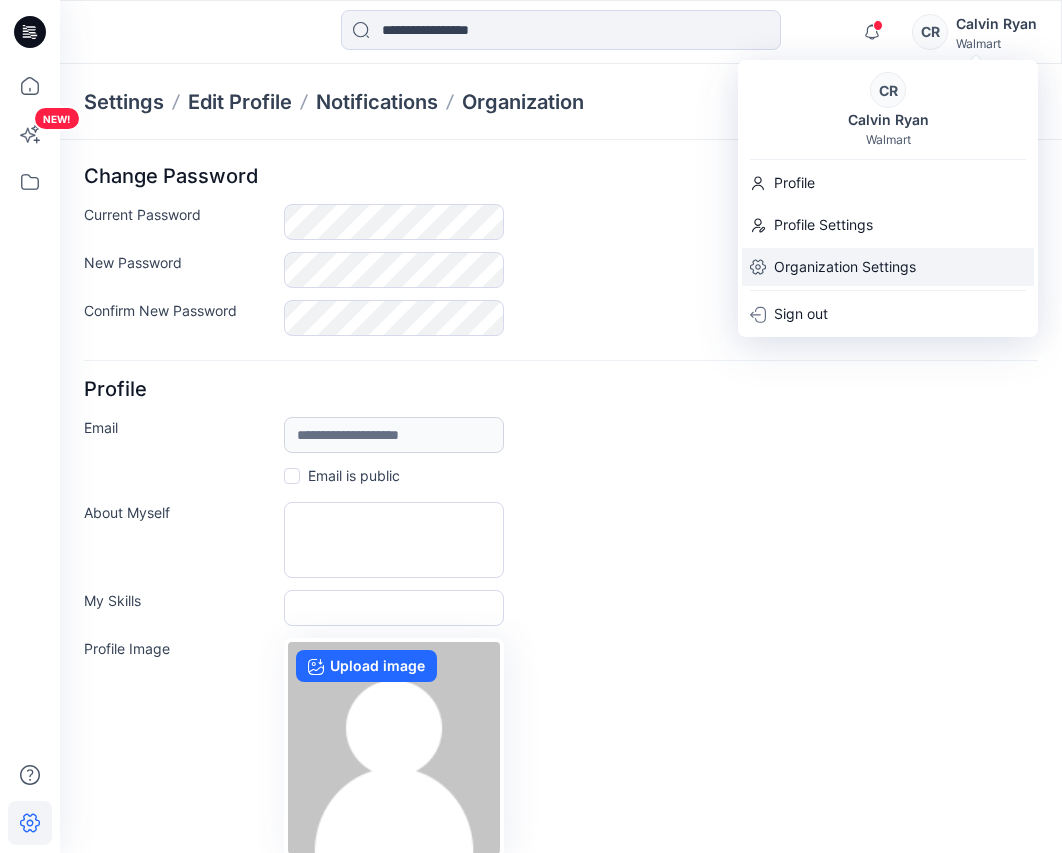 click on "Organization Settings" at bounding box center [845, 267] 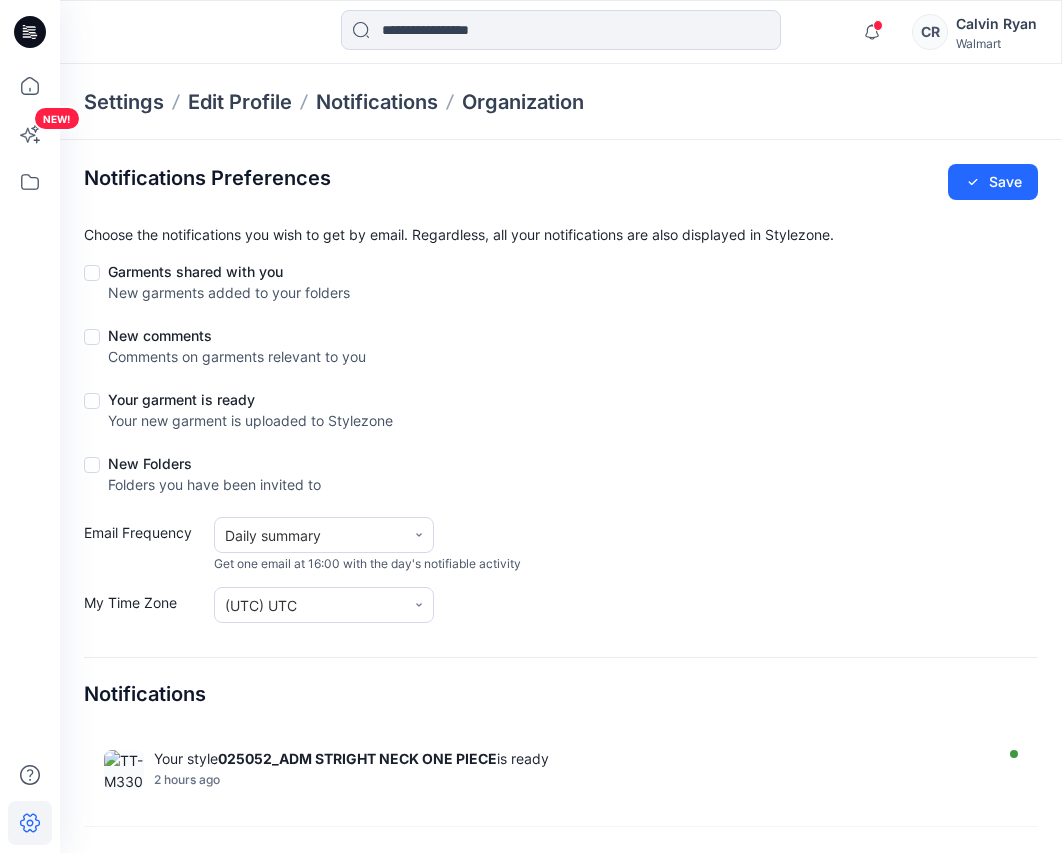 click on "Calvin Ryan" at bounding box center (996, 24) 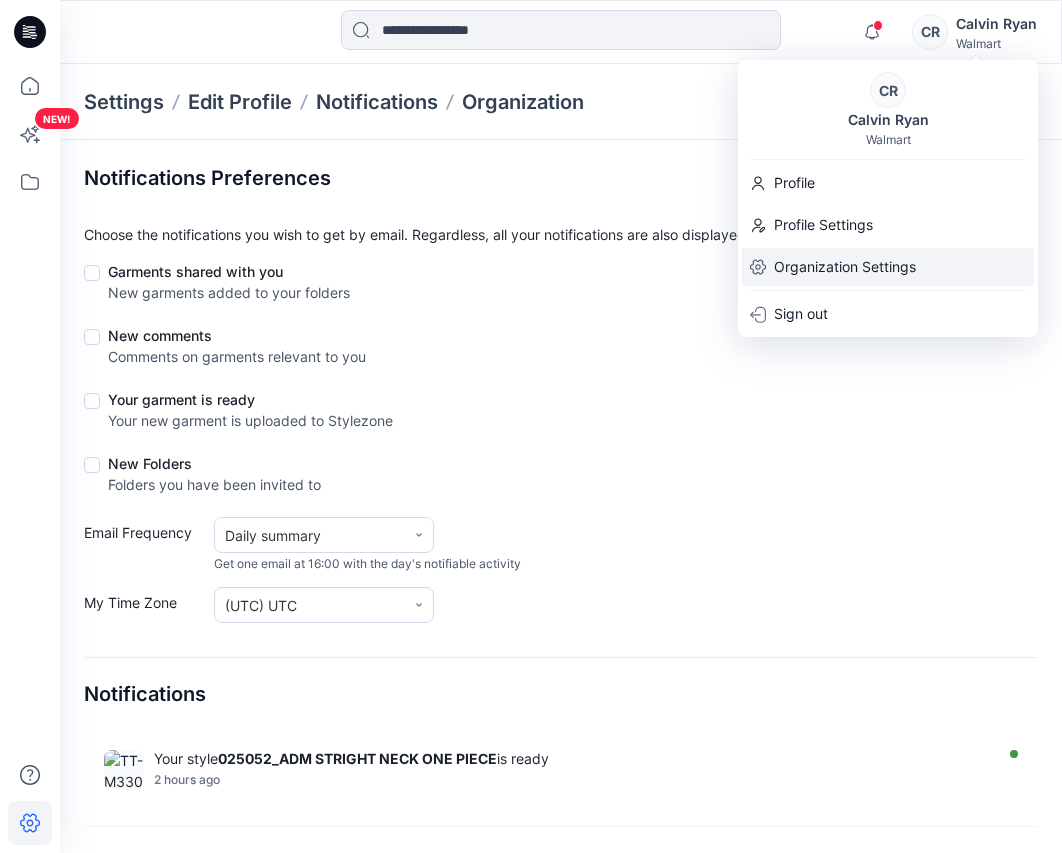 click on "Organization Settings" at bounding box center [845, 267] 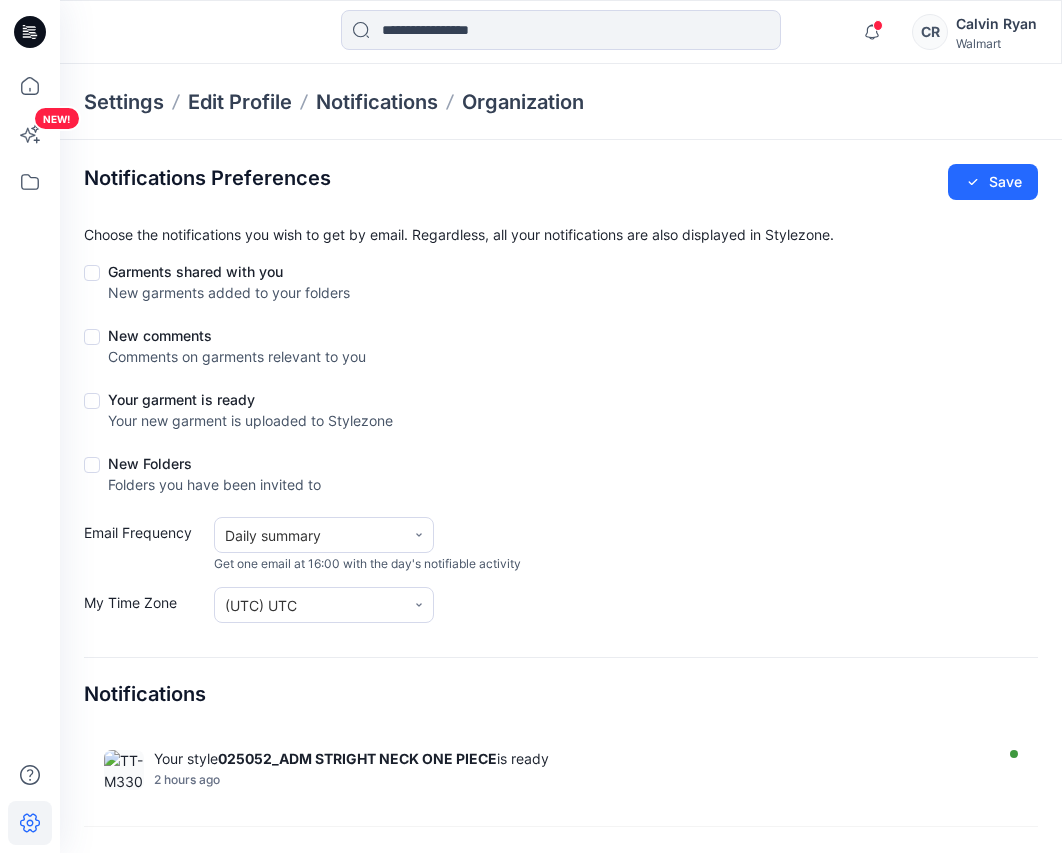click at bounding box center [92, 273] 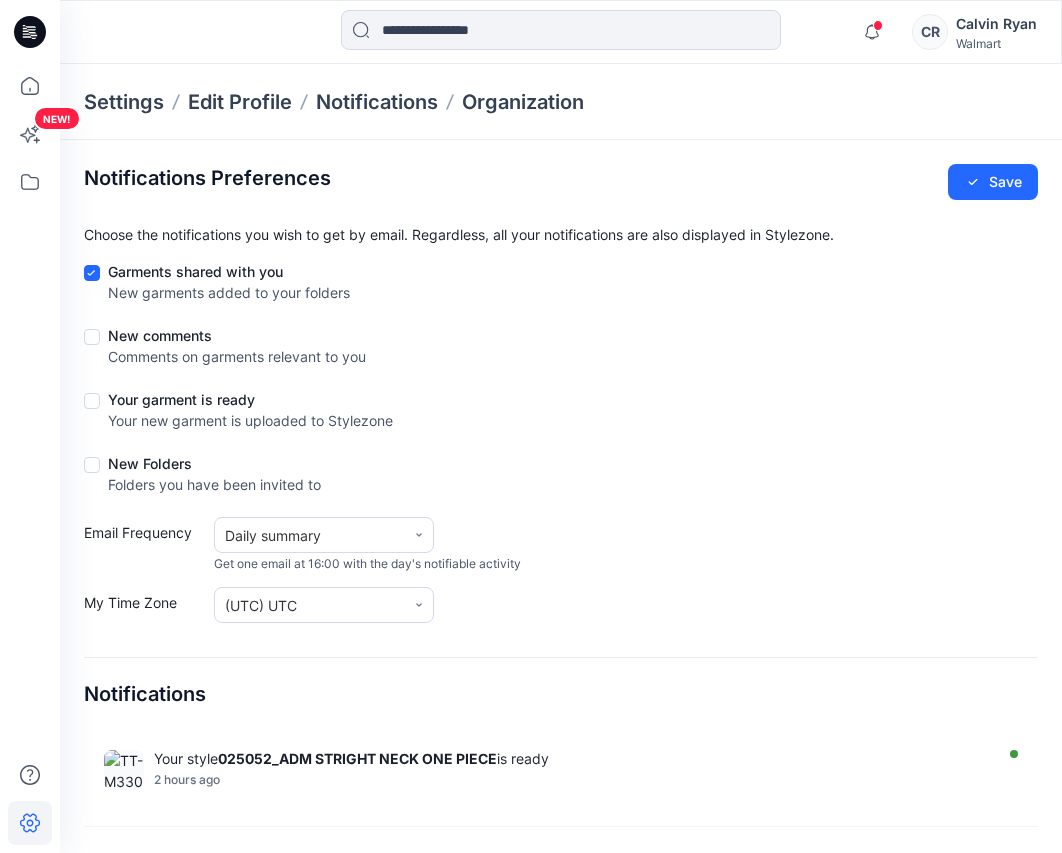 click at bounding box center (96, 337) 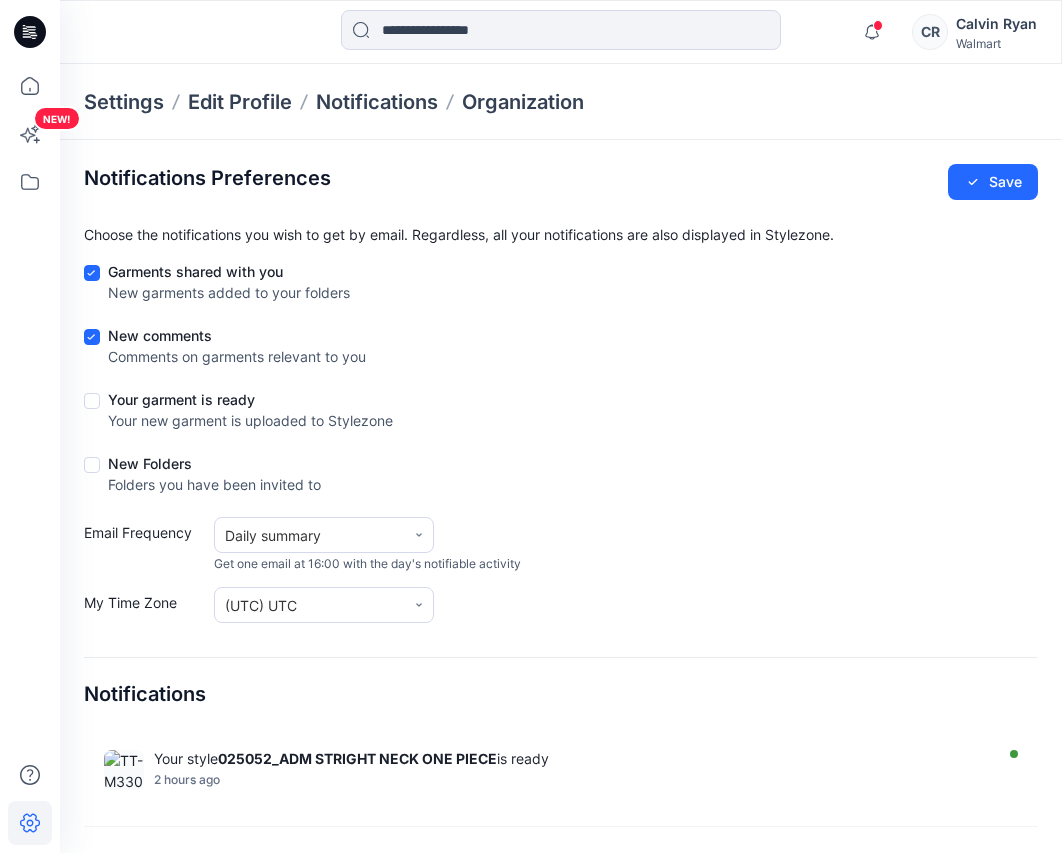 click at bounding box center (92, 401) 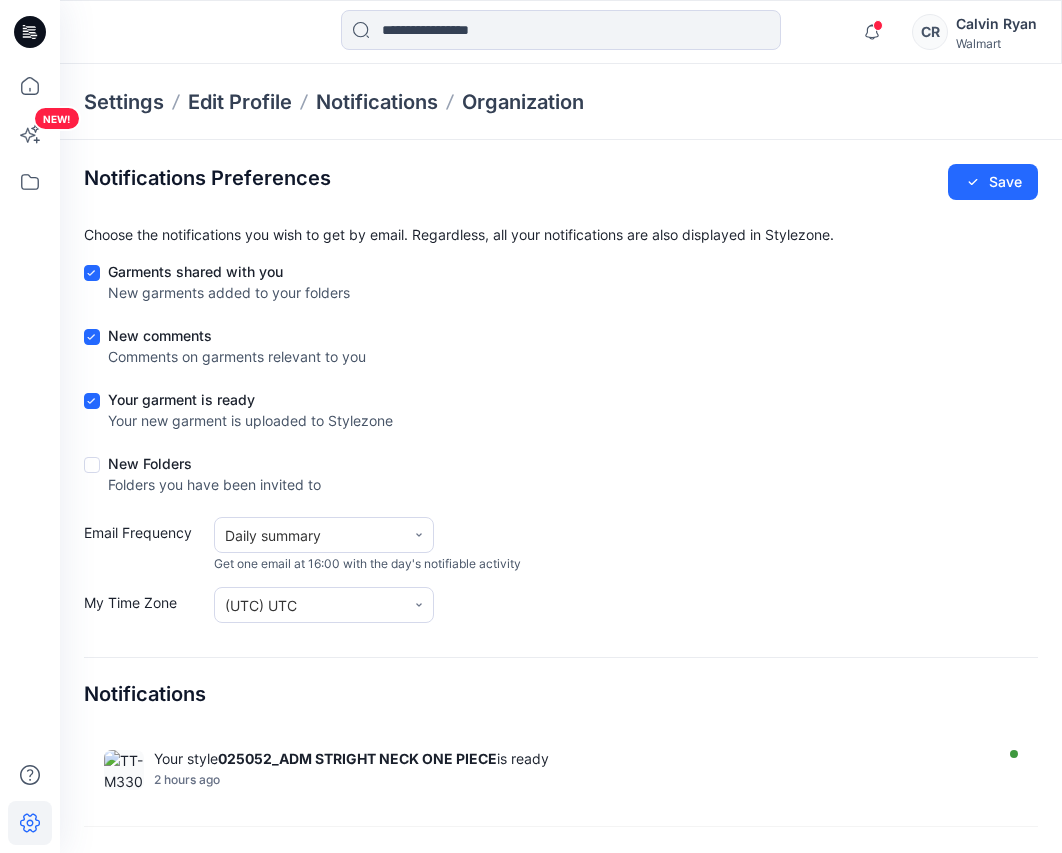 click at bounding box center (92, 465) 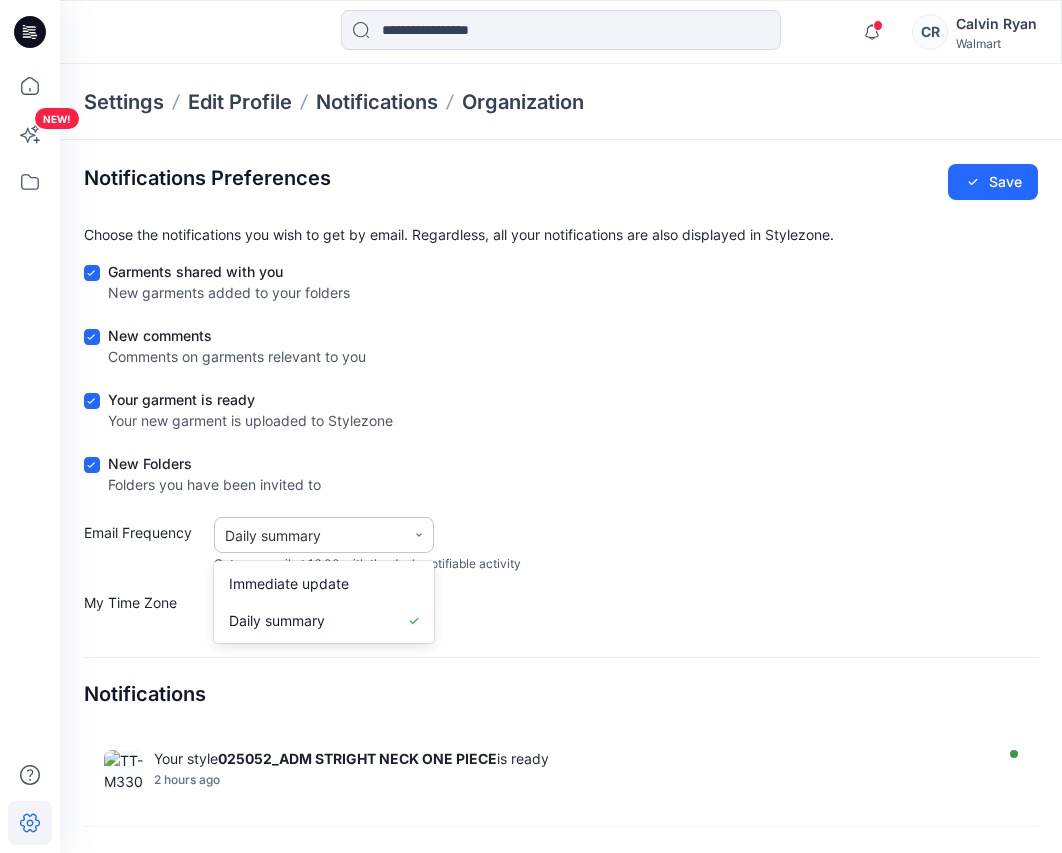 click on "Daily summary" at bounding box center [310, 535] 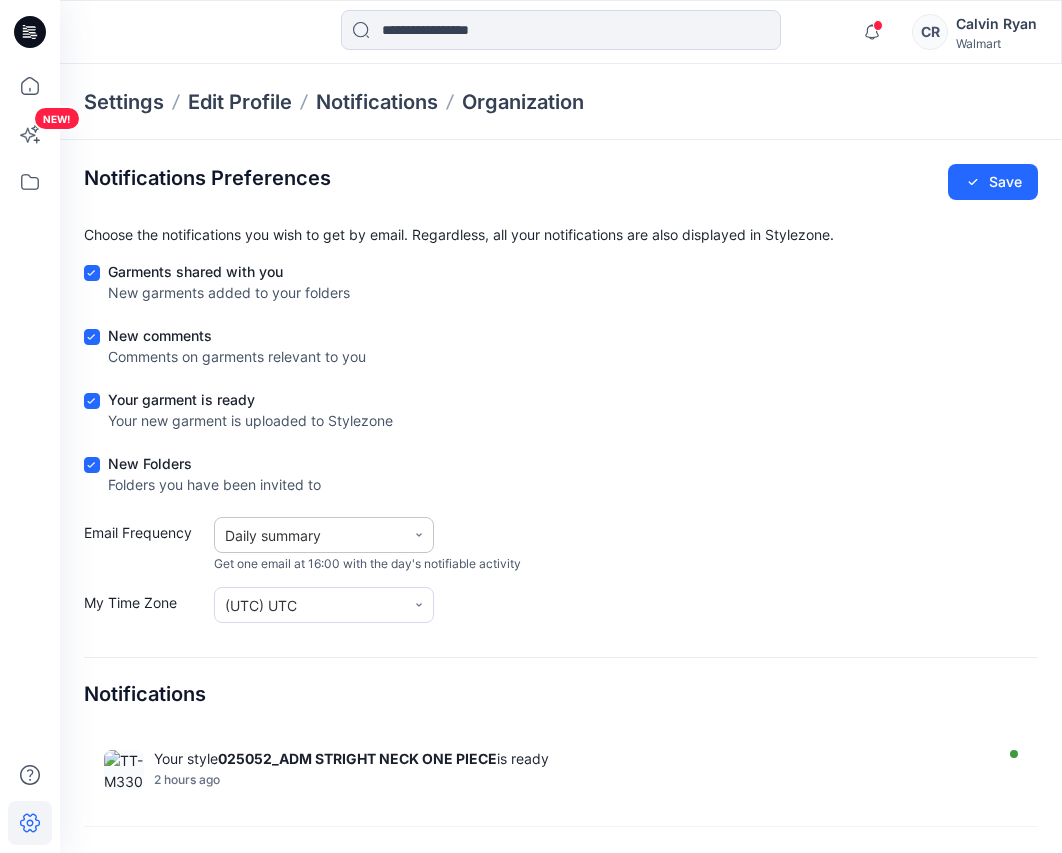 click on "Daily summary" at bounding box center [310, 535] 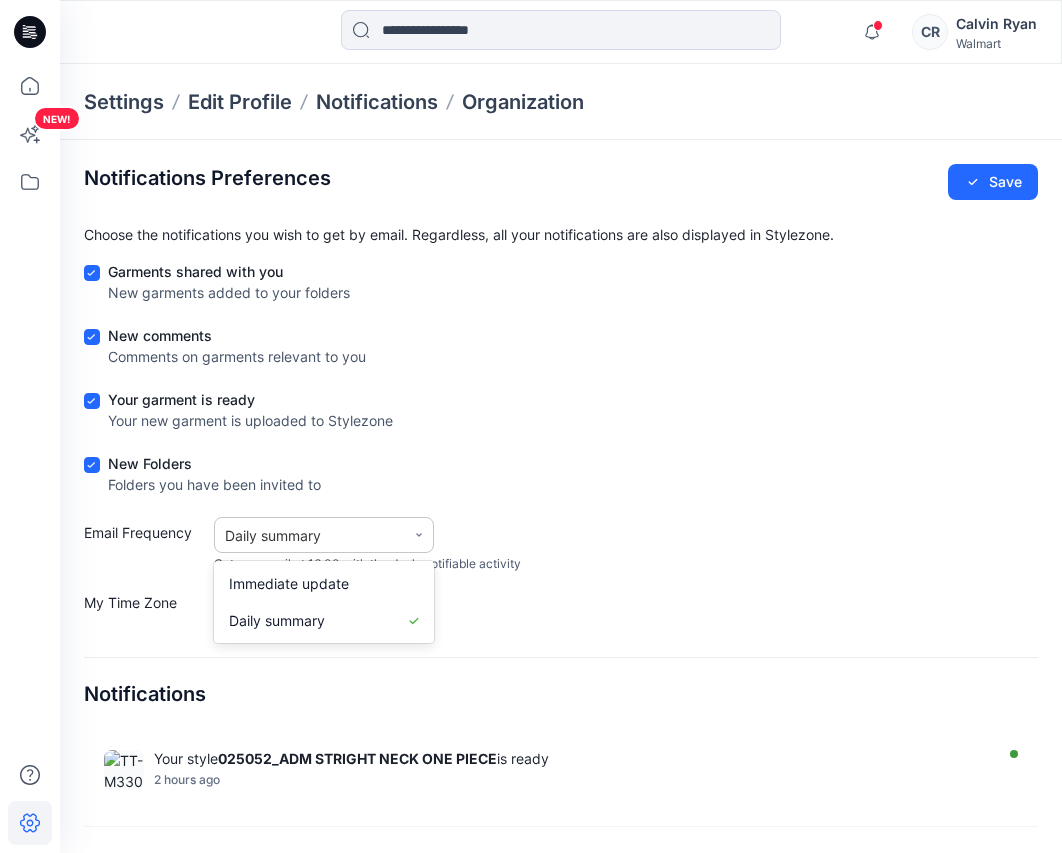 click on "Daily summary" at bounding box center (310, 535) 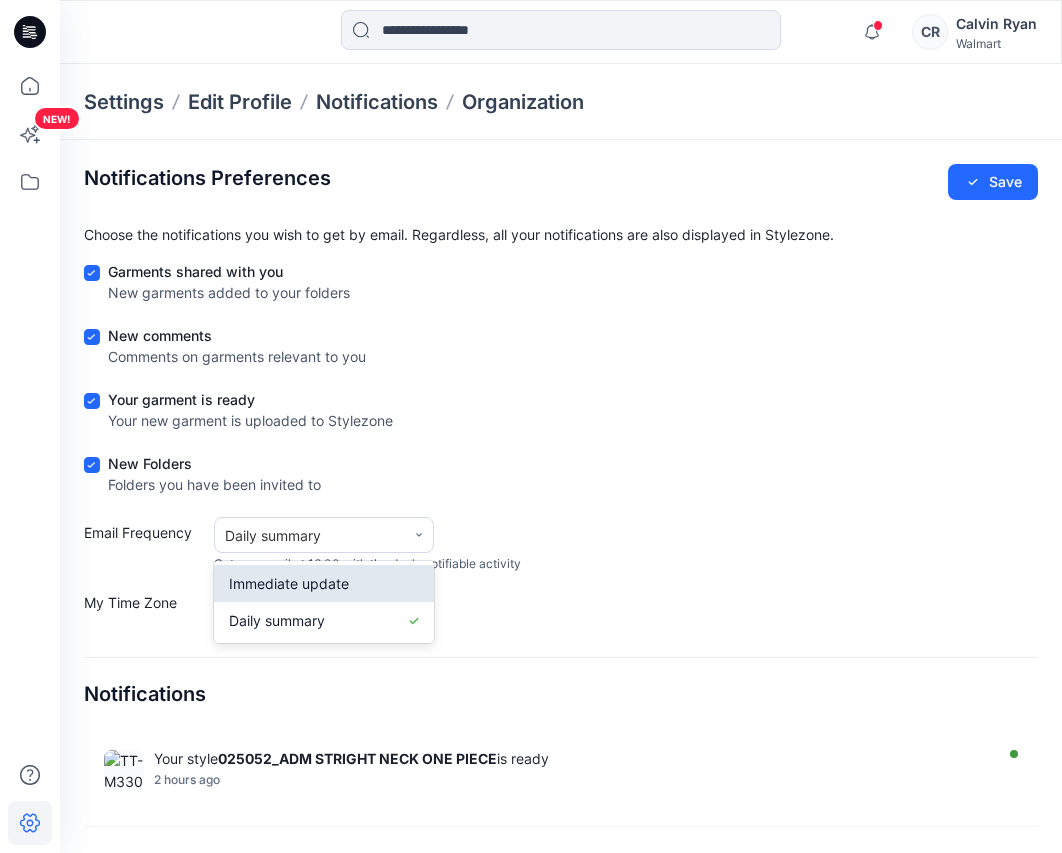 click on "Immediate update" at bounding box center (324, 583) 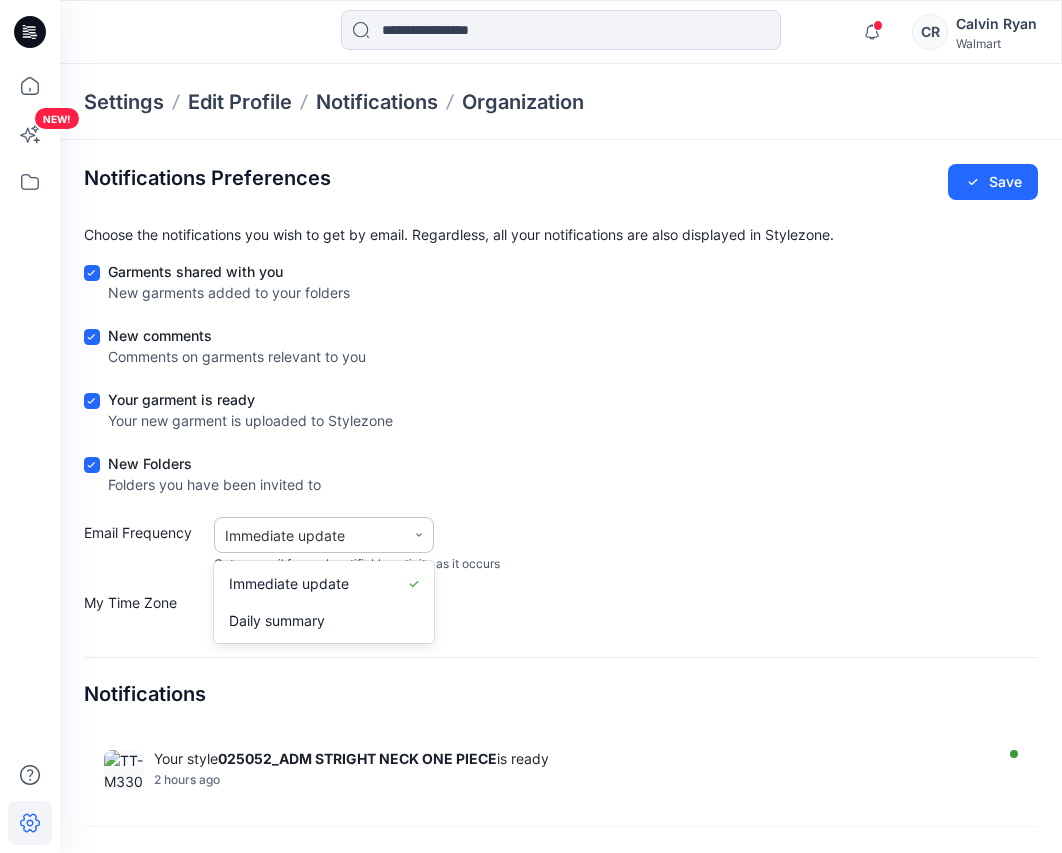 click on "Immediate update" at bounding box center [310, 535] 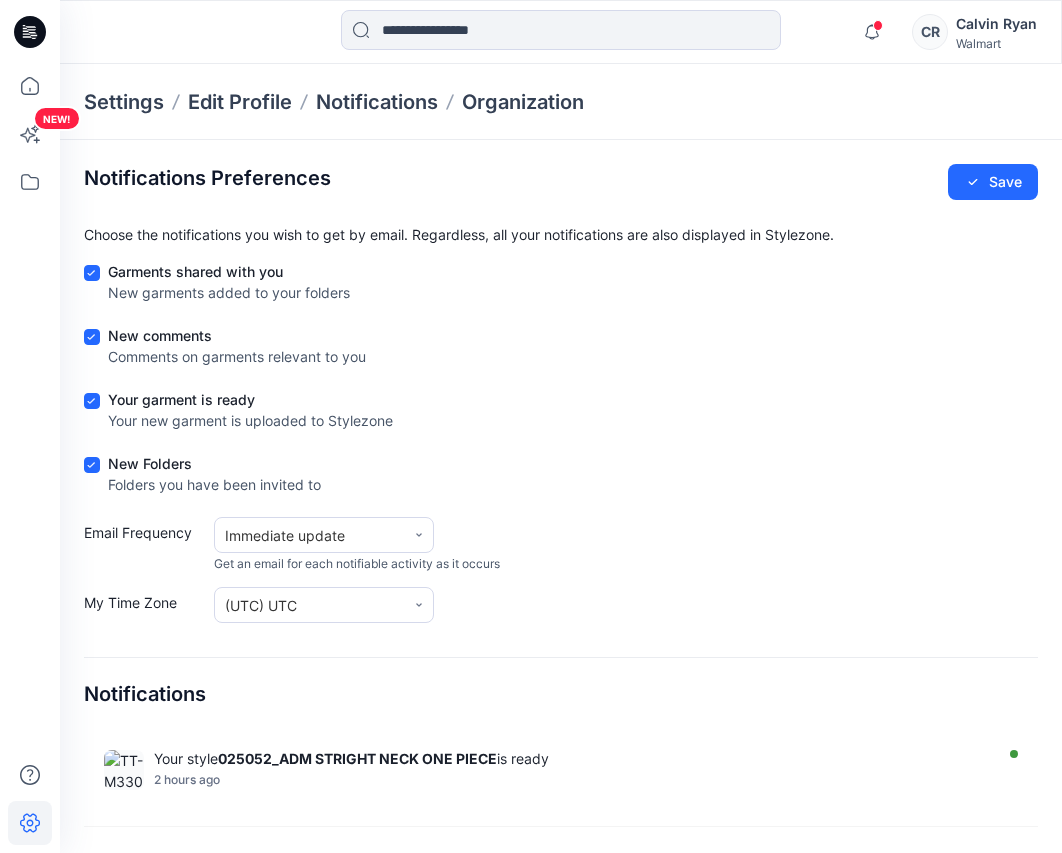 click on "Settings Edit Profile Notifications Organization" at bounding box center [561, 102] 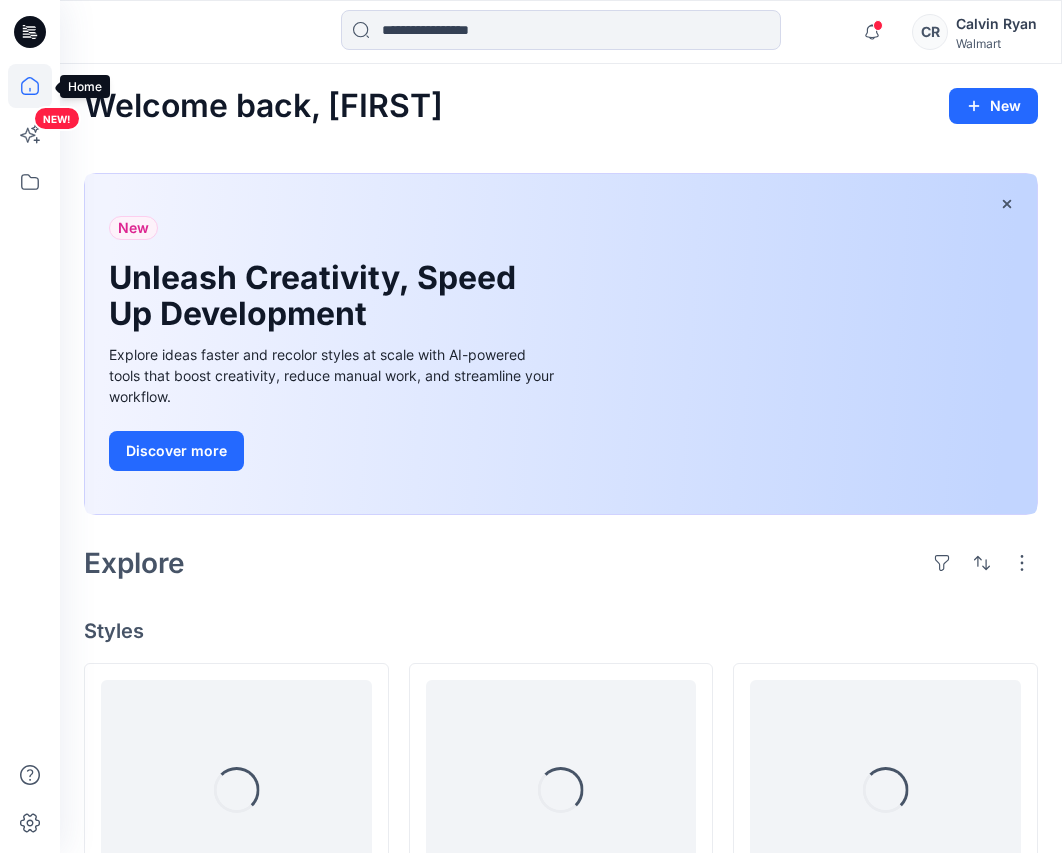 click 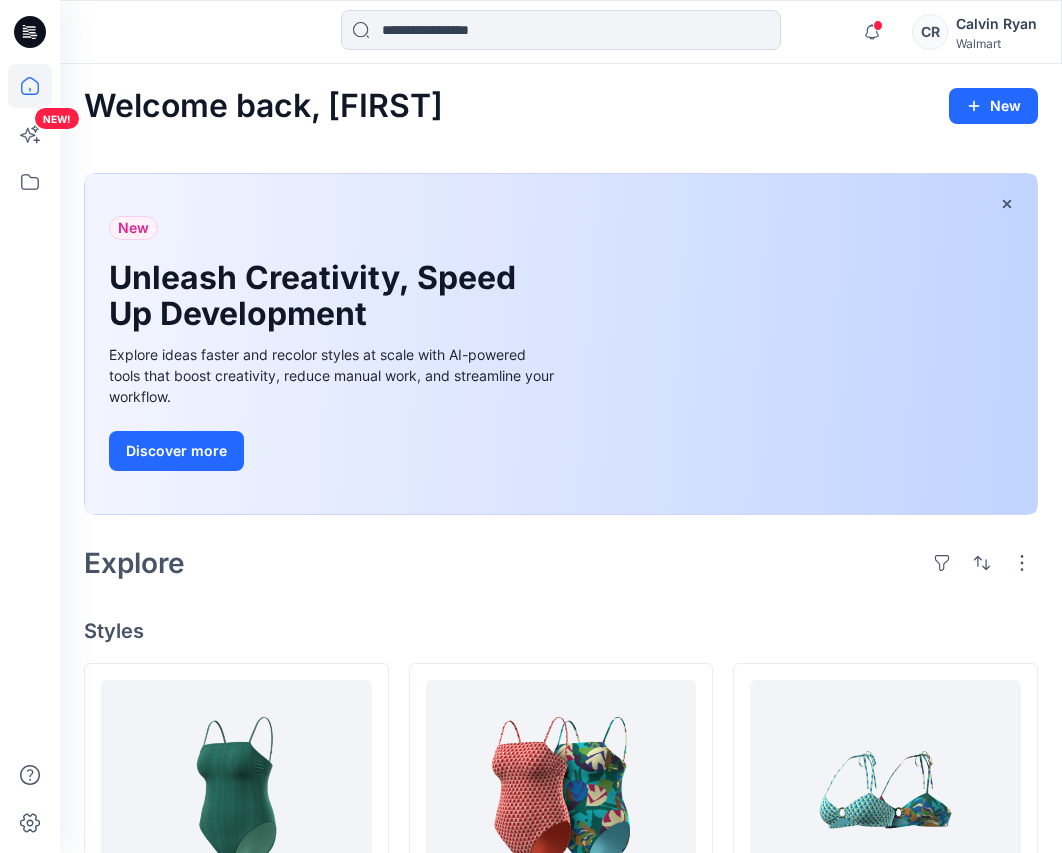drag, startPoint x: 697, startPoint y: 121, endPoint x: 858, endPoint y: 128, distance: 161.1521 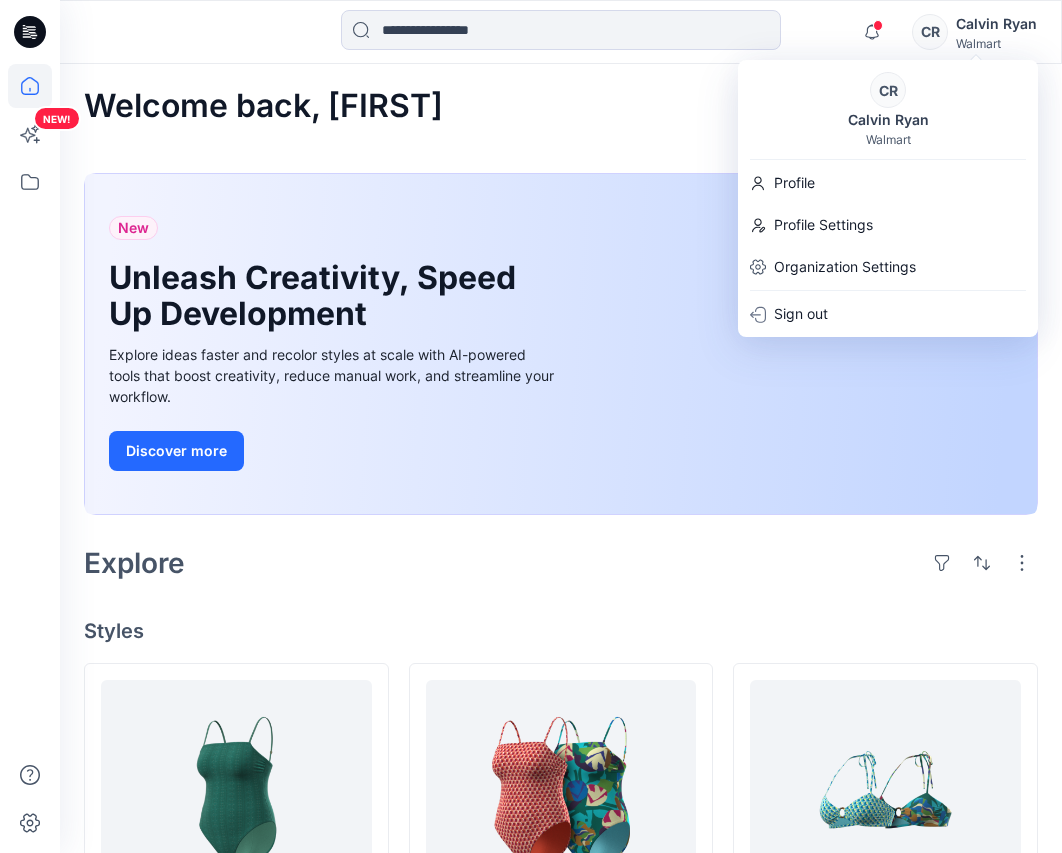 drag, startPoint x: 635, startPoint y: 71, endPoint x: 591, endPoint y: 66, distance: 44.28318 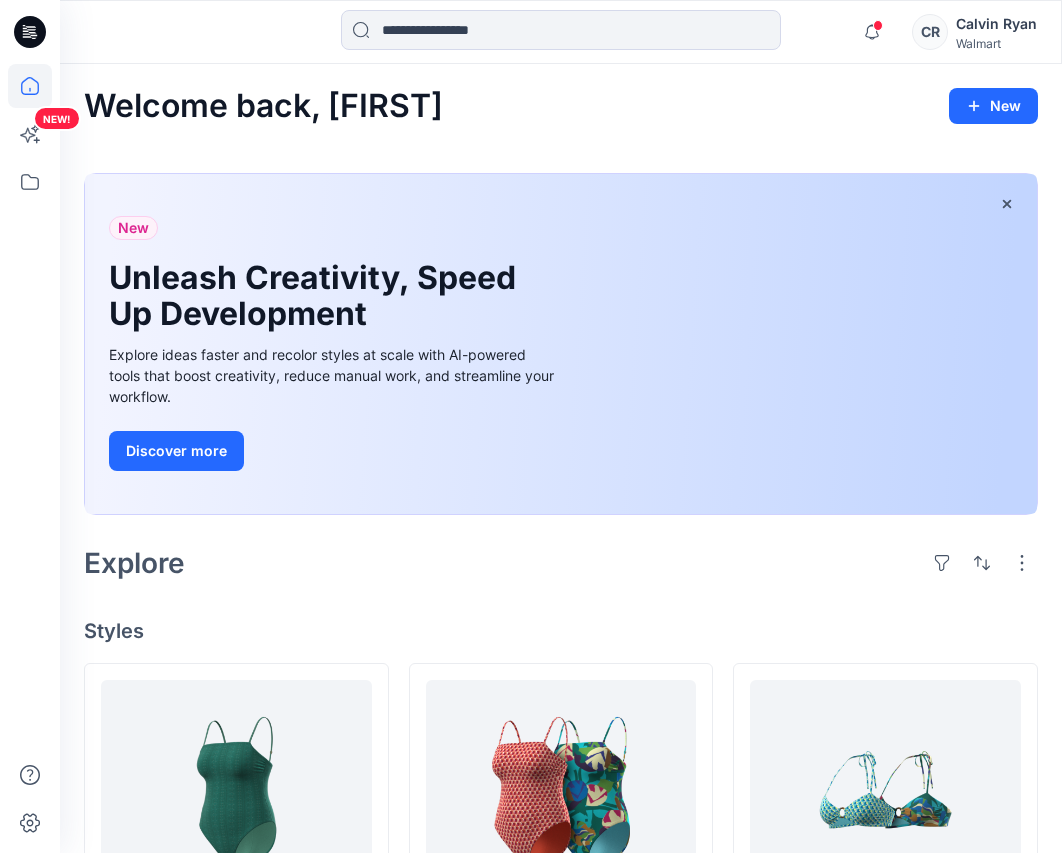 click 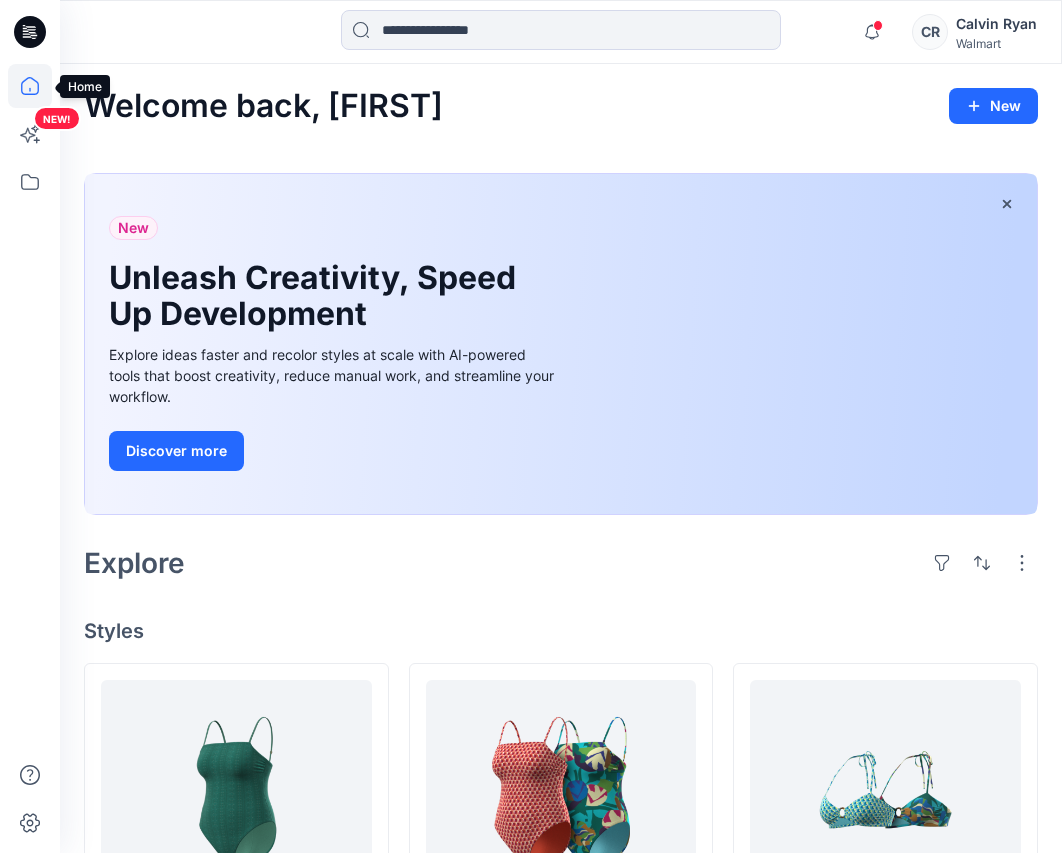click 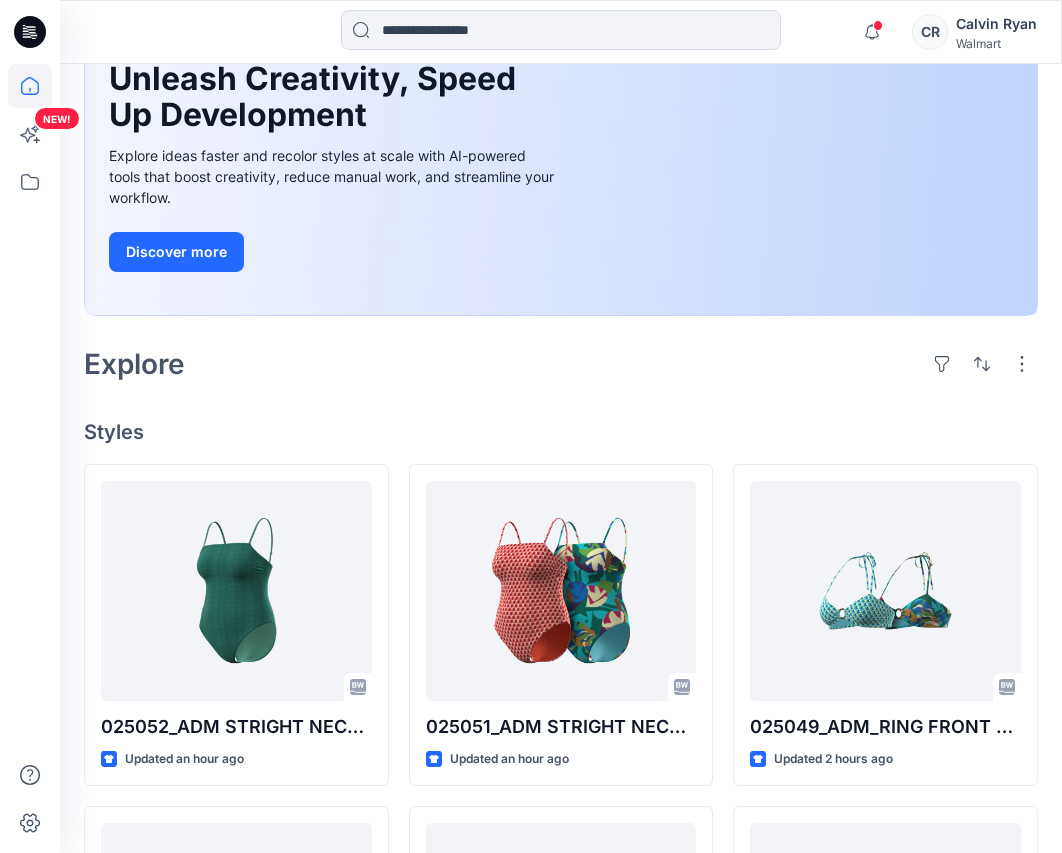scroll, scrollTop: 300, scrollLeft: 0, axis: vertical 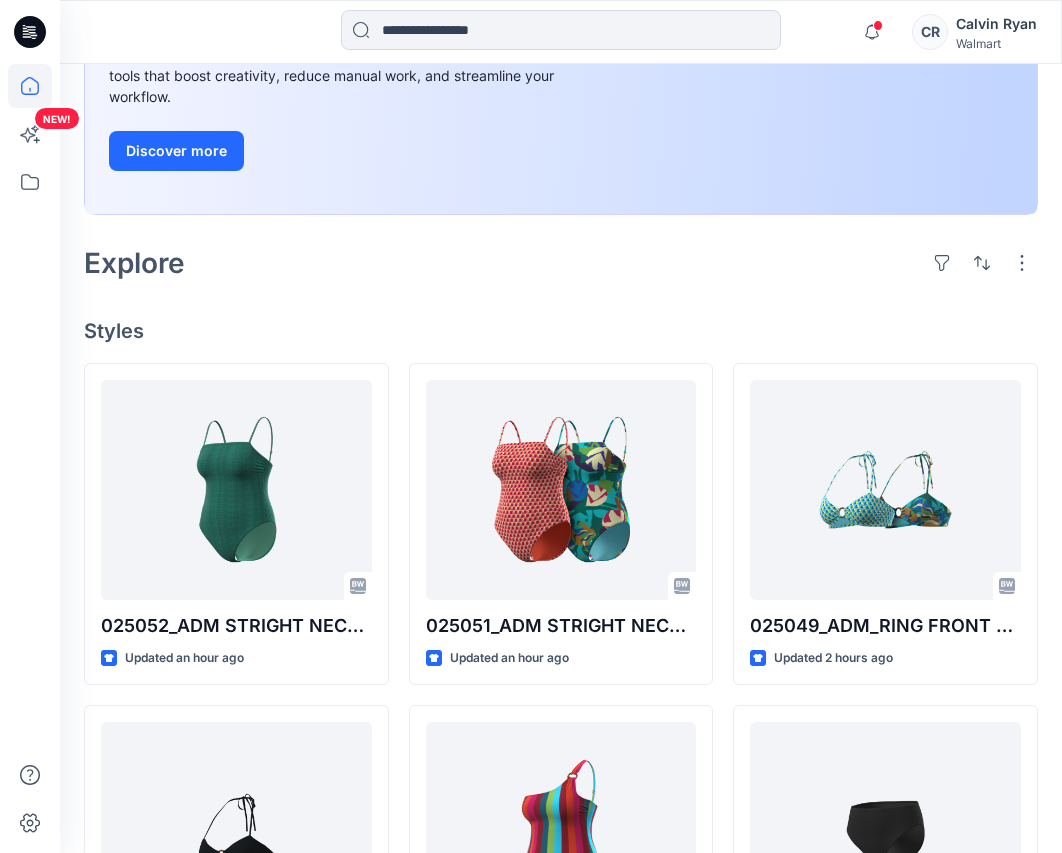 click on "Explore" at bounding box center (561, 263) 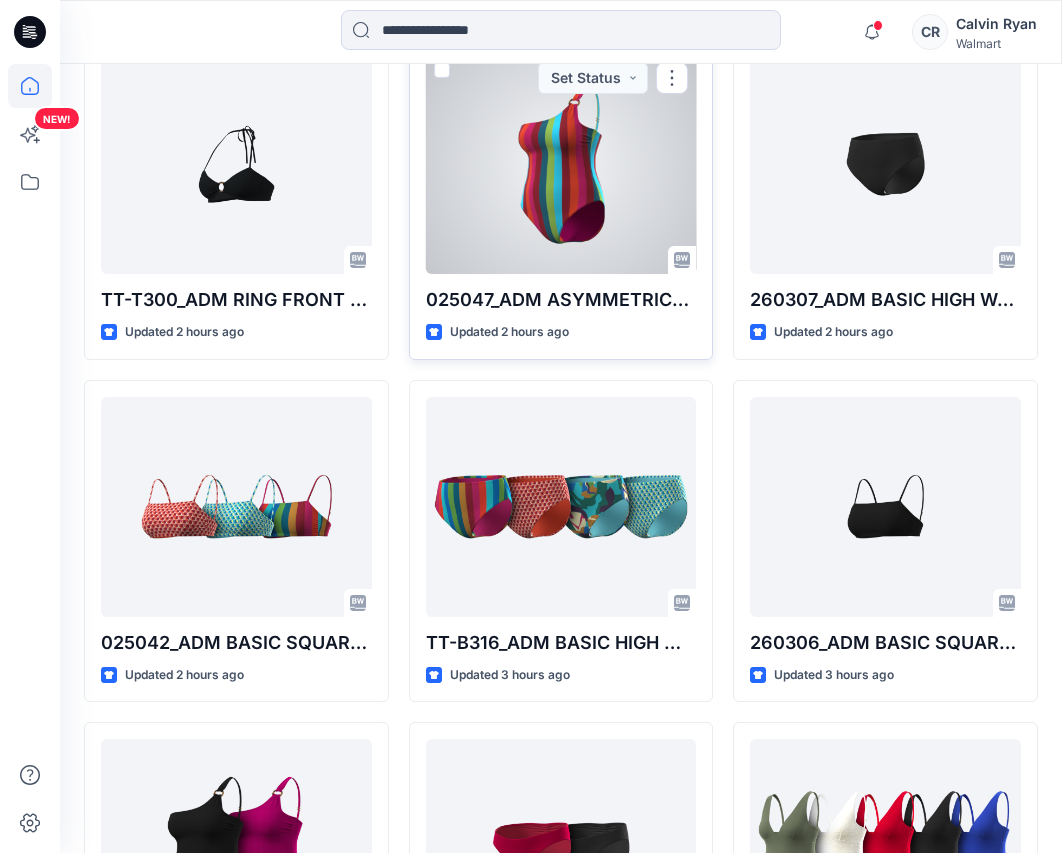 scroll, scrollTop: 1256, scrollLeft: 0, axis: vertical 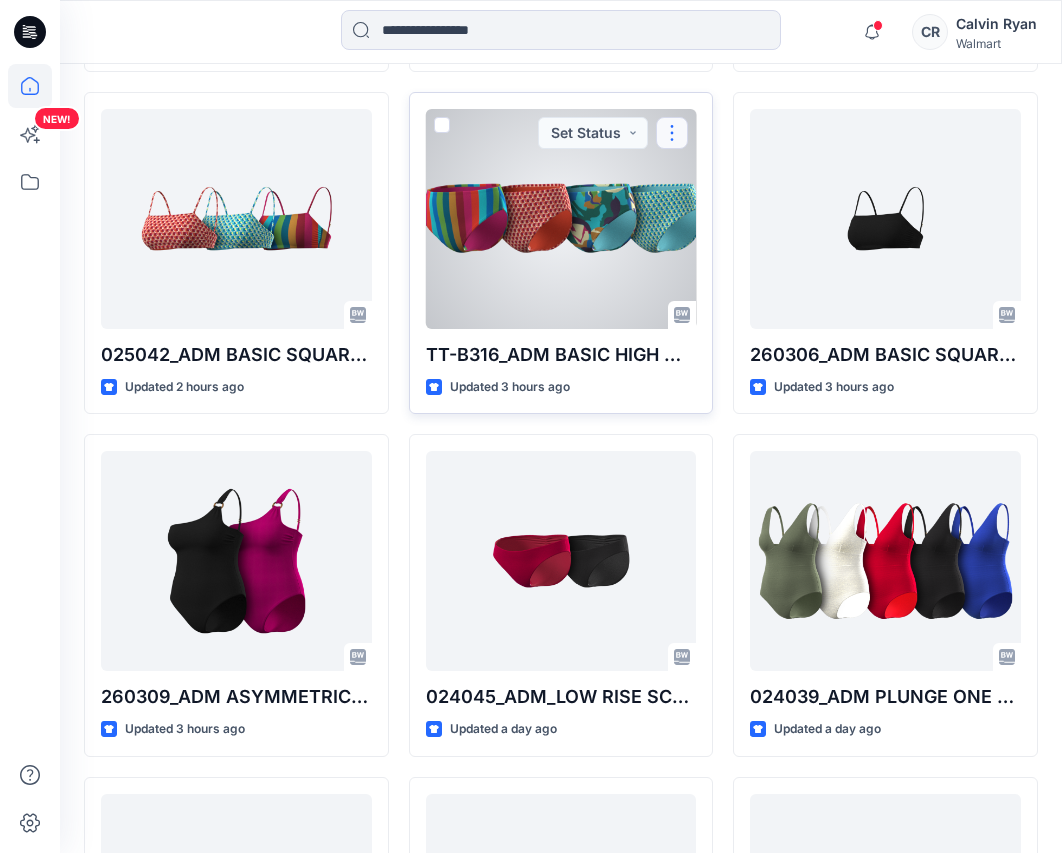 click at bounding box center [672, 133] 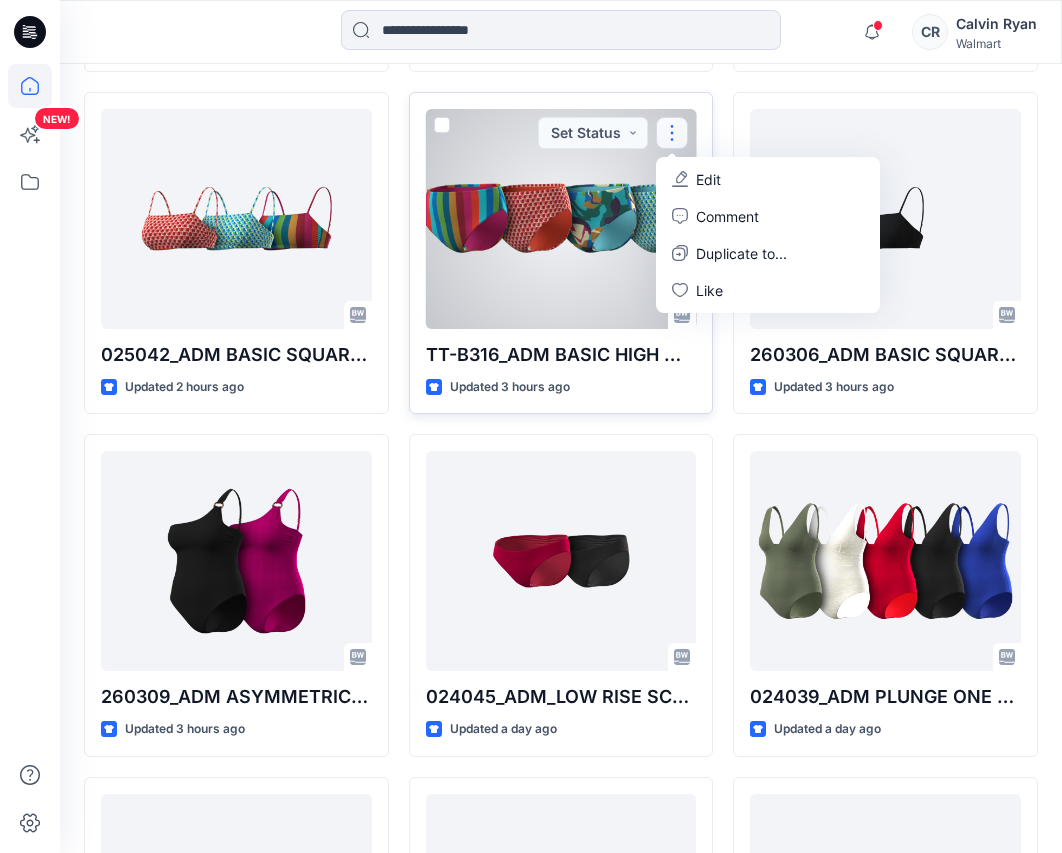 click 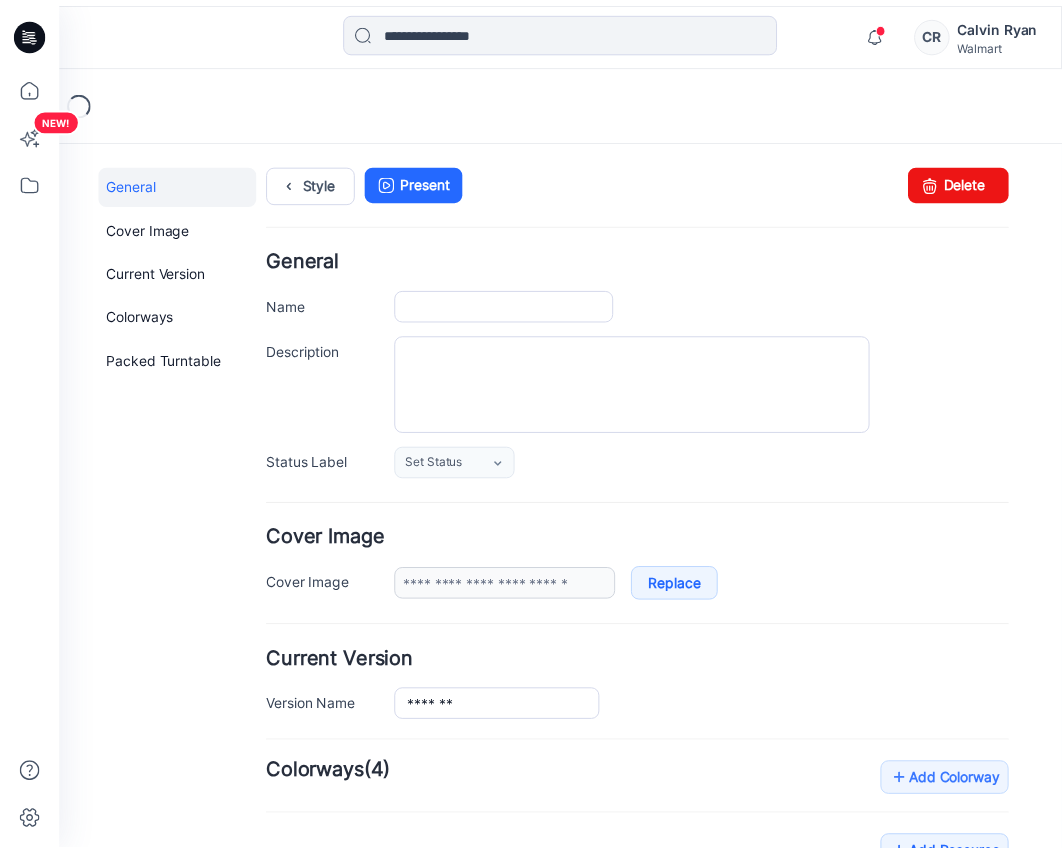 scroll, scrollTop: 0, scrollLeft: 0, axis: both 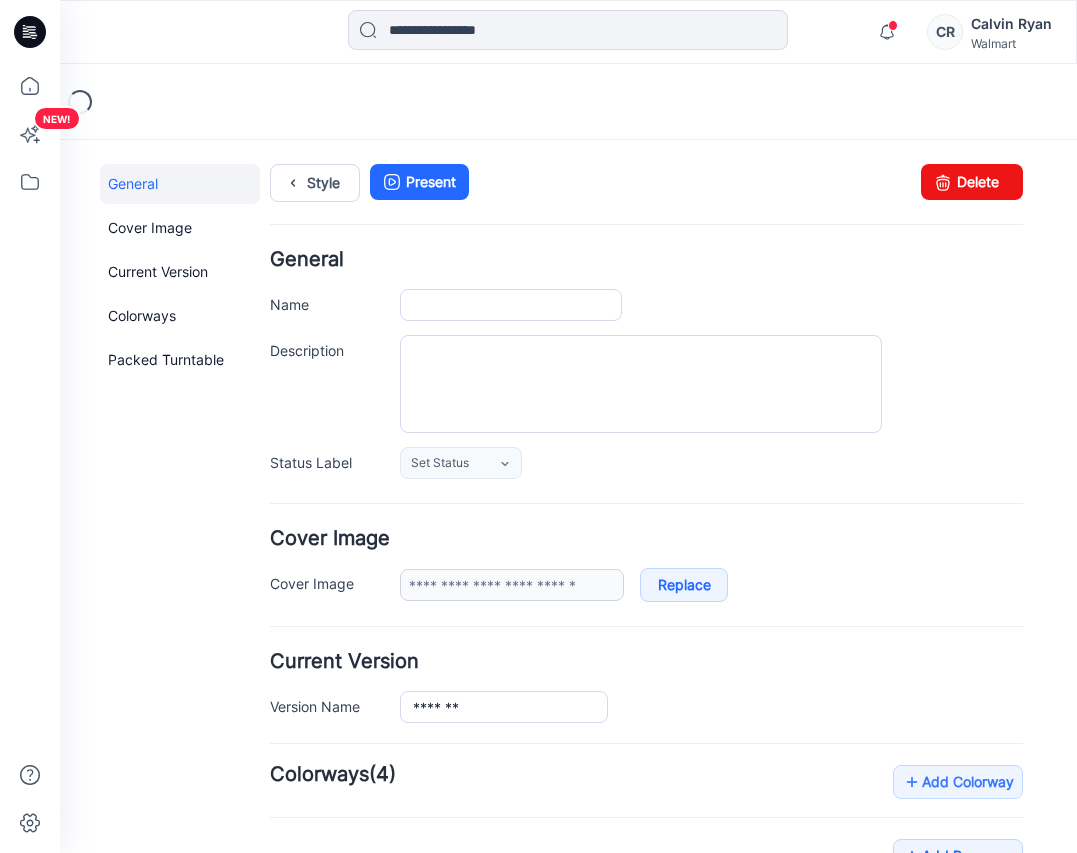 type on "**********" 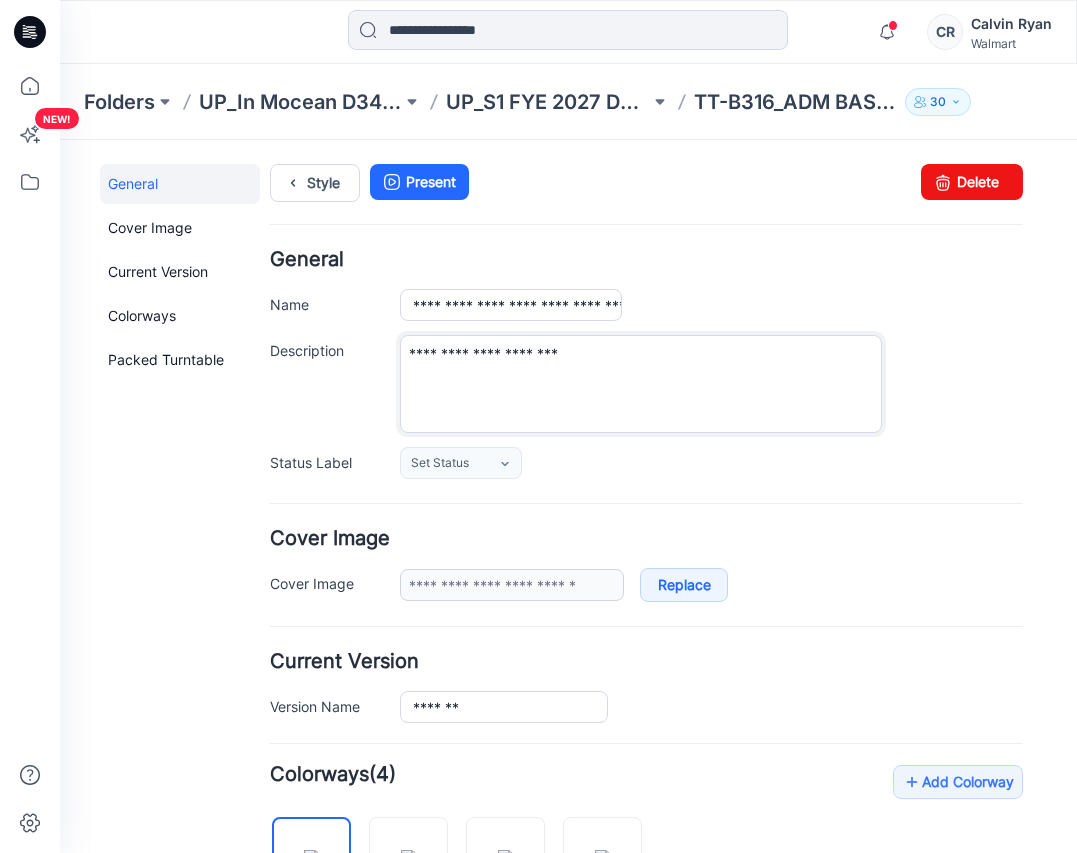 click on "**********" at bounding box center [641, 384] 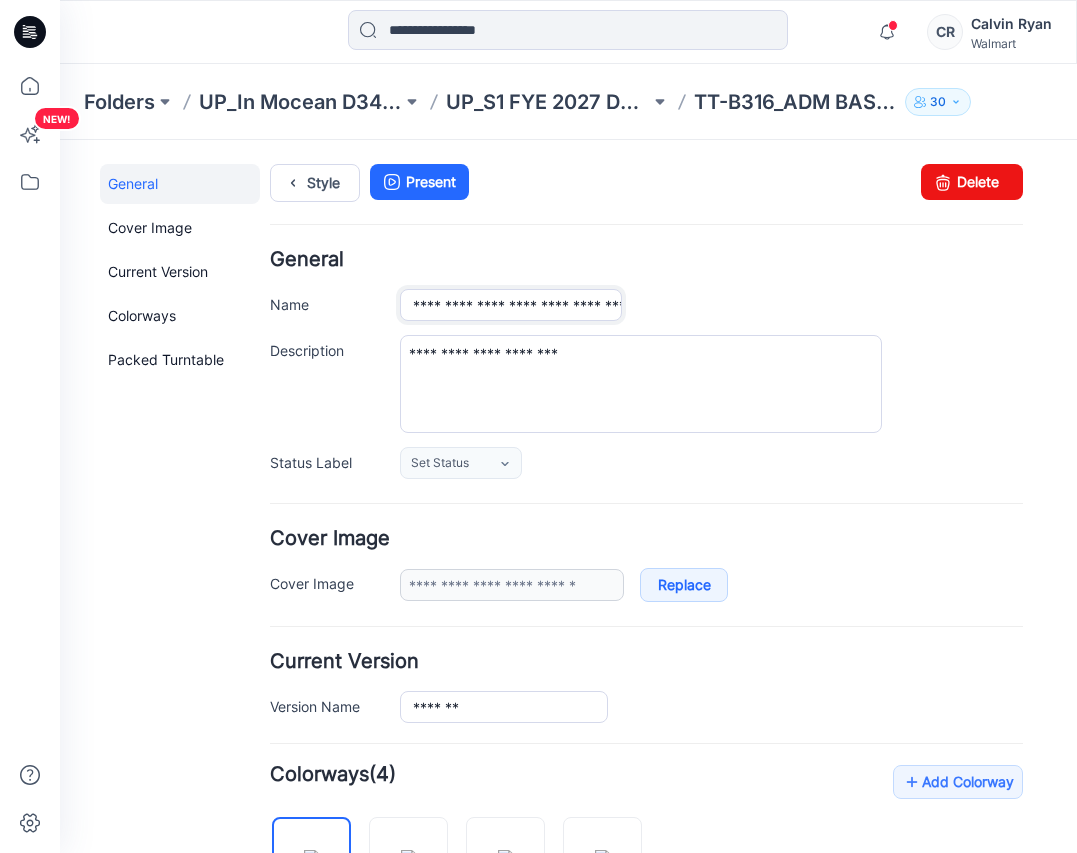 drag, startPoint x: 474, startPoint y: 309, endPoint x: 445, endPoint y: 308, distance: 29.017237 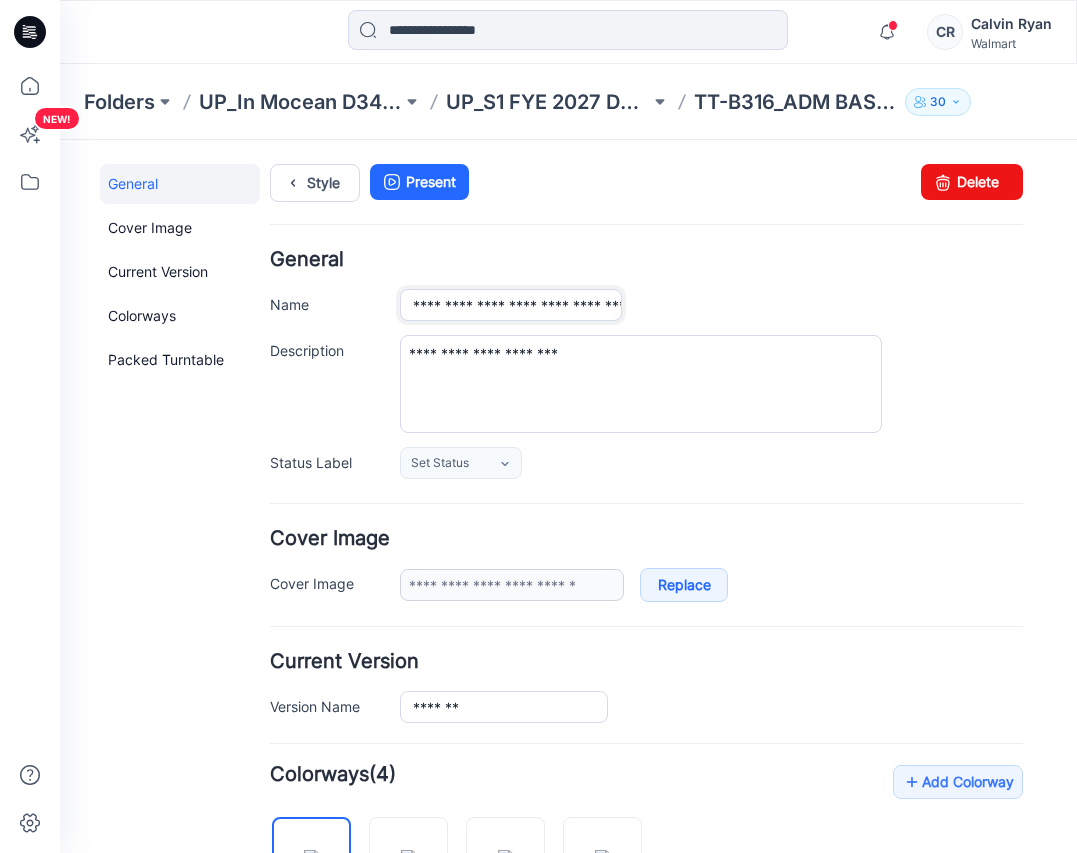 click on "**********" at bounding box center [511, 305] 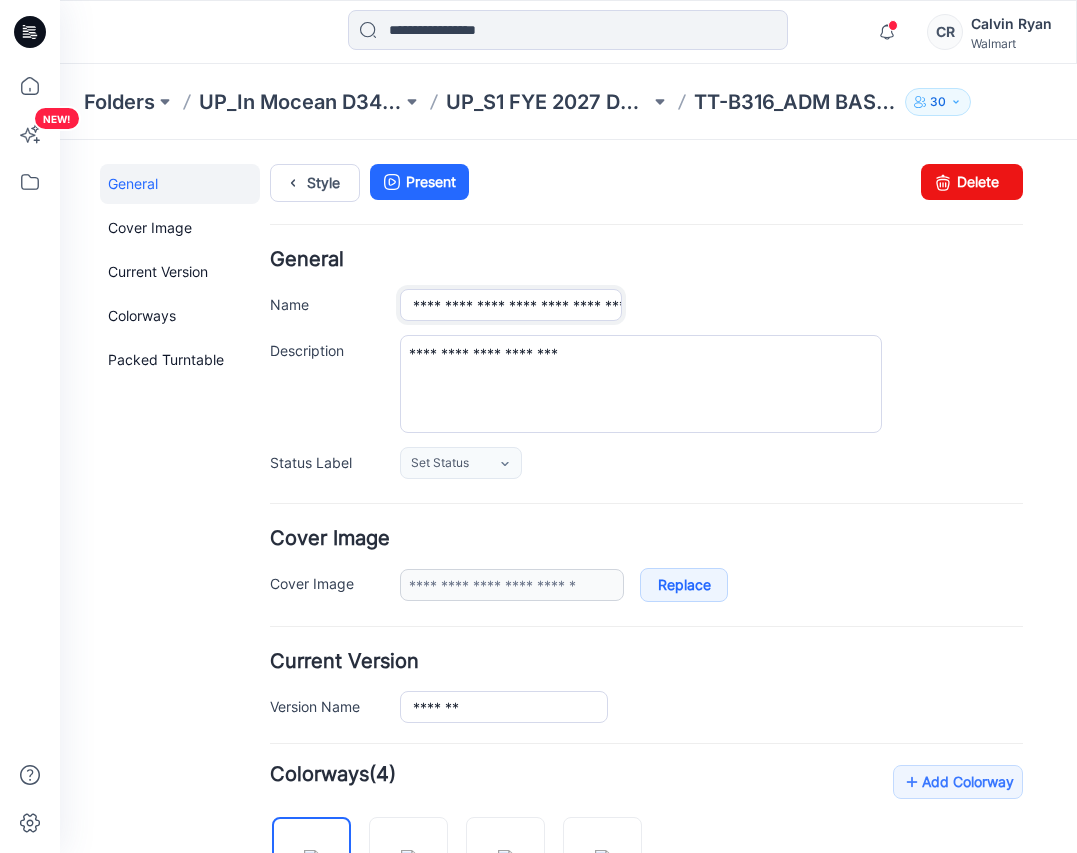 click on "**********" at bounding box center [646, 305] 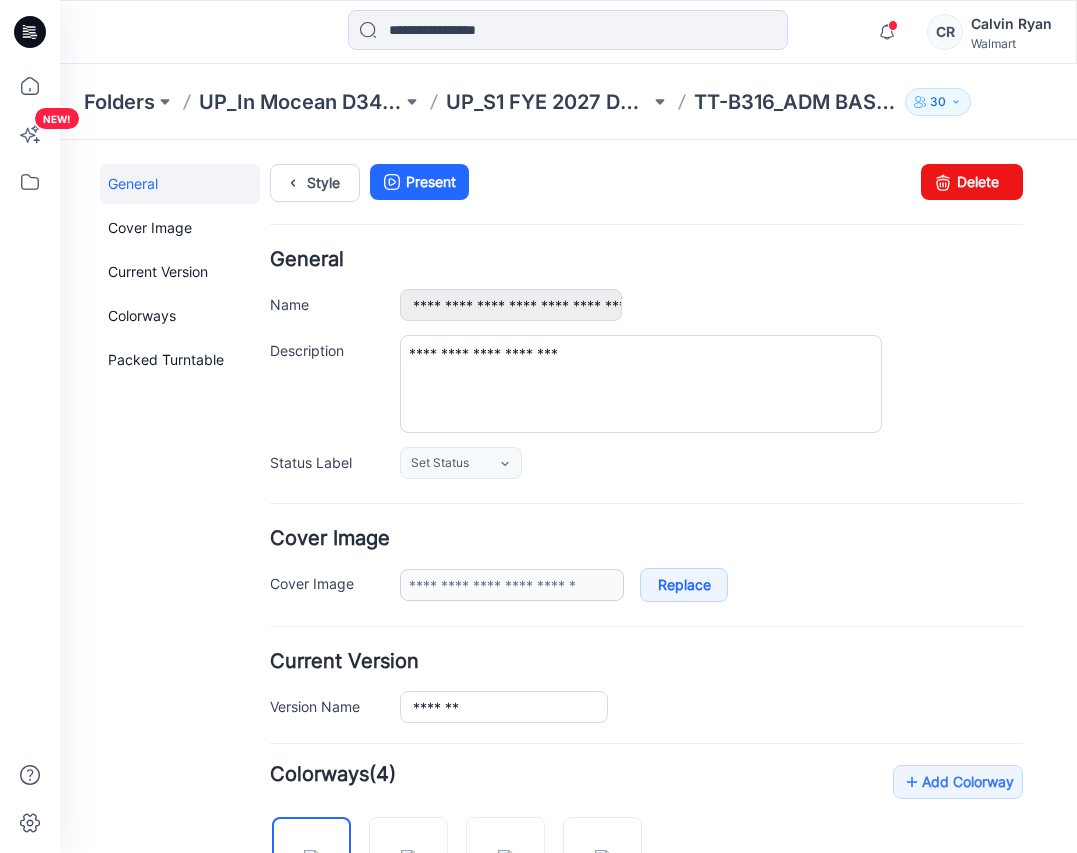 click on "**********" at bounding box center [646, 364] 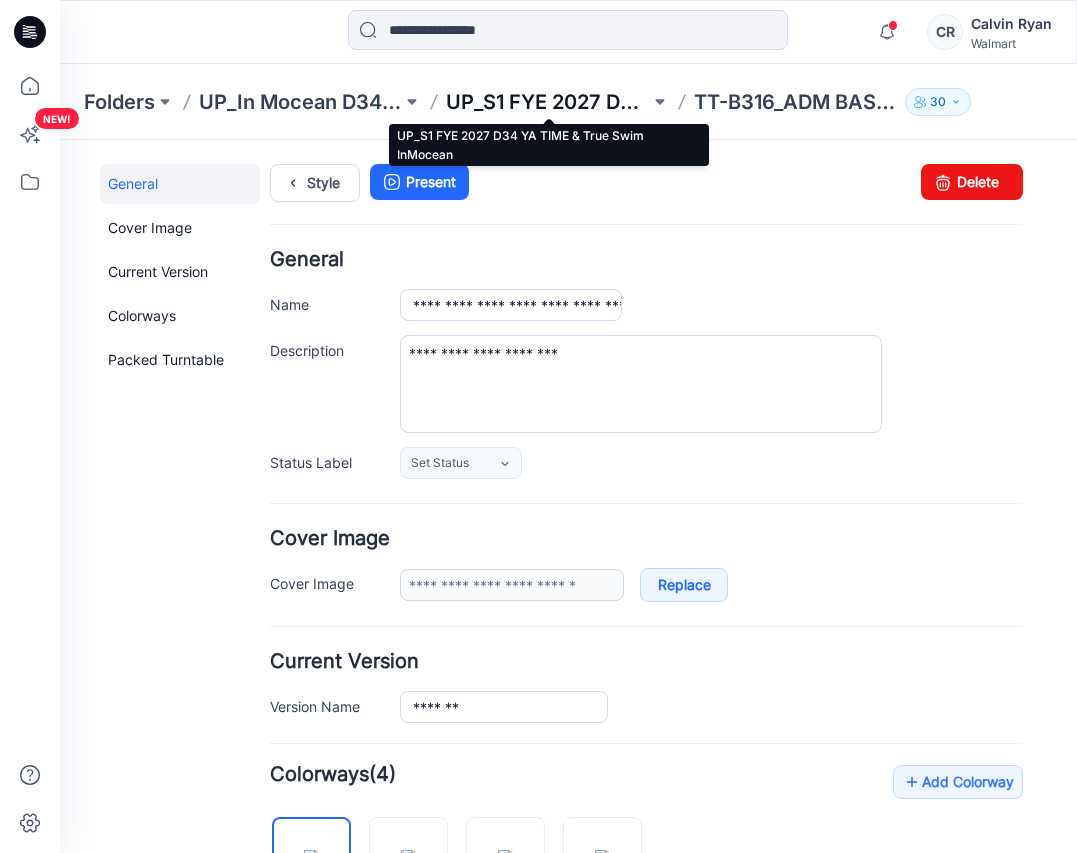 click on "UP_S1 FYE 2027 D34 YA TIME & True Swim InMocean" at bounding box center (547, 102) 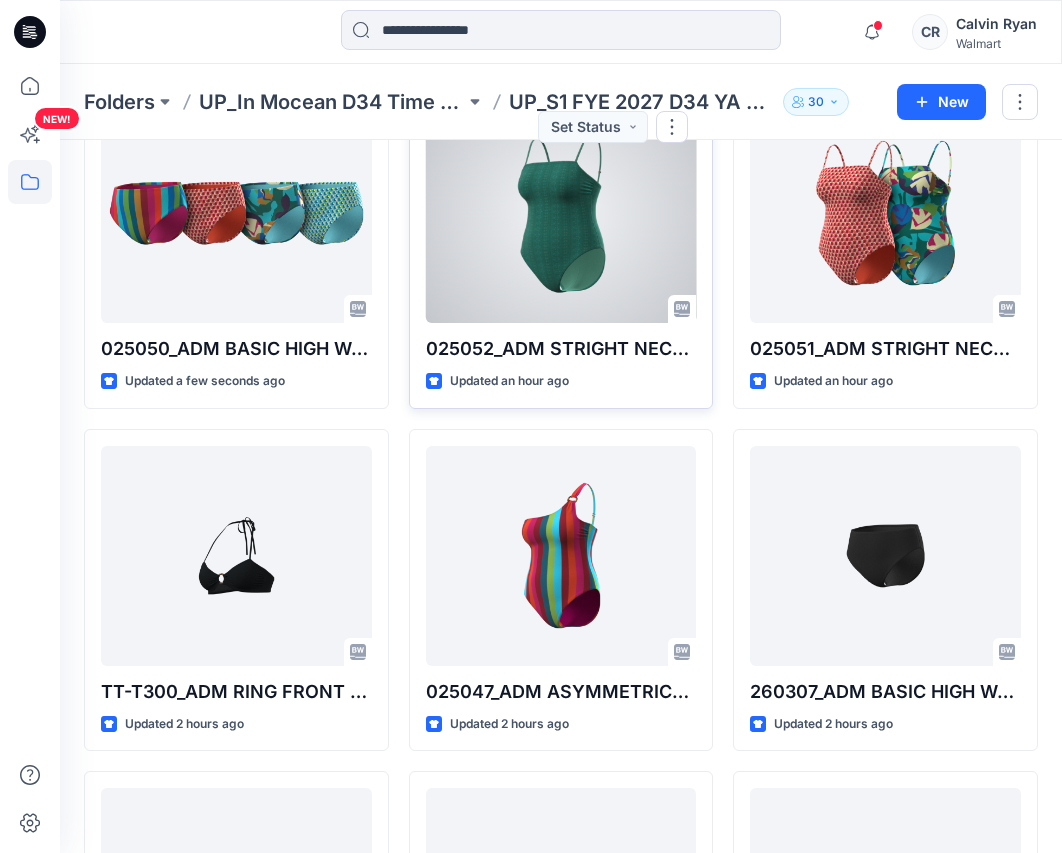 scroll, scrollTop: 200, scrollLeft: 0, axis: vertical 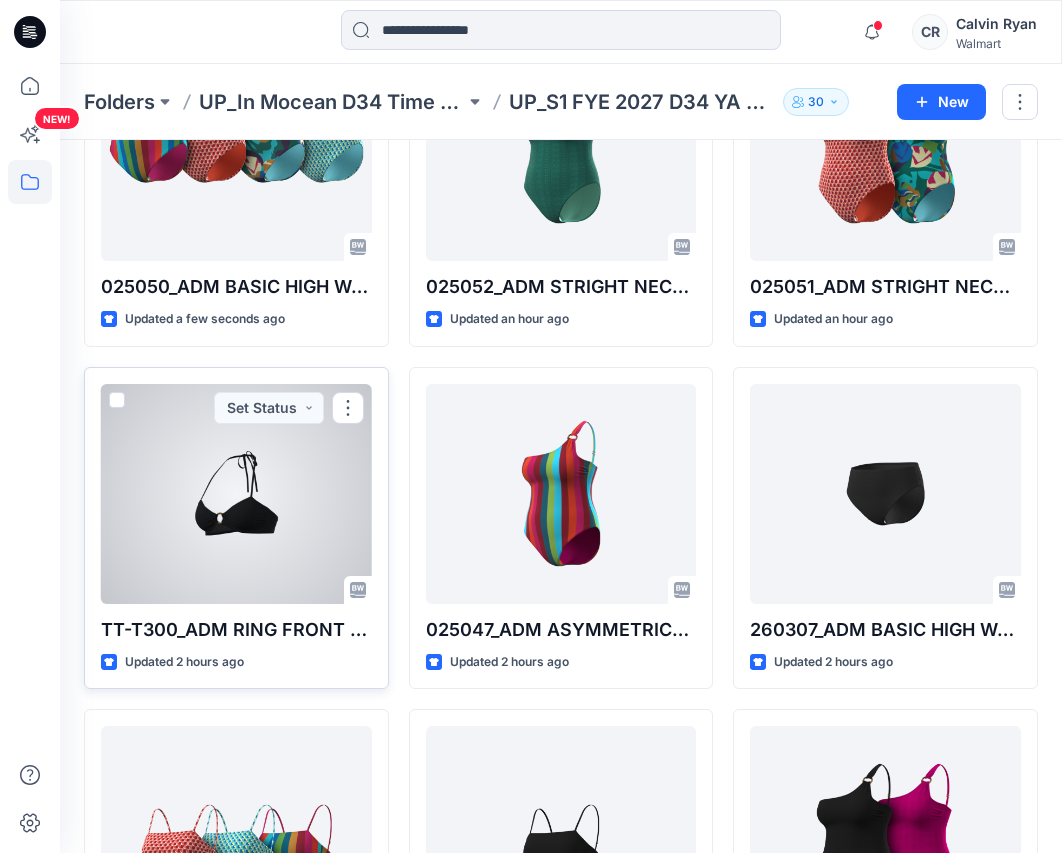click at bounding box center [236, 494] 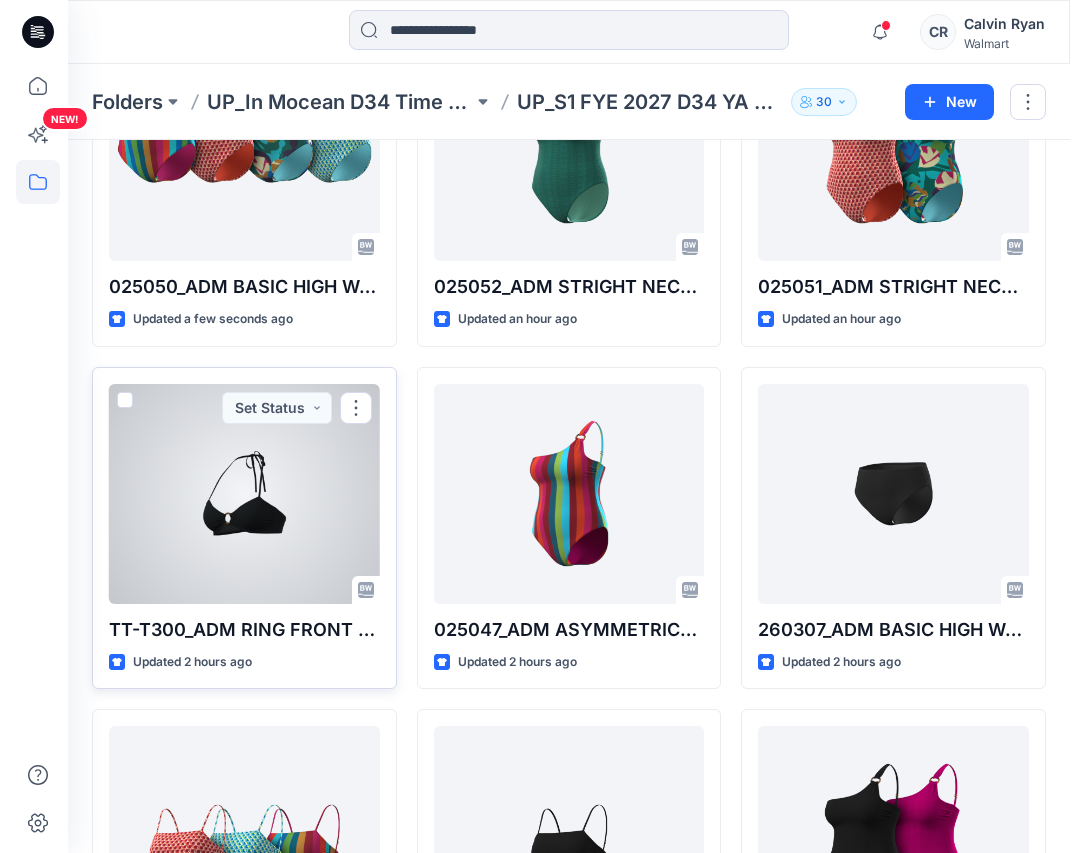 scroll, scrollTop: 0, scrollLeft: 0, axis: both 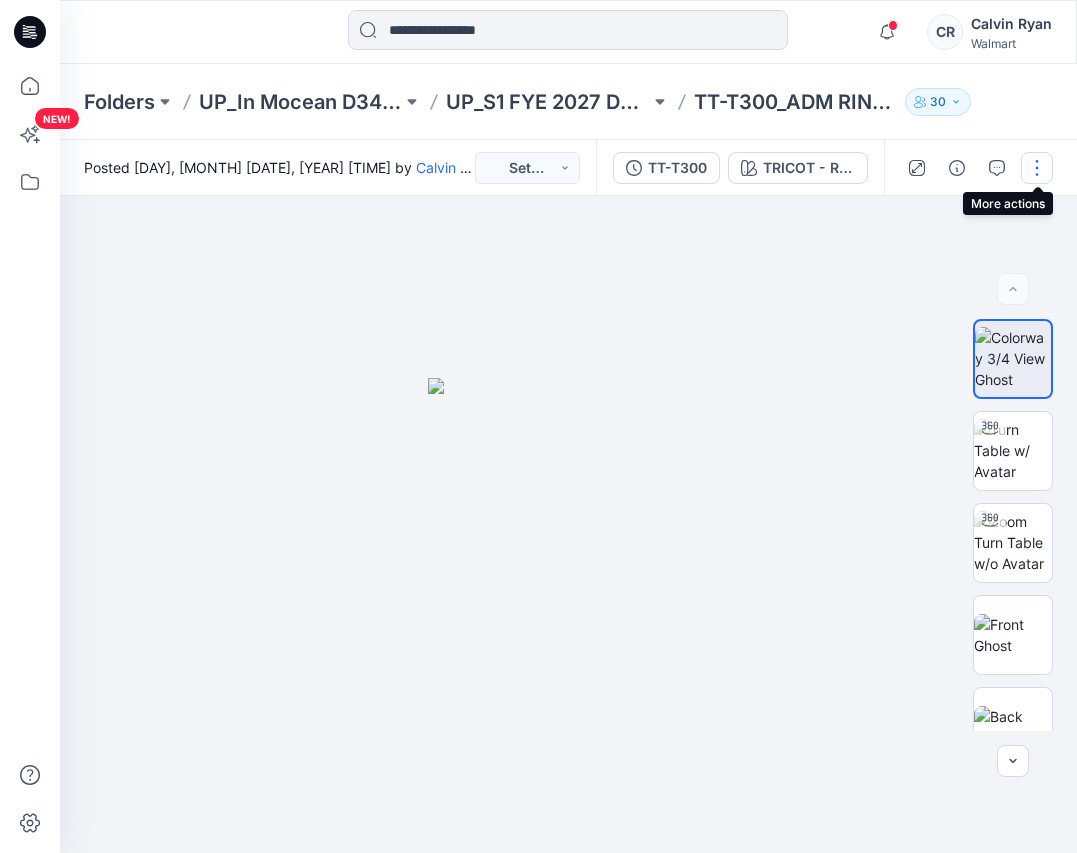 click at bounding box center (1037, 168) 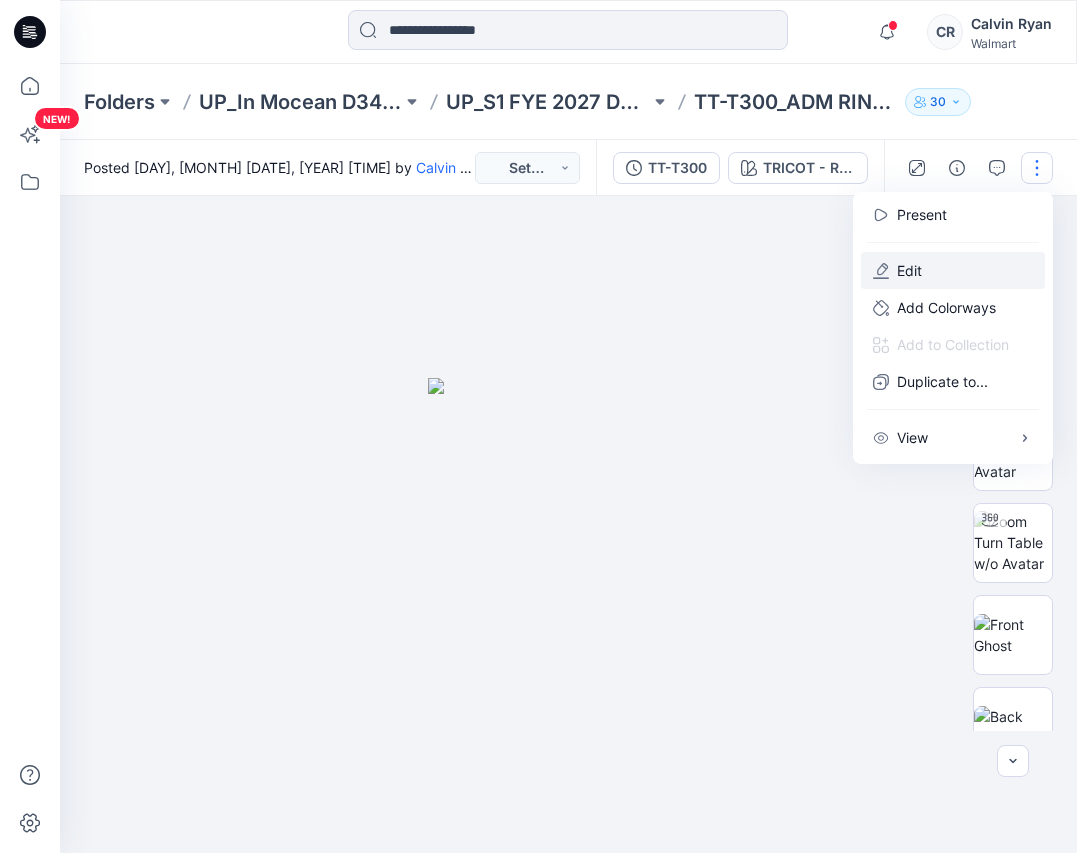 click on "Edit" at bounding box center (909, 270) 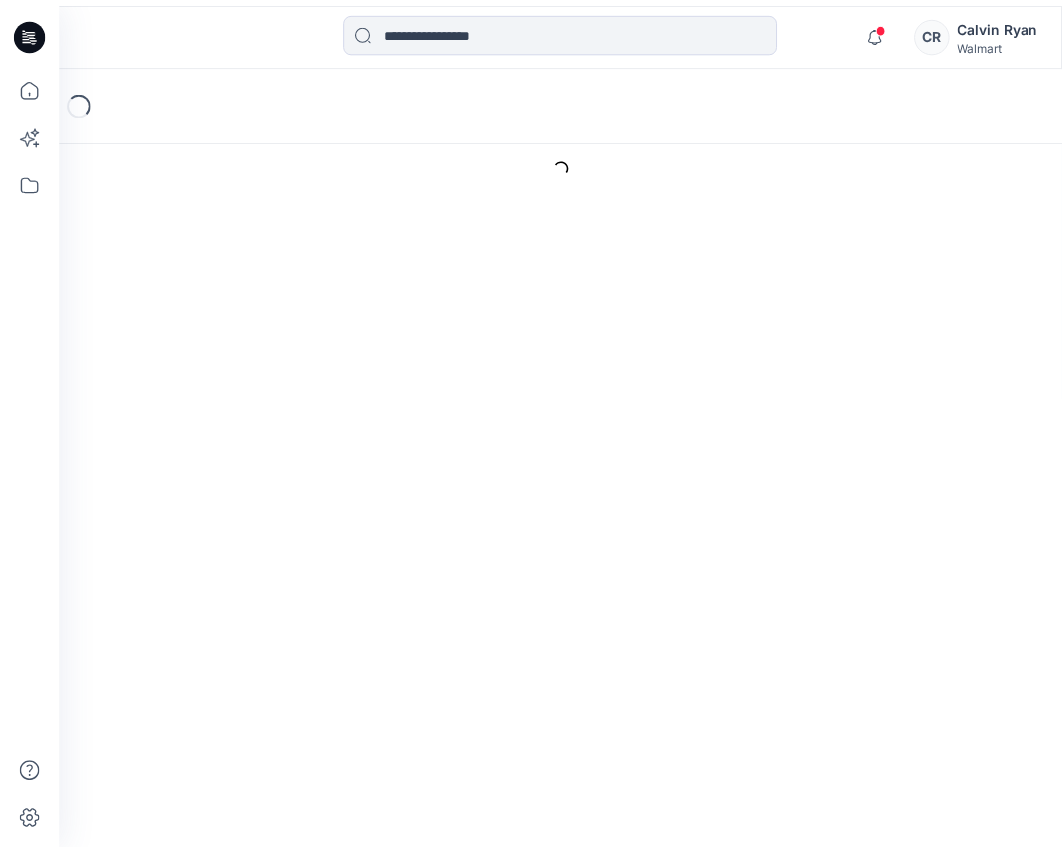 scroll, scrollTop: 0, scrollLeft: 0, axis: both 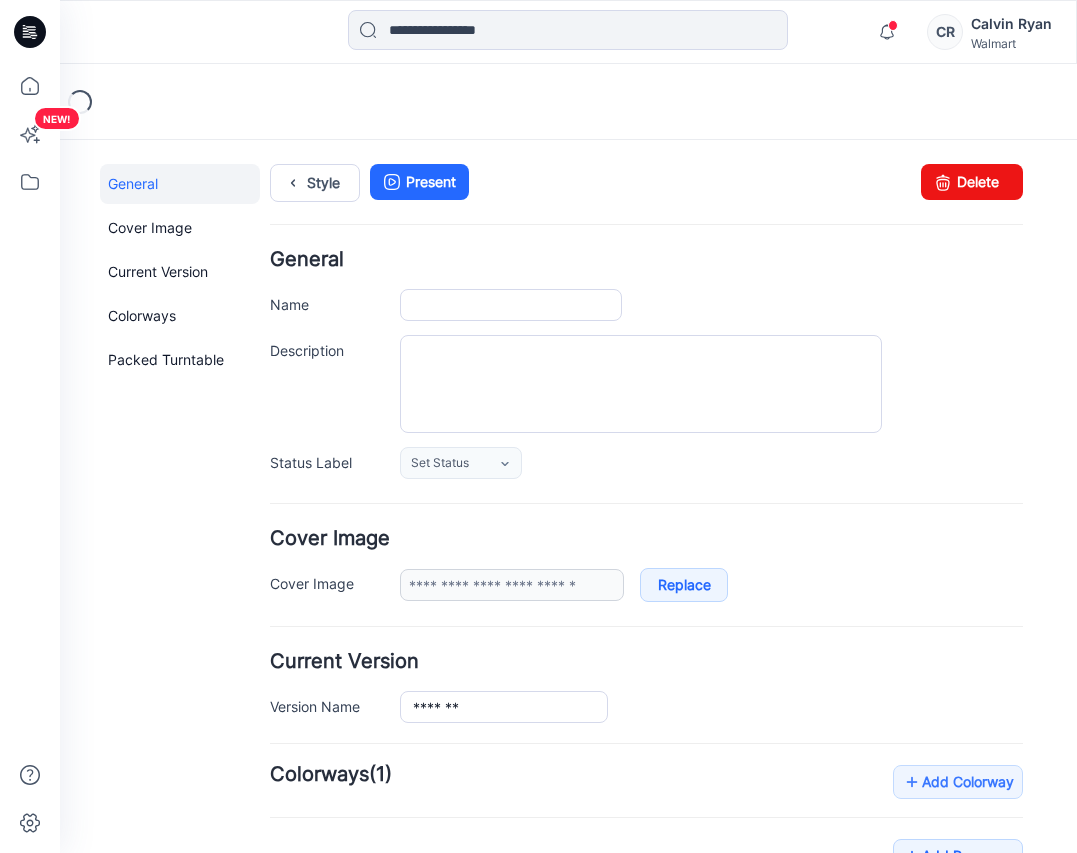 type on "**********" 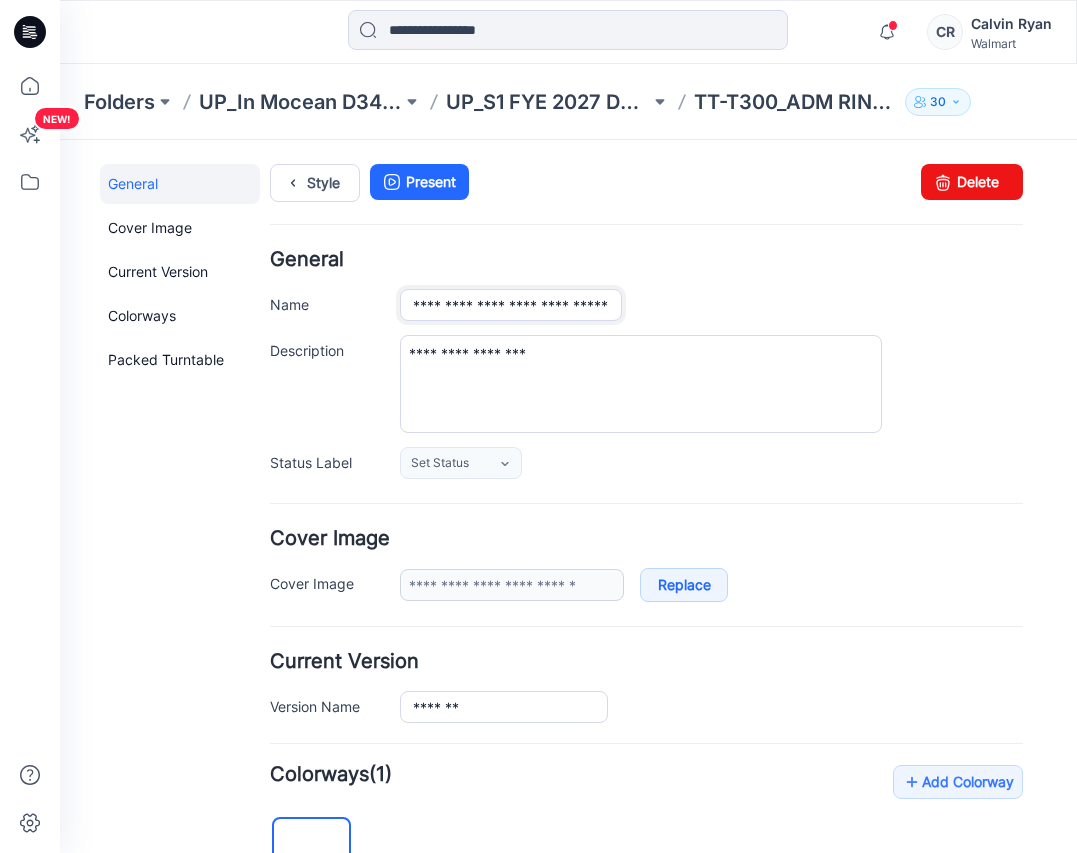 drag, startPoint x: 469, startPoint y: 308, endPoint x: 387, endPoint y: 306, distance: 82.02438 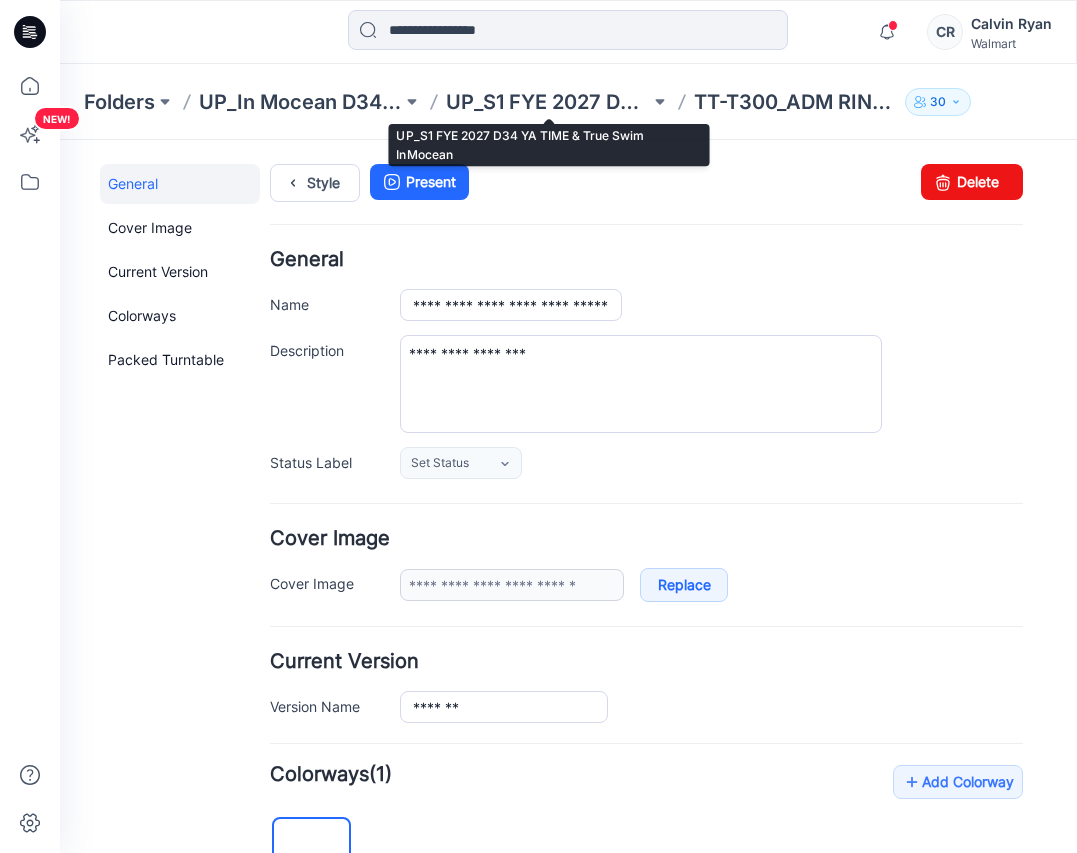 click on "UP_S1 FYE 2027 D34 YA TIME & True Swim InMocean" at bounding box center [547, 102] 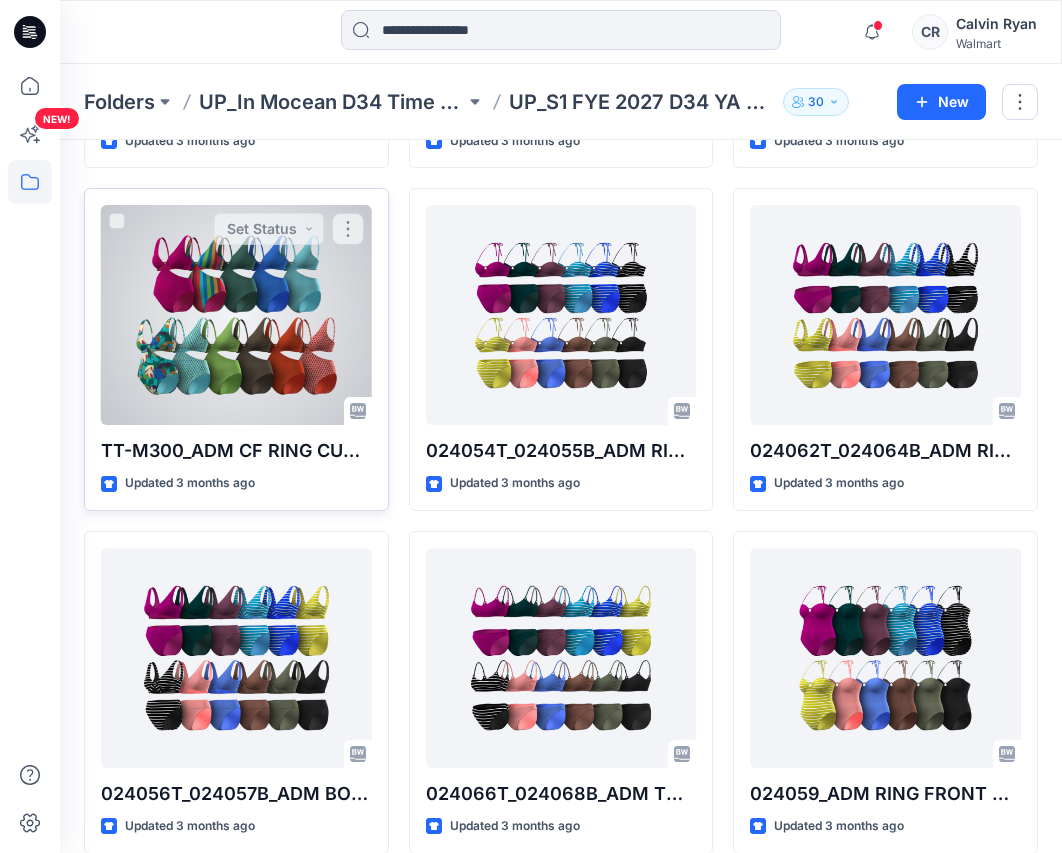 scroll, scrollTop: 3558, scrollLeft: 0, axis: vertical 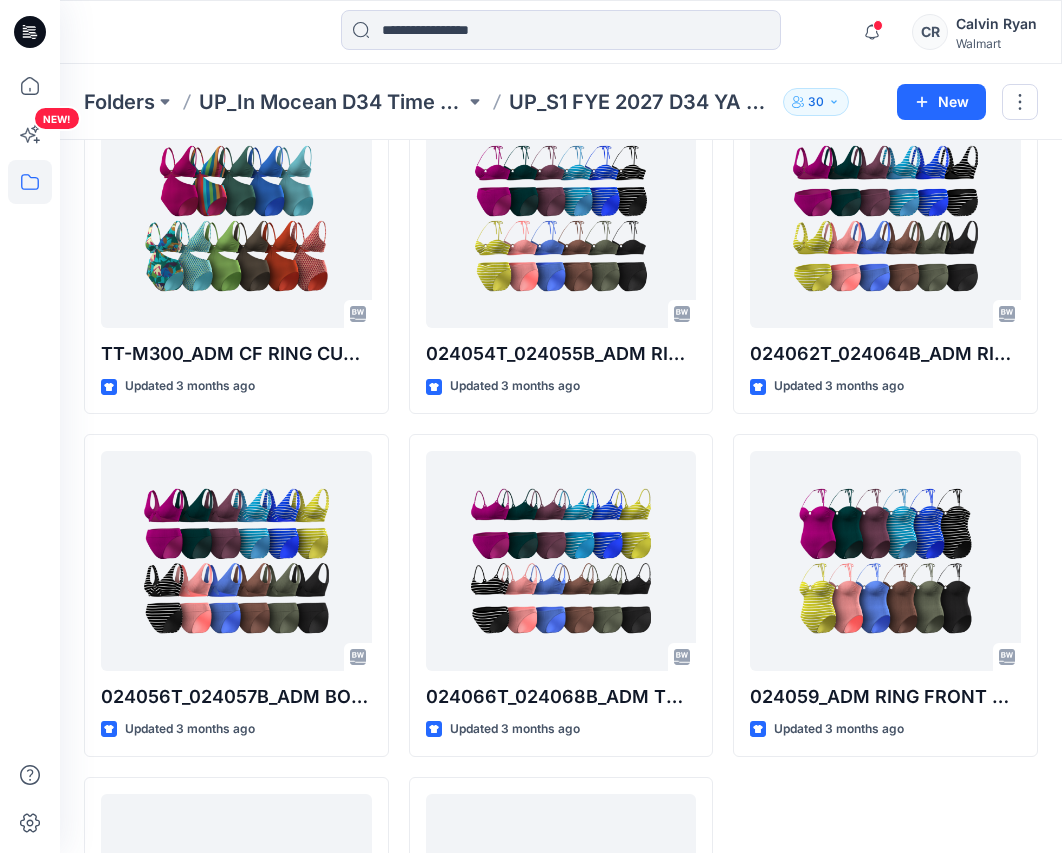 click on "Walmart" at bounding box center [996, 43] 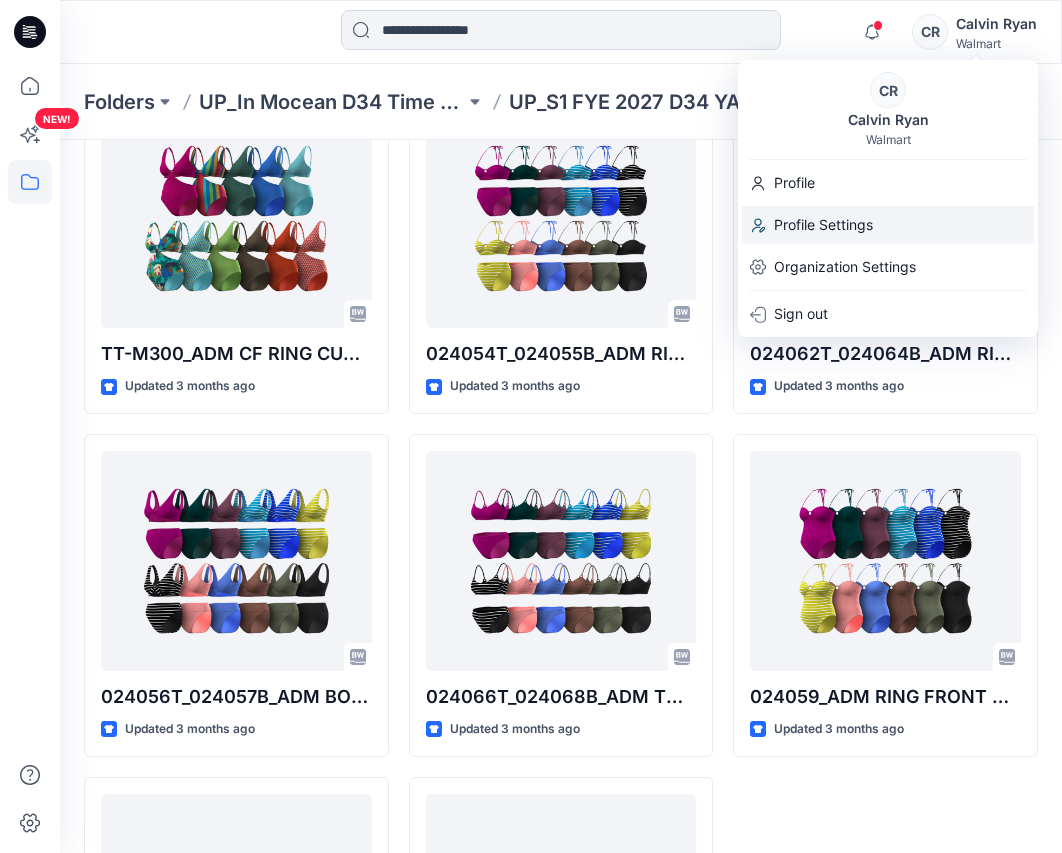click on "Profile Settings" at bounding box center [888, 225] 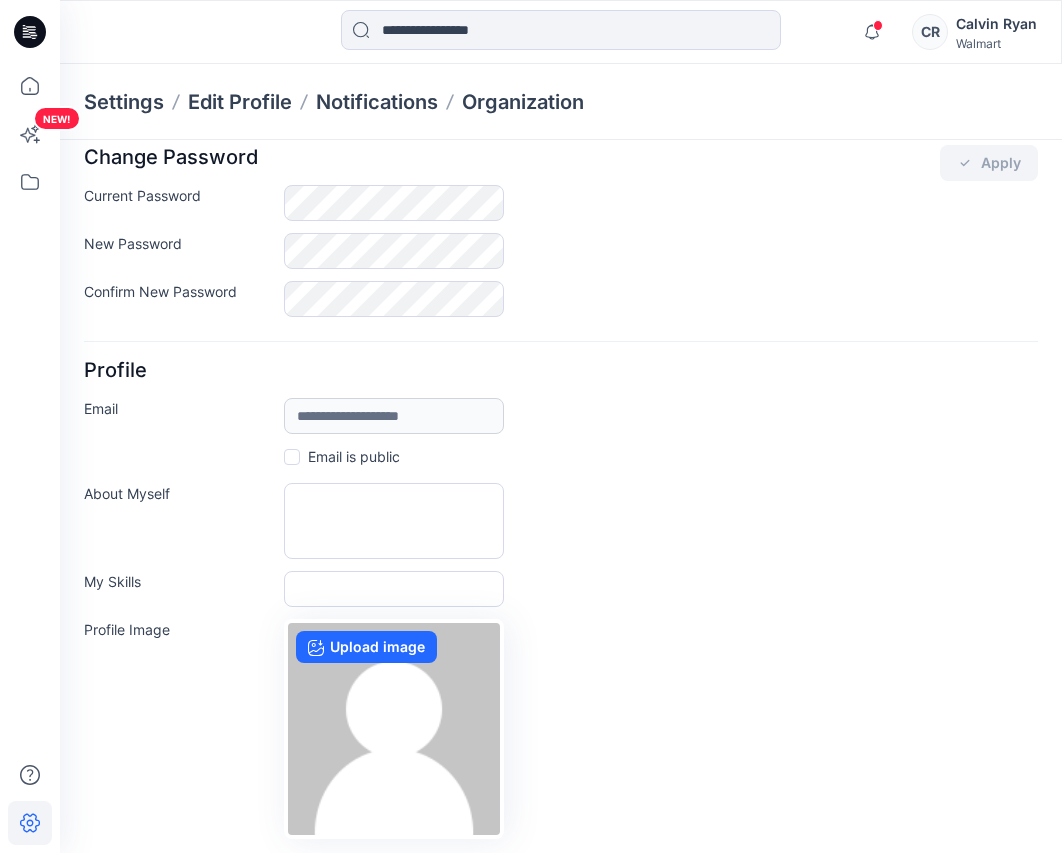 scroll, scrollTop: 0, scrollLeft: 0, axis: both 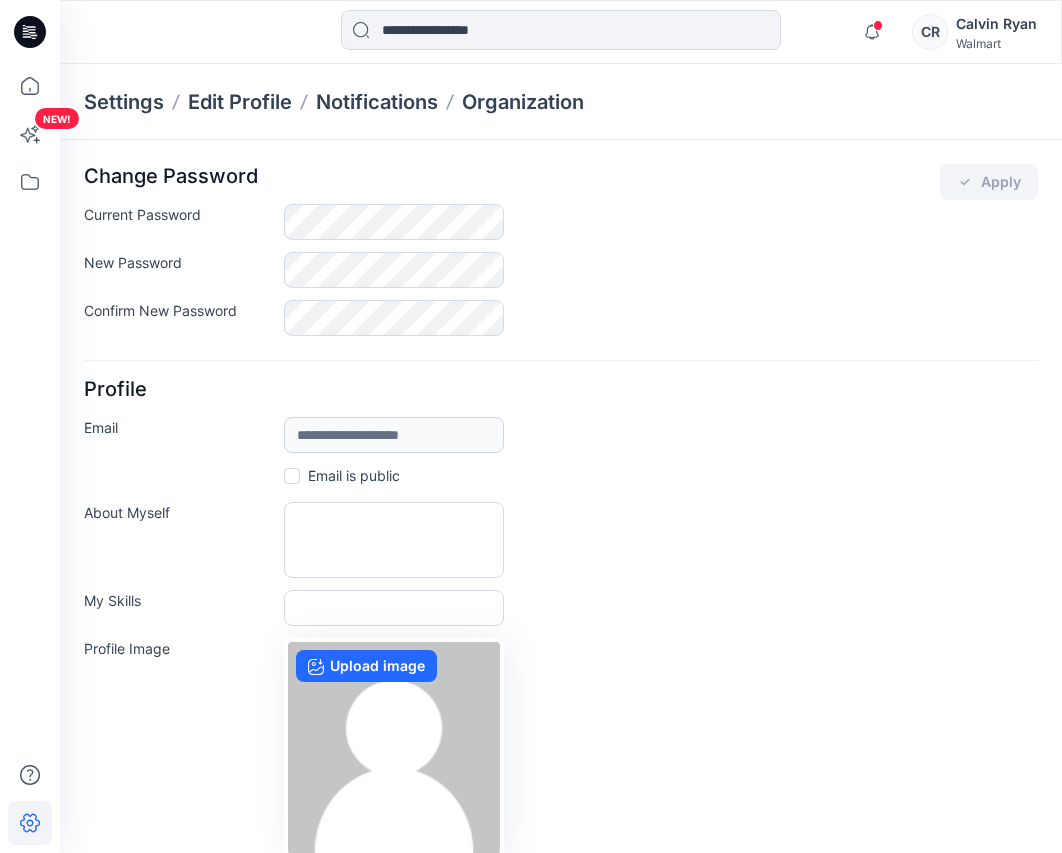click on "Walmart" at bounding box center [996, 43] 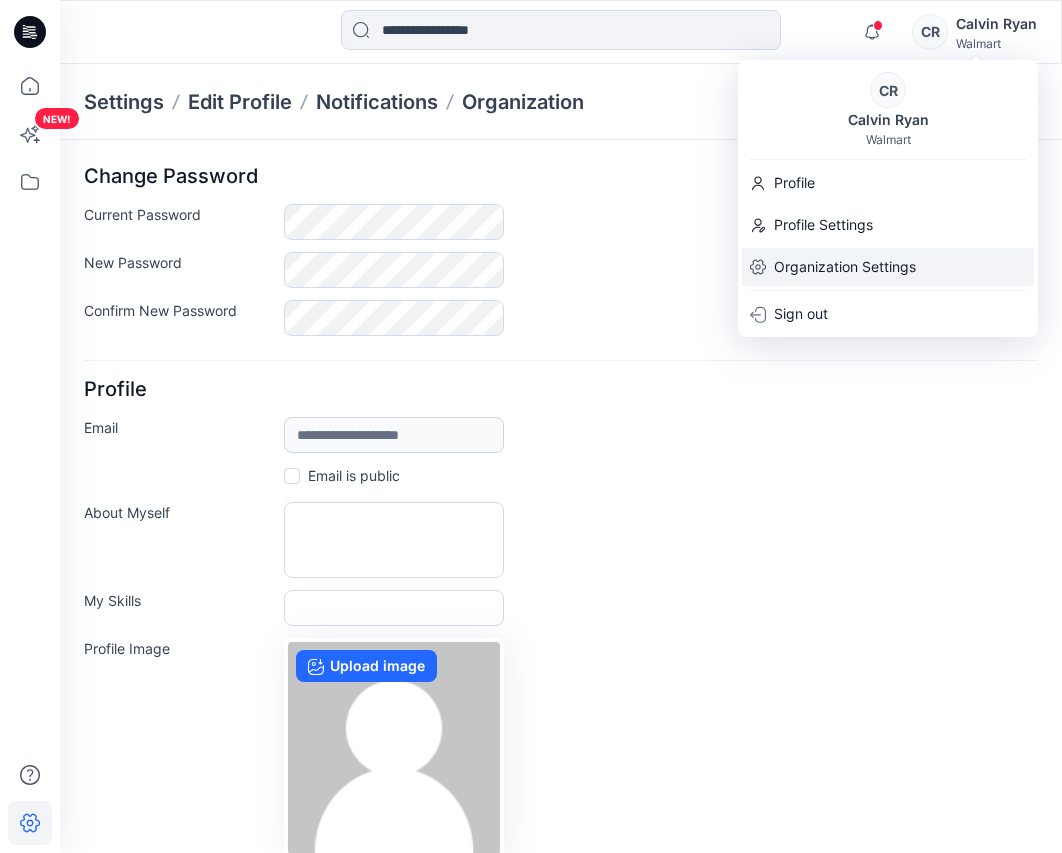 click on "Organization Settings" at bounding box center [845, 267] 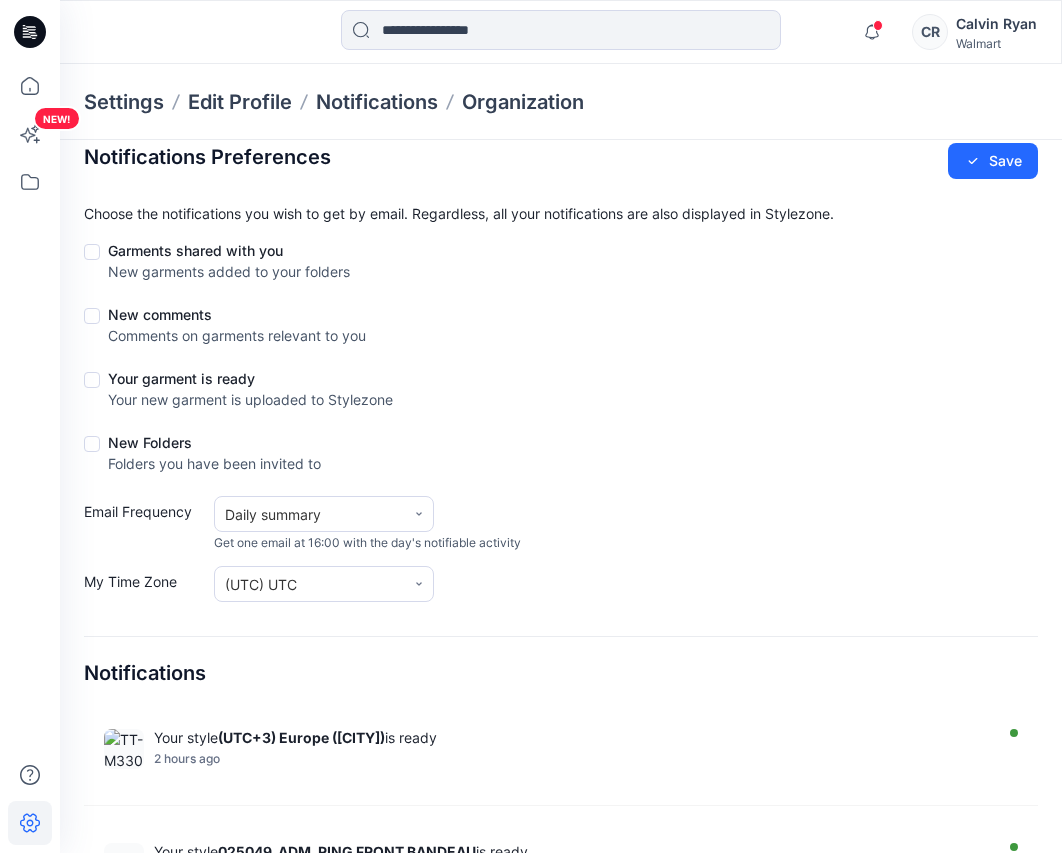 scroll, scrollTop: 0, scrollLeft: 0, axis: both 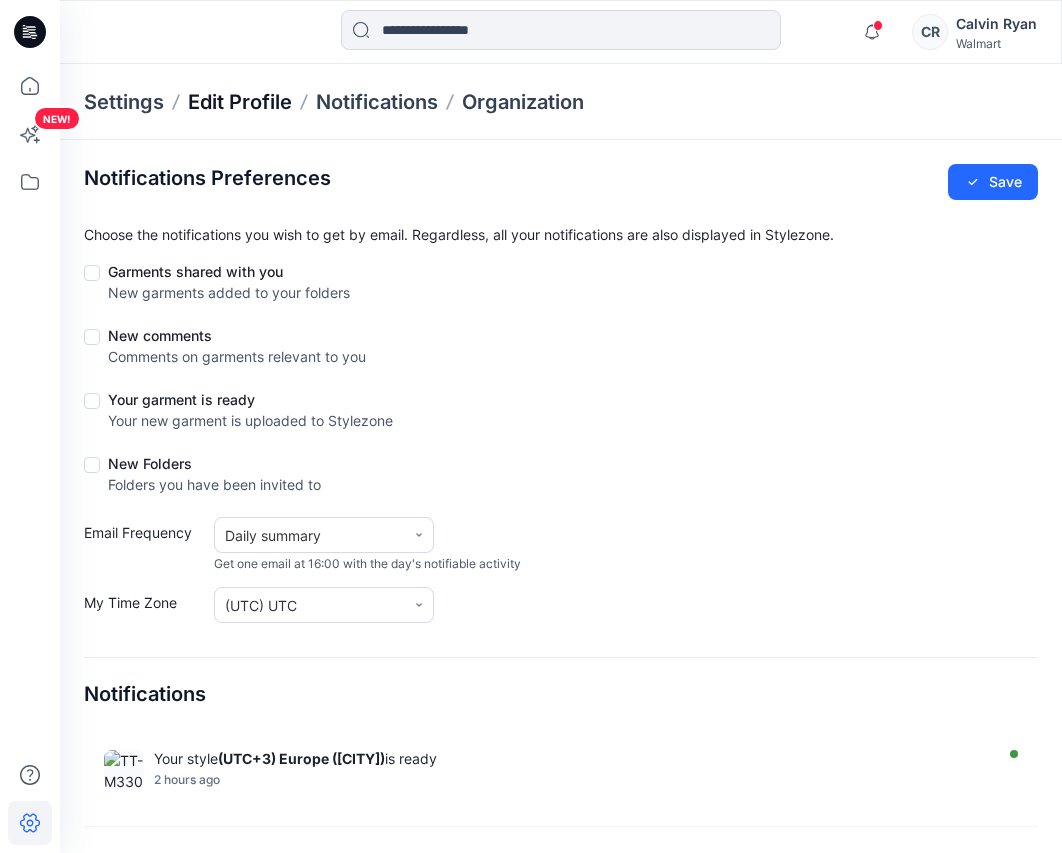 click on "Edit Profile" at bounding box center (240, 102) 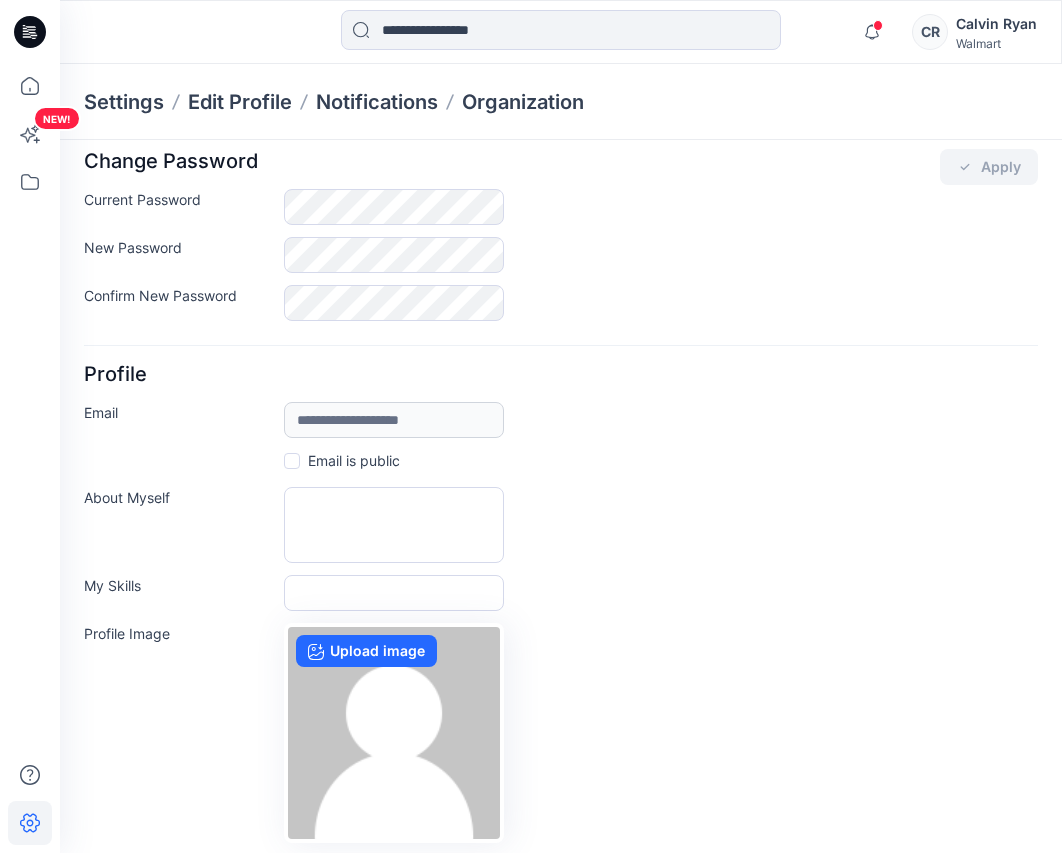 scroll, scrollTop: 0, scrollLeft: 0, axis: both 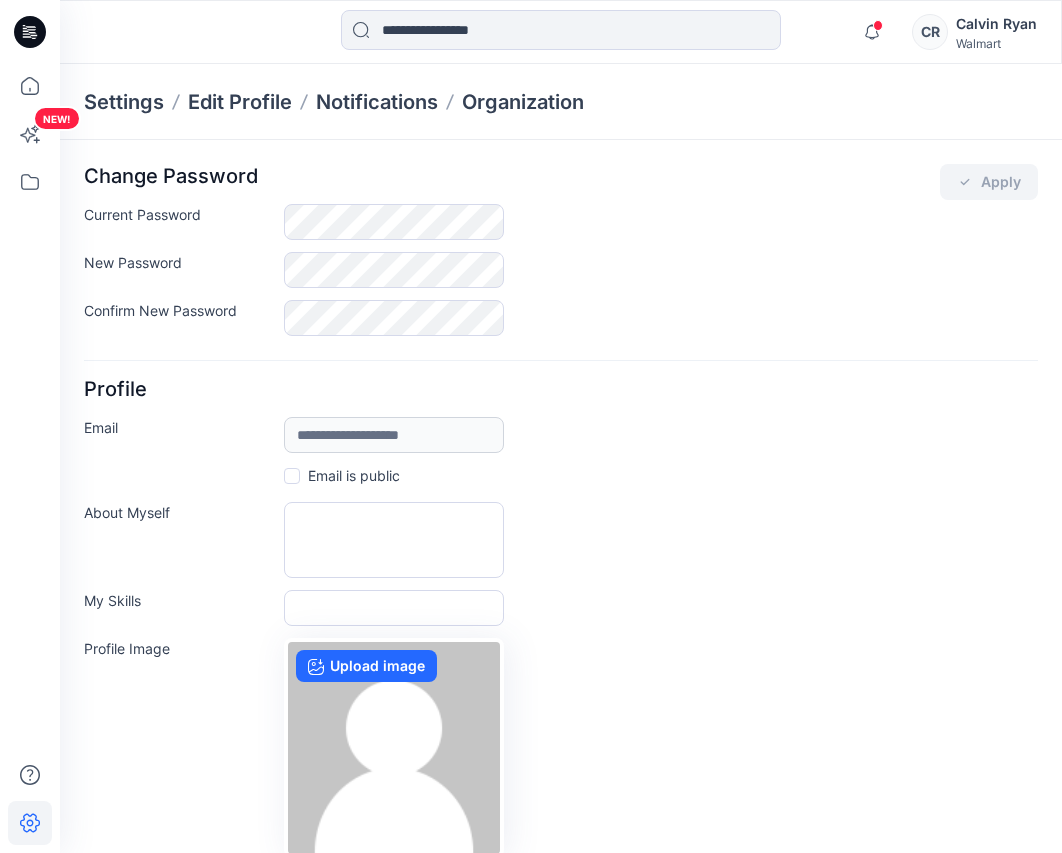 click on "Walmart" at bounding box center (996, 43) 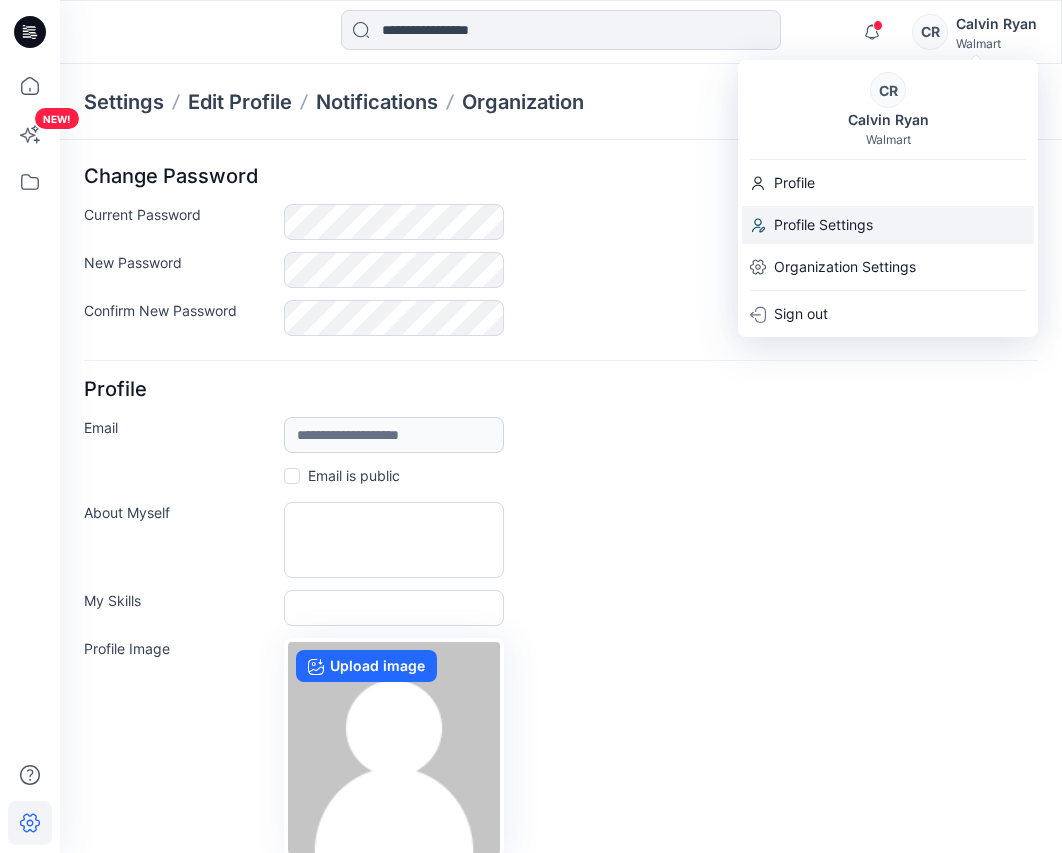 click on "Profile Settings" at bounding box center (823, 225) 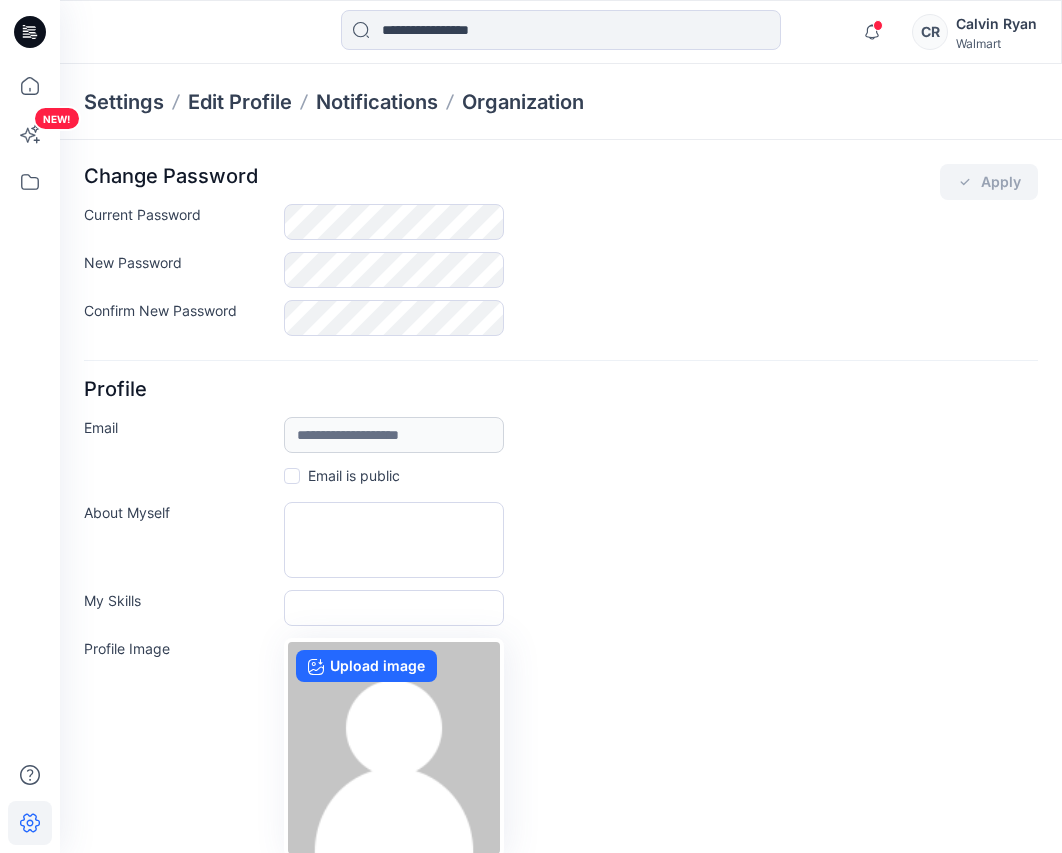 click on "Walmart" at bounding box center (996, 43) 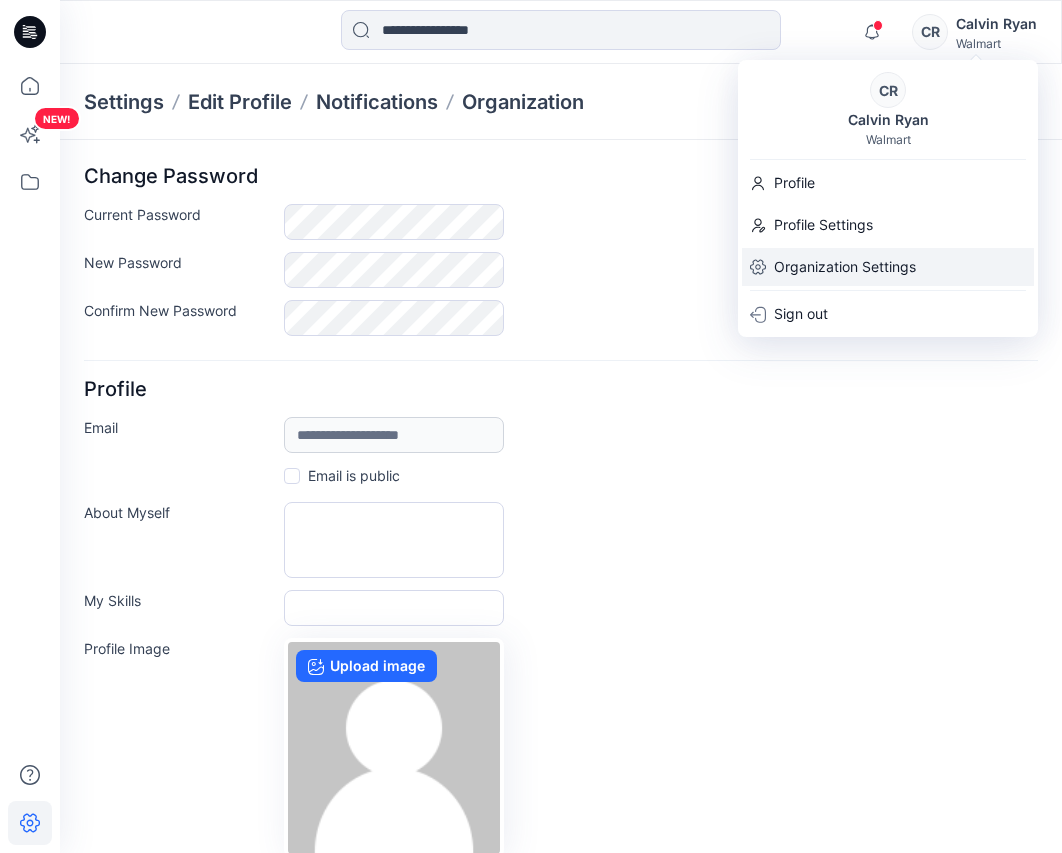 click on "Organization Settings" at bounding box center [845, 267] 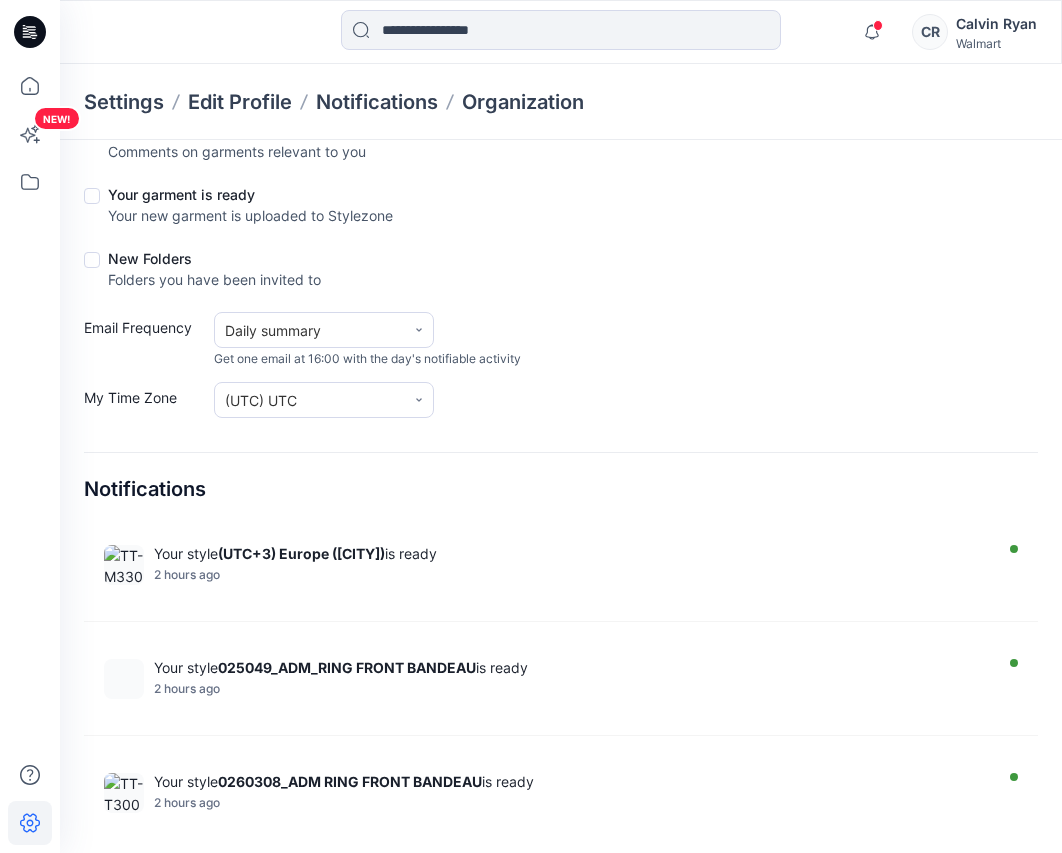scroll, scrollTop: 209, scrollLeft: 0, axis: vertical 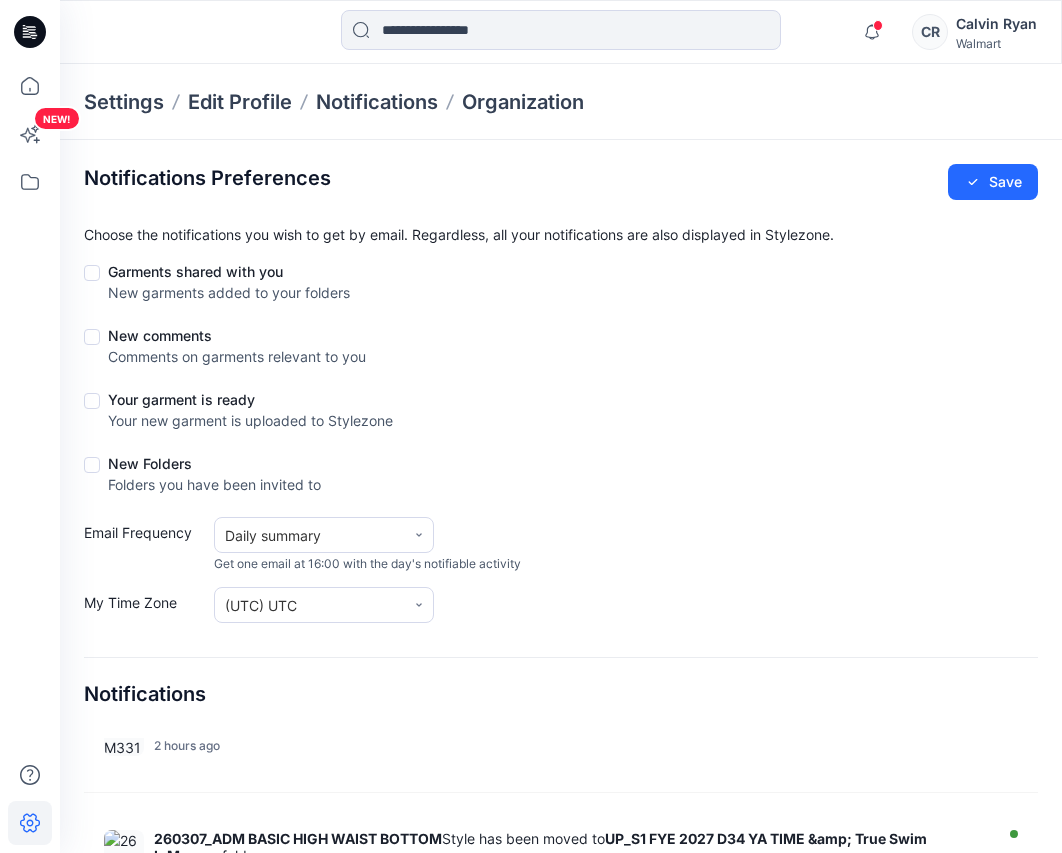 click on "CR" at bounding box center [930, 32] 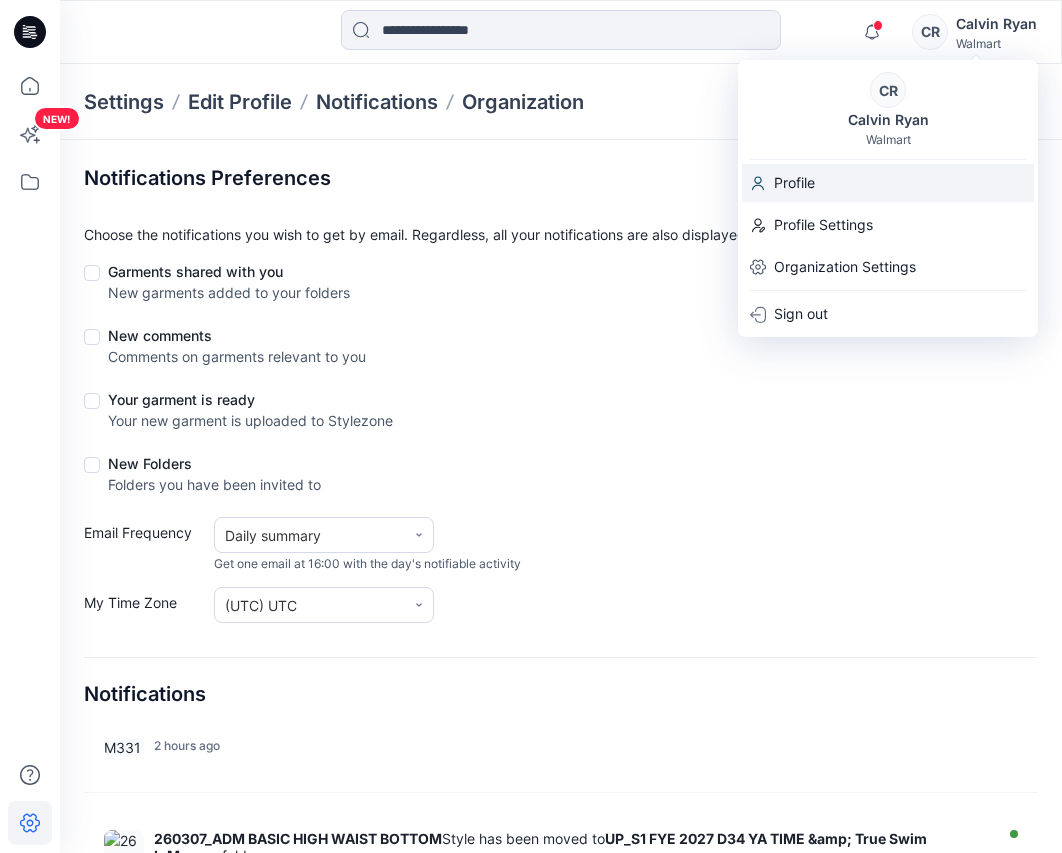 click on "Profile" at bounding box center (794, 183) 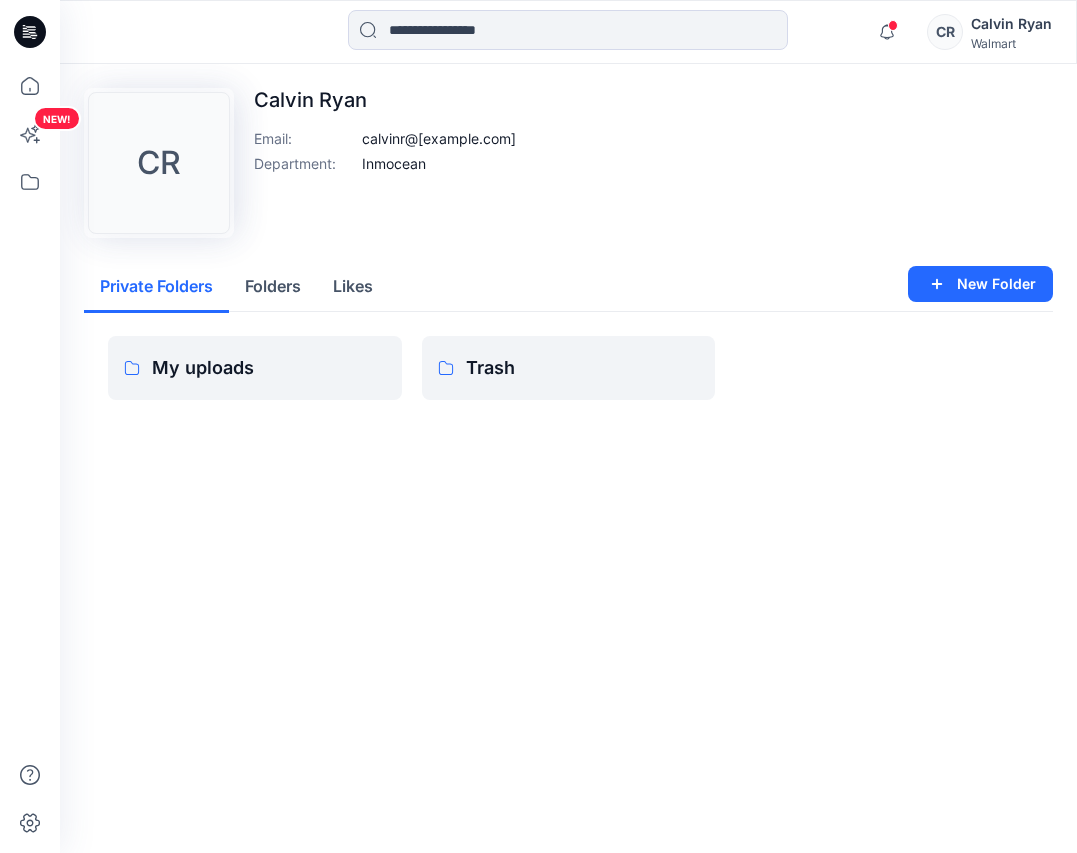 click on "Folders" at bounding box center (273, 287) 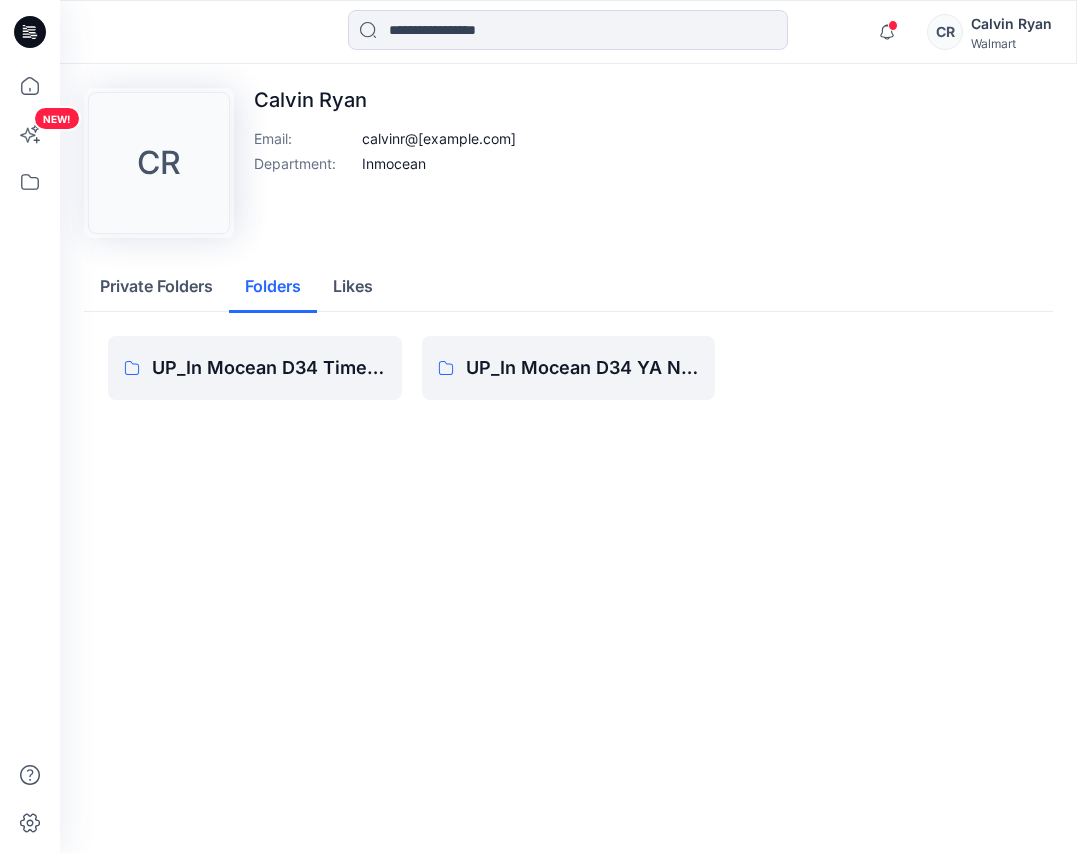 click on "Likes" at bounding box center (353, 287) 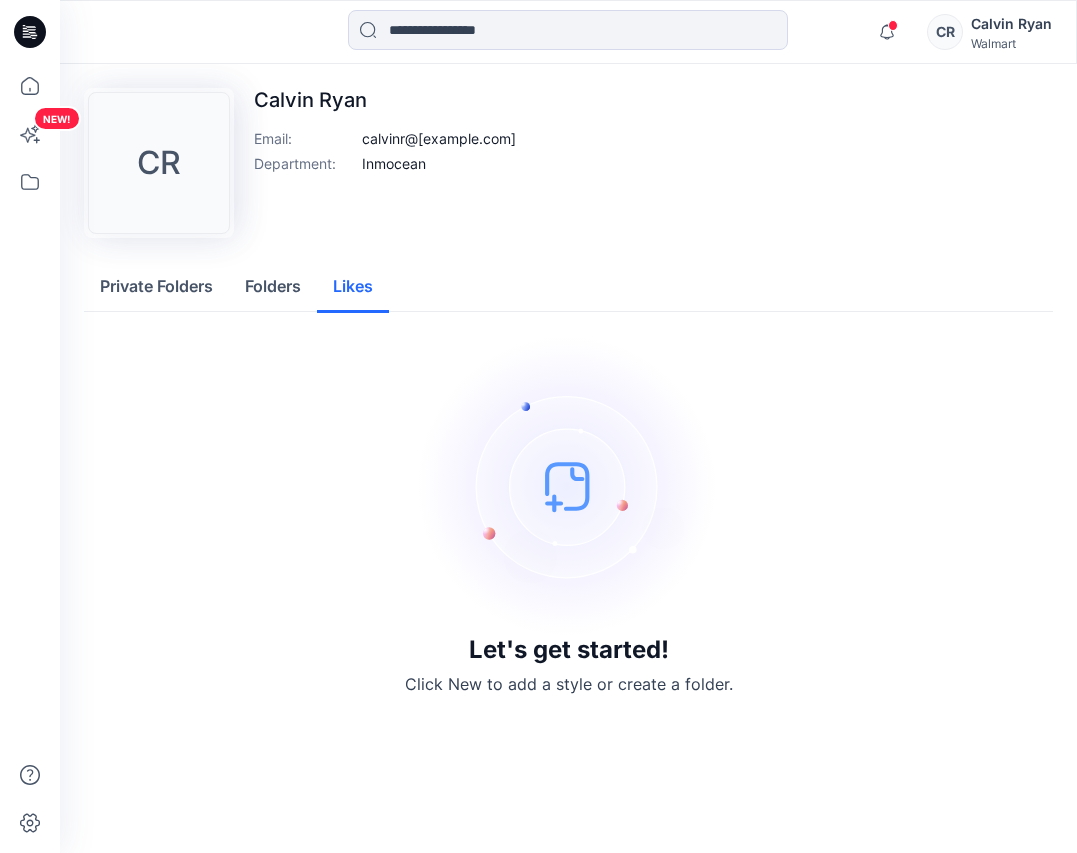 click on "Private Folders" at bounding box center (156, 287) 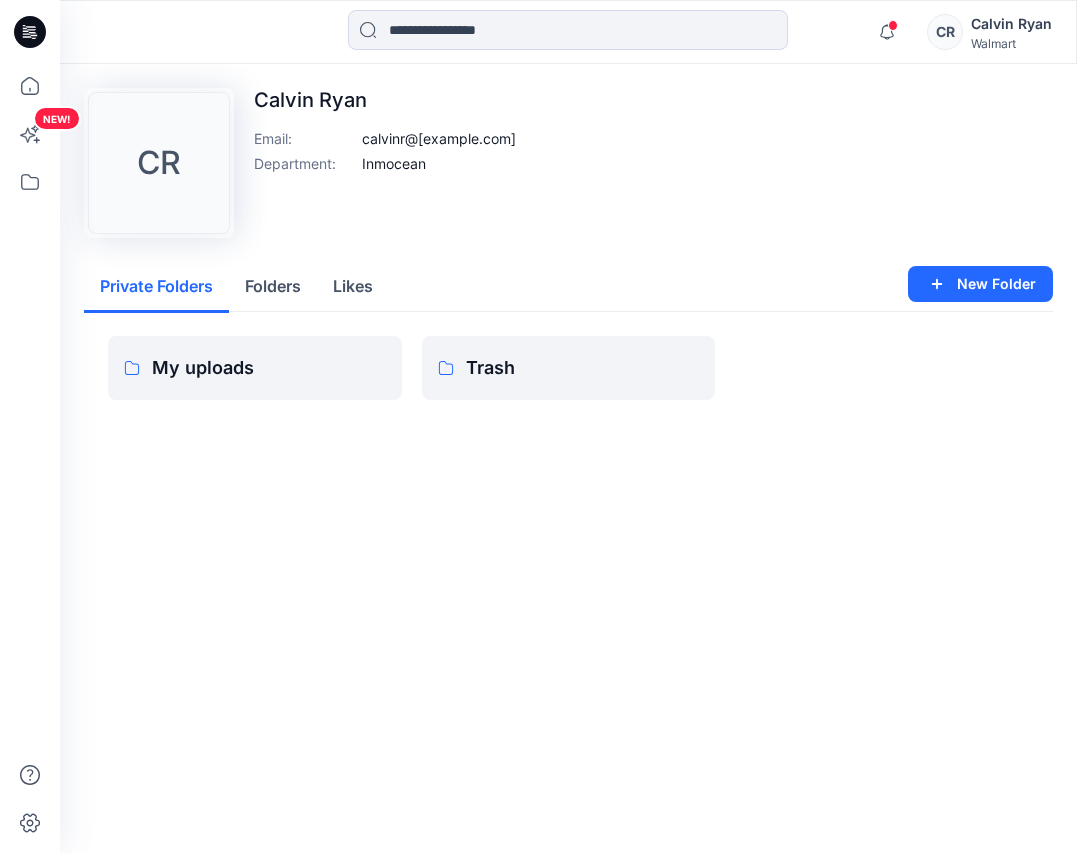 click on "Walmart" at bounding box center (1011, 43) 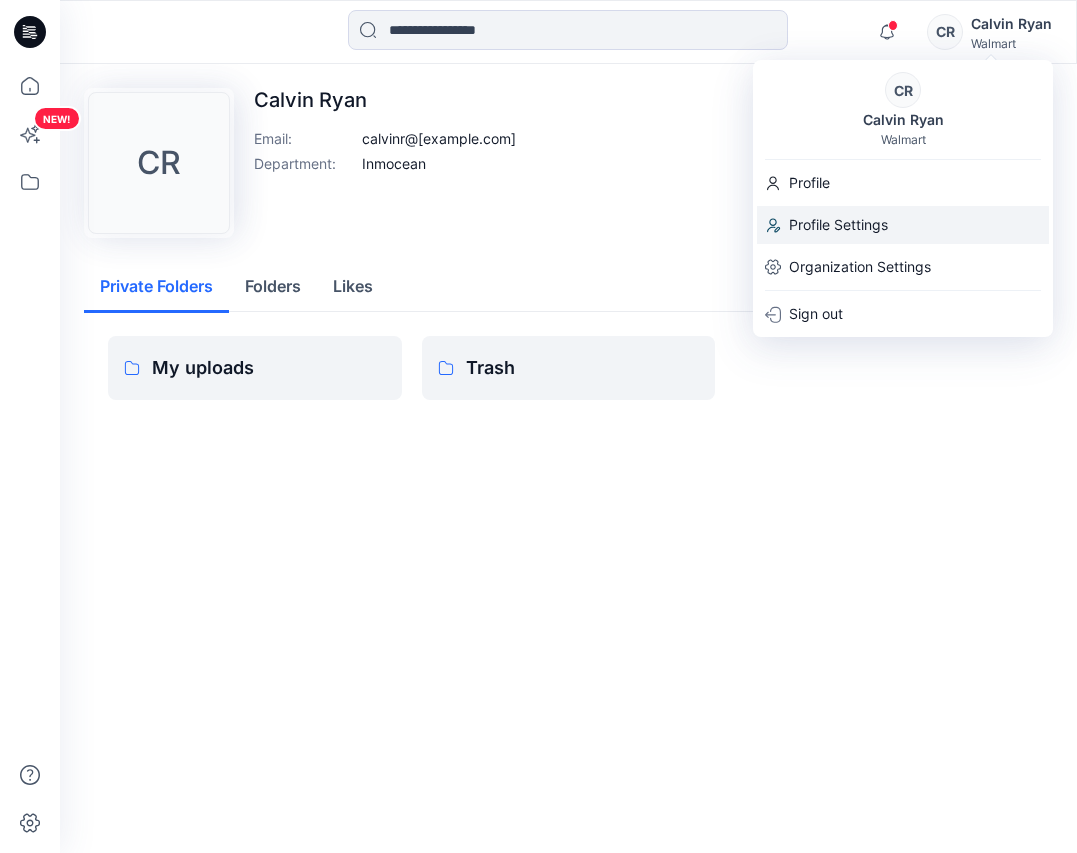 click on "Profile Settings" at bounding box center [838, 225] 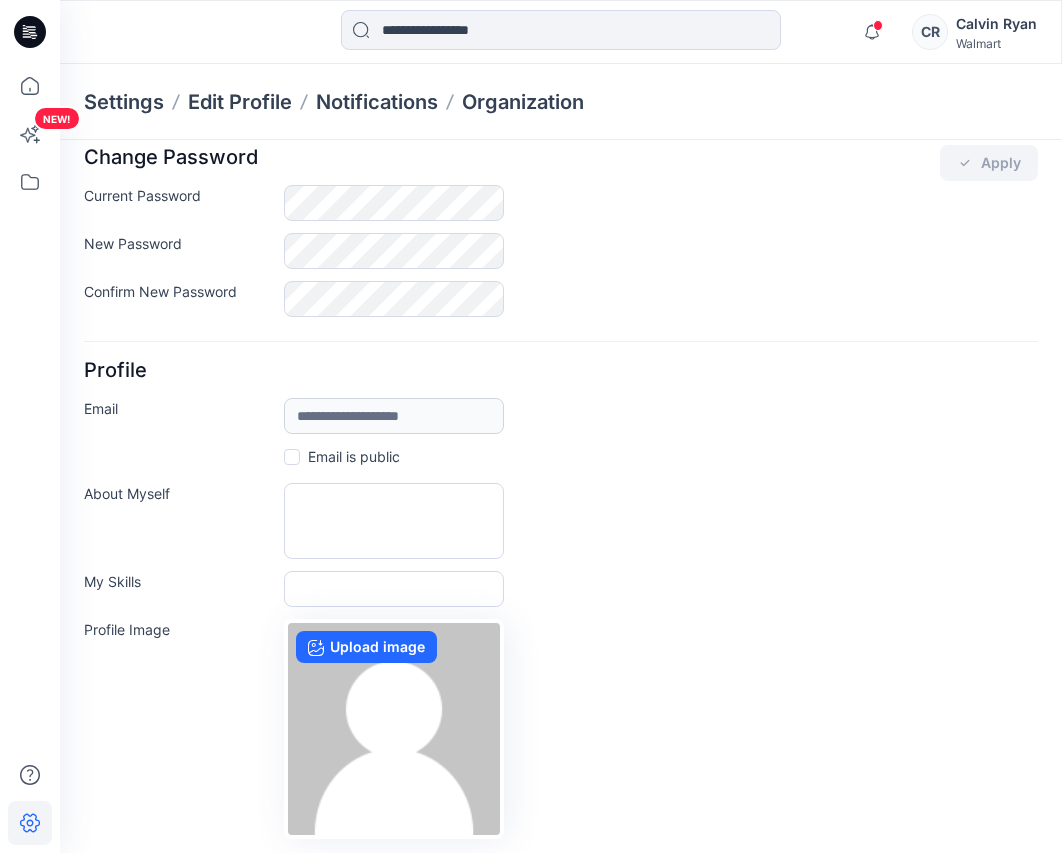 scroll, scrollTop: 0, scrollLeft: 0, axis: both 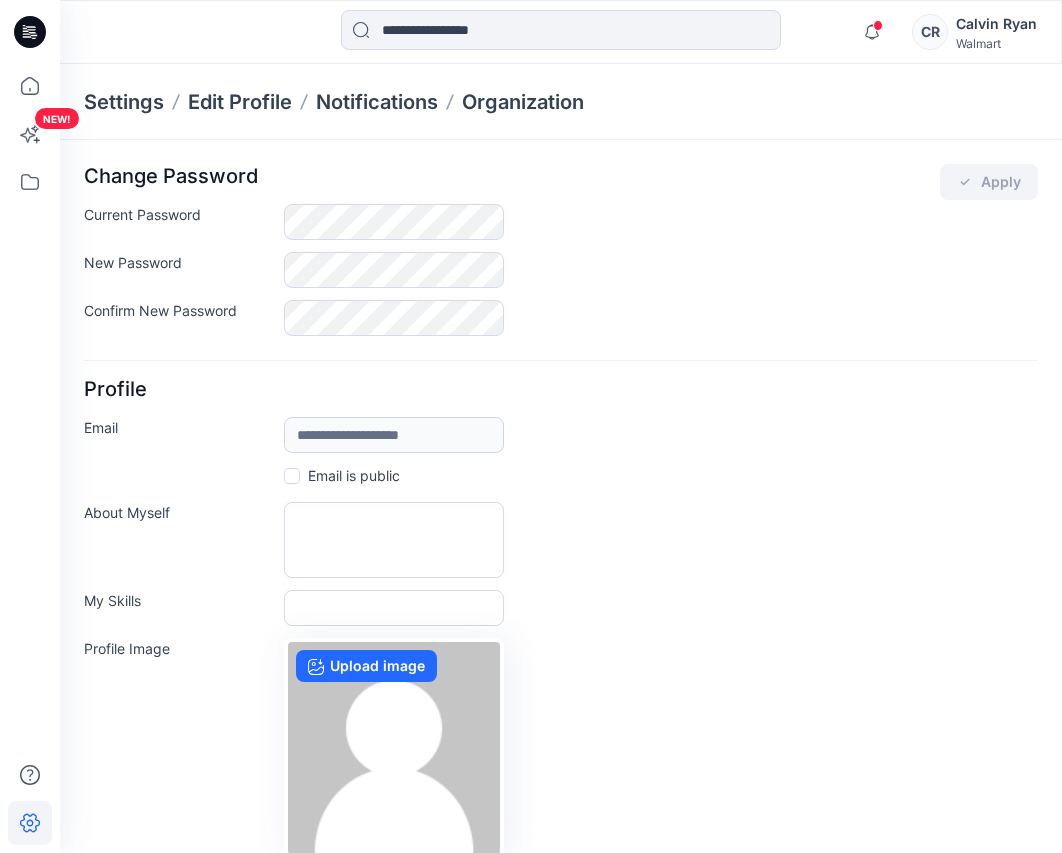 click on "Walmart" at bounding box center [996, 43] 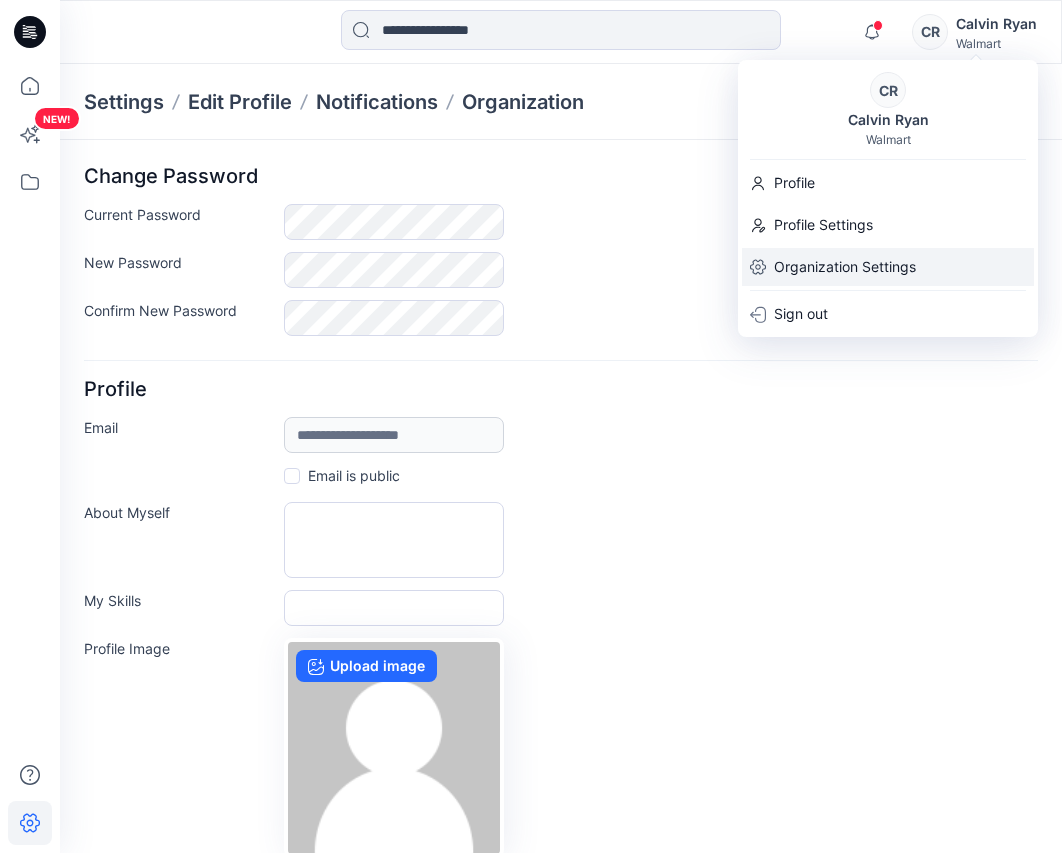 click on "Organization Settings" at bounding box center (845, 267) 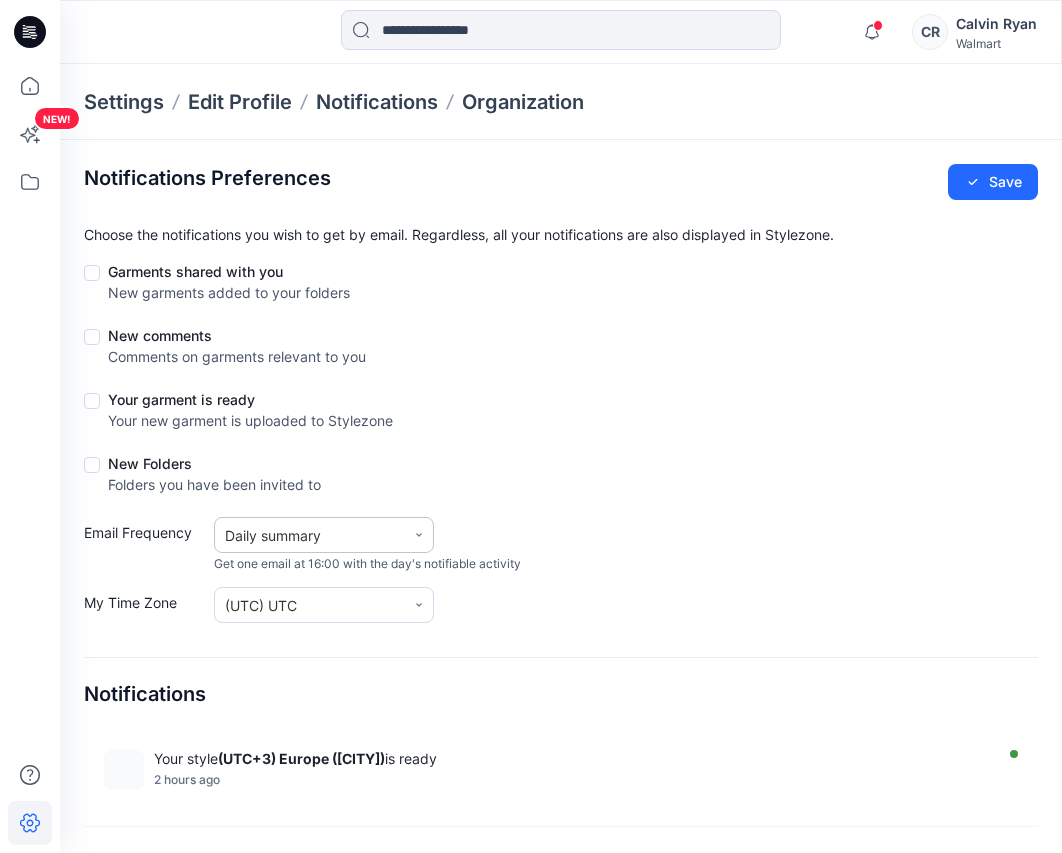 click on "Daily summary" at bounding box center (310, 535) 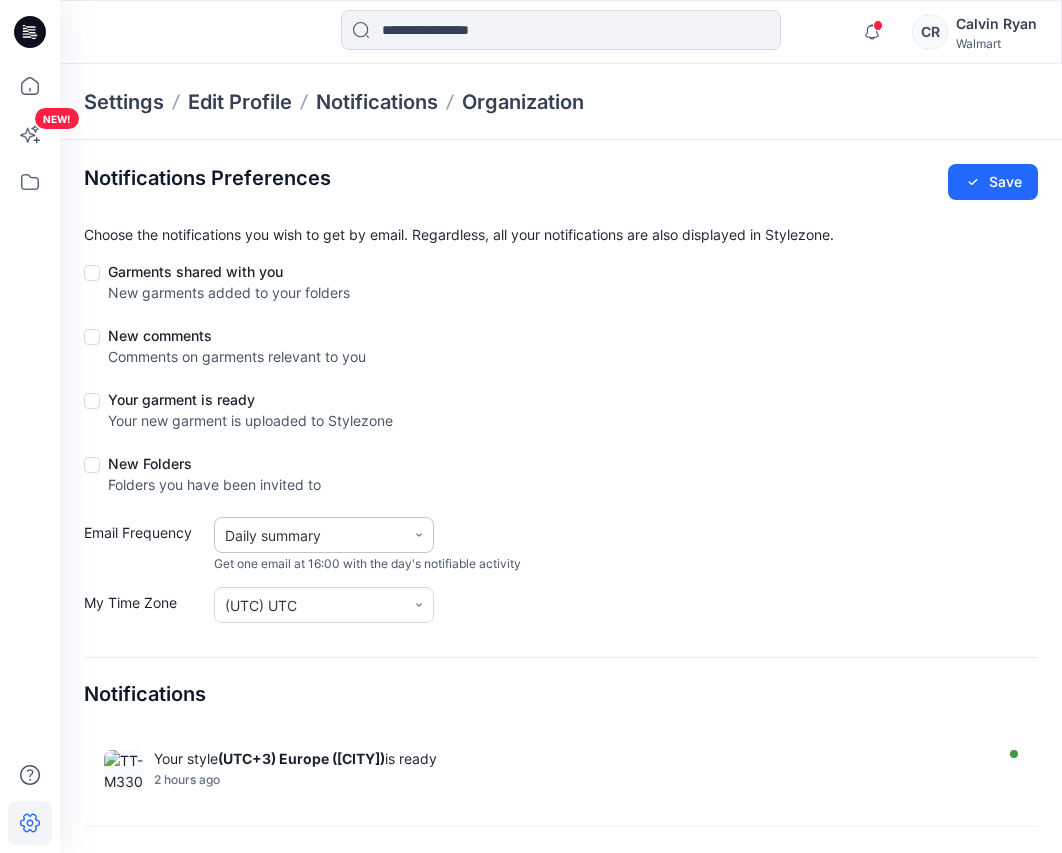 click at bounding box center (419, 535) 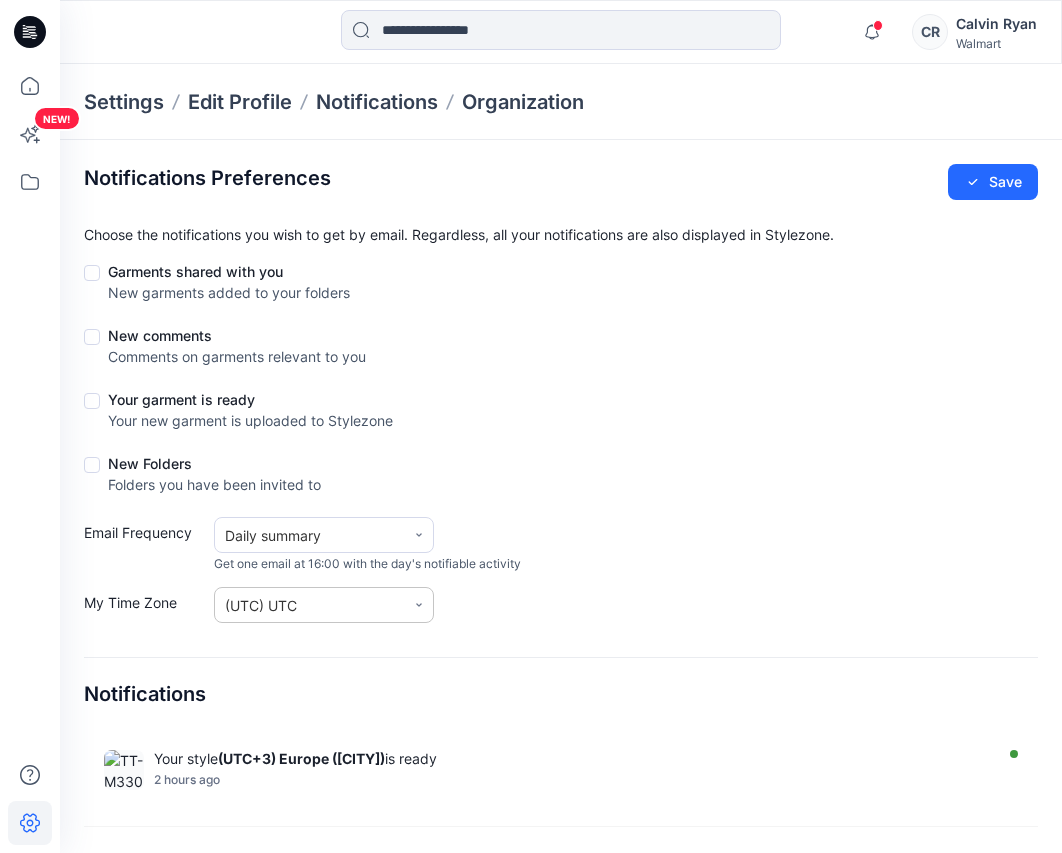 click on "(UTC) UTC" at bounding box center [324, 605] 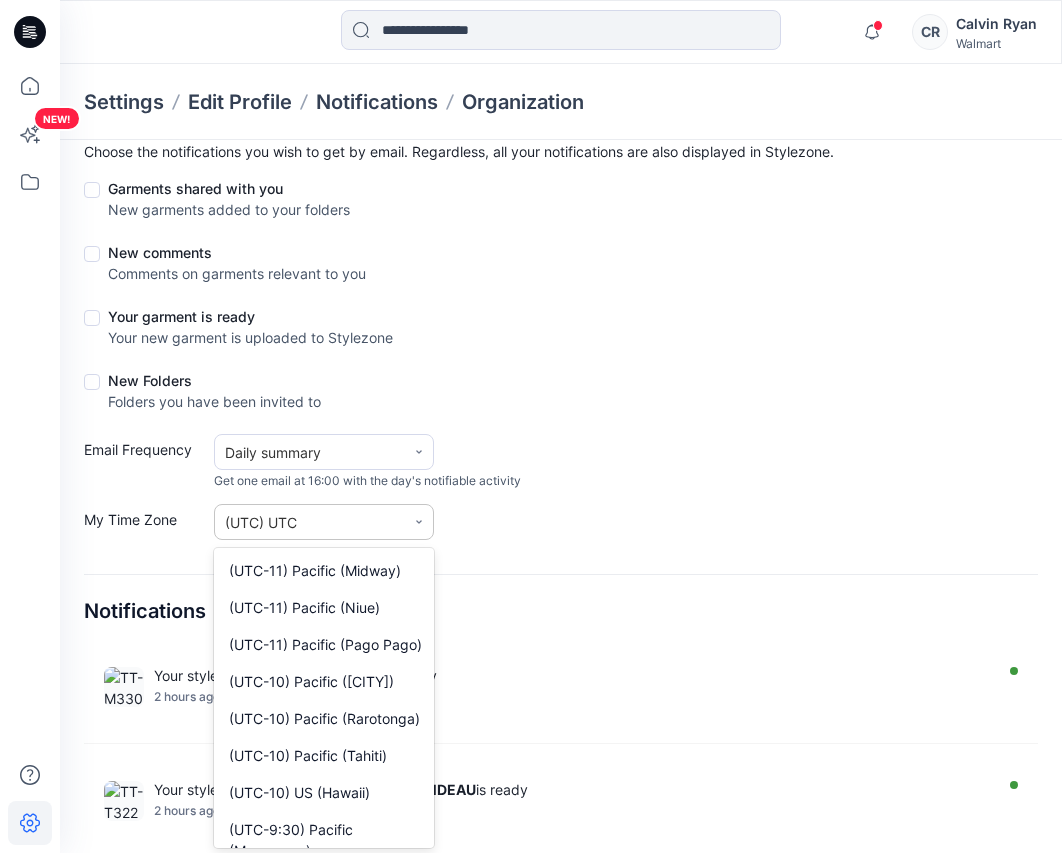 scroll, scrollTop: 86, scrollLeft: 0, axis: vertical 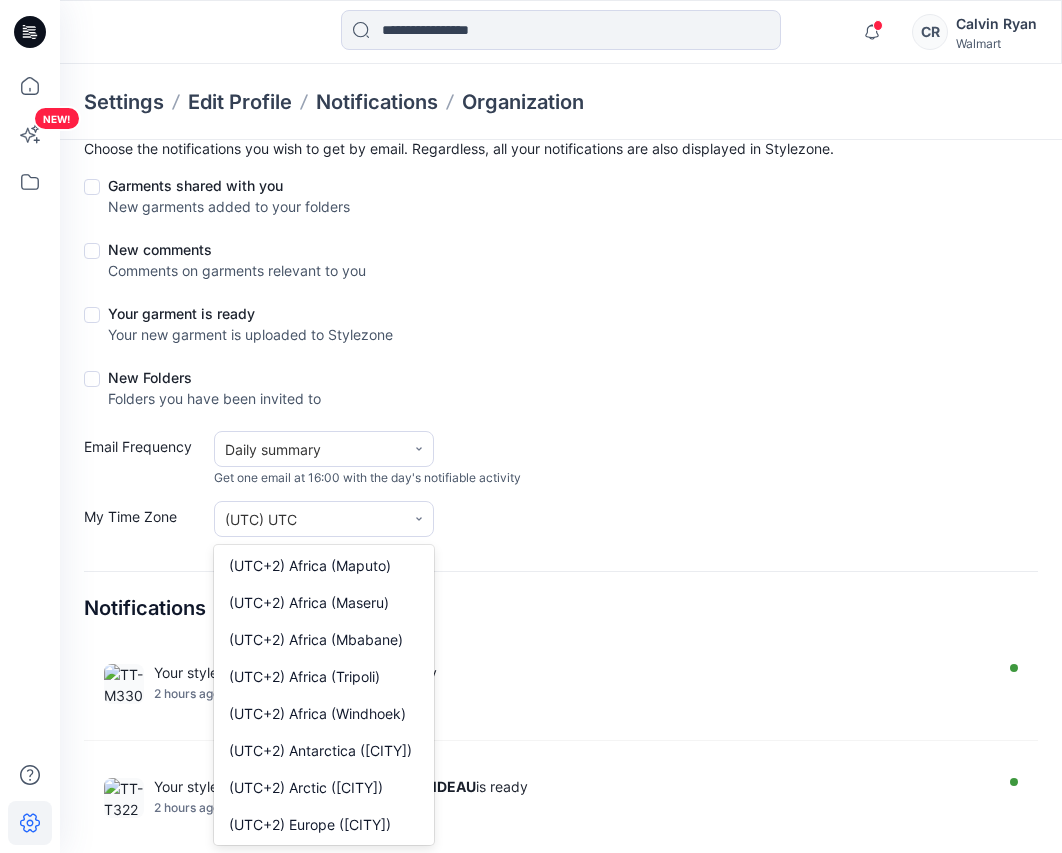 click on "Email Frequency Daily summary Get one email at 16:00 with the day's notifiable activity" at bounding box center (561, 459) 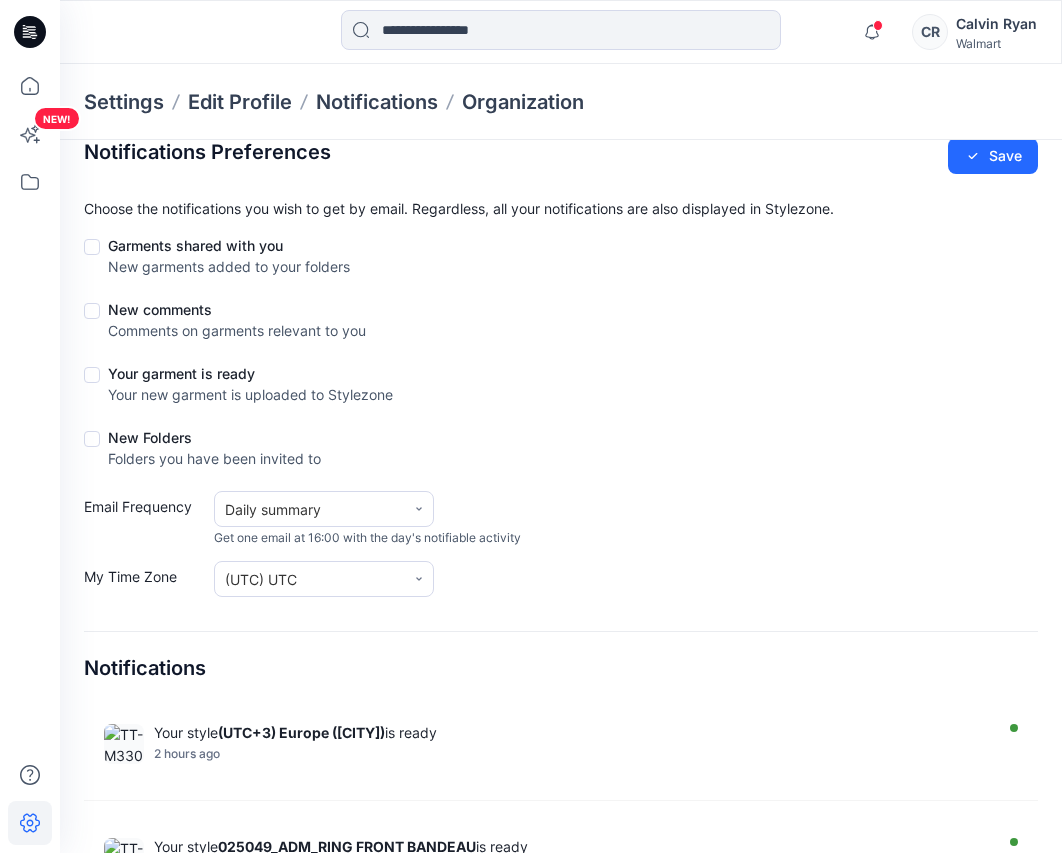scroll, scrollTop: 0, scrollLeft: 0, axis: both 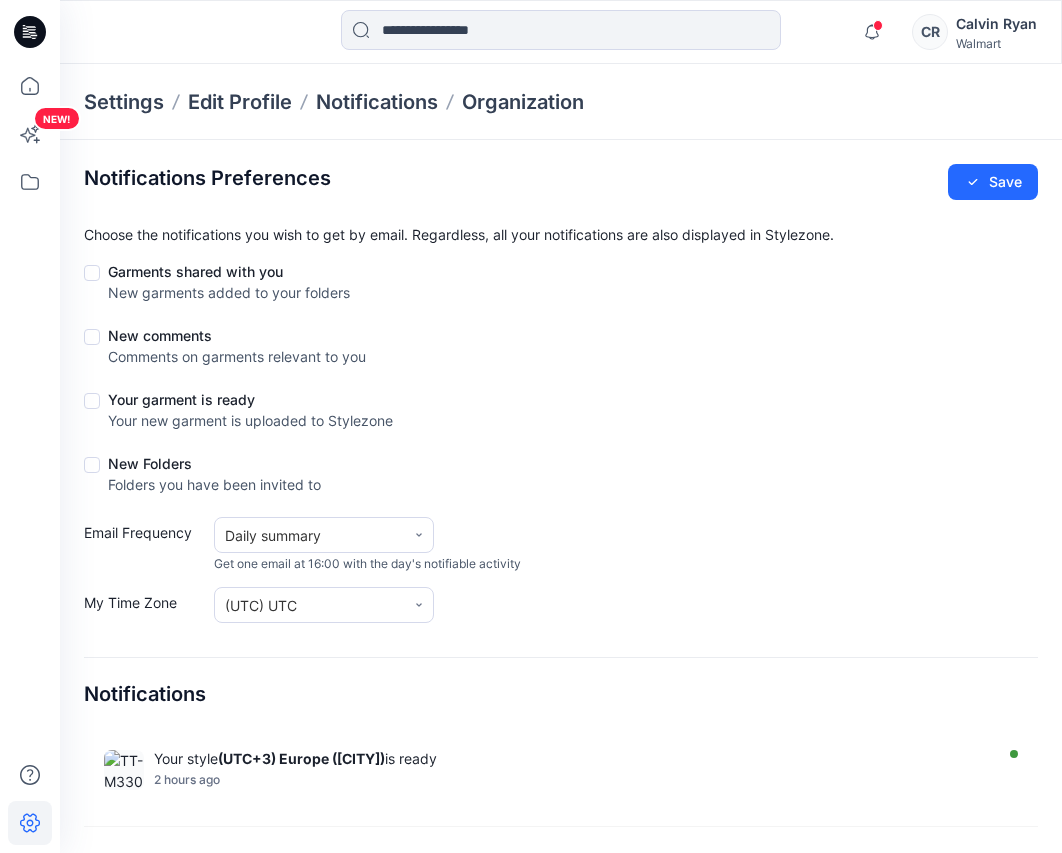 click on "Settings Edit Profile Notifications Organization" at bounding box center [561, 102] 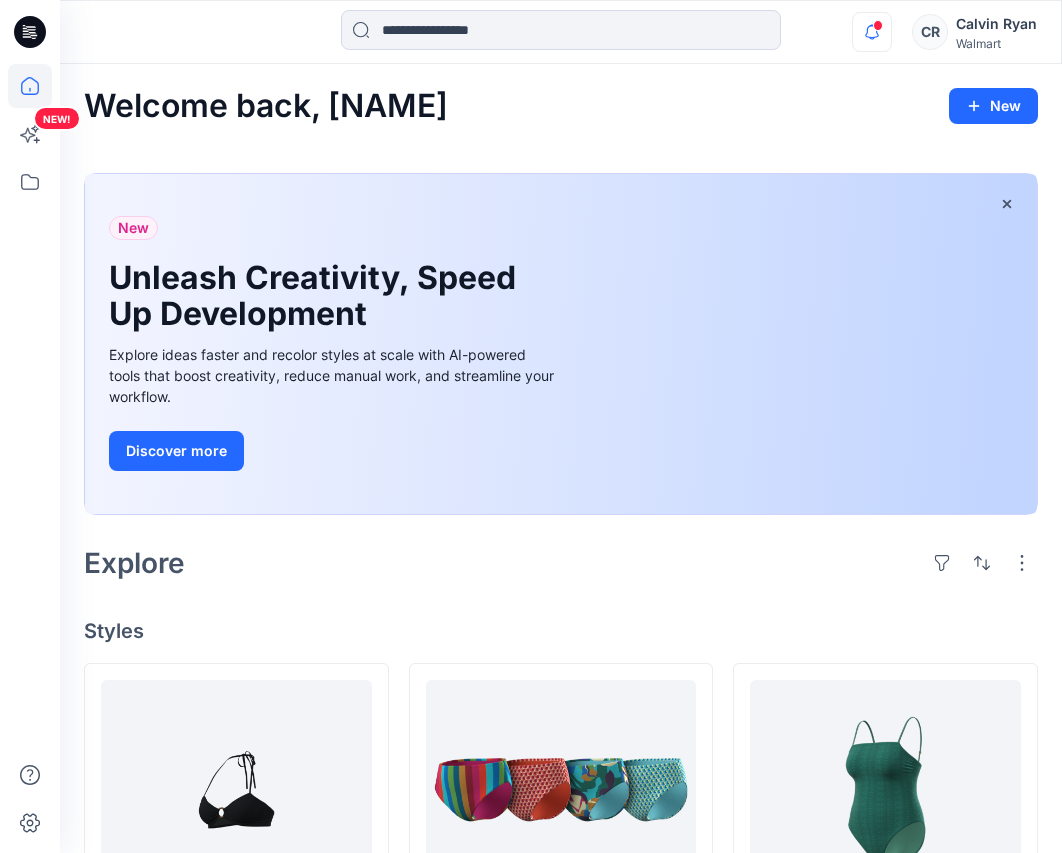 click 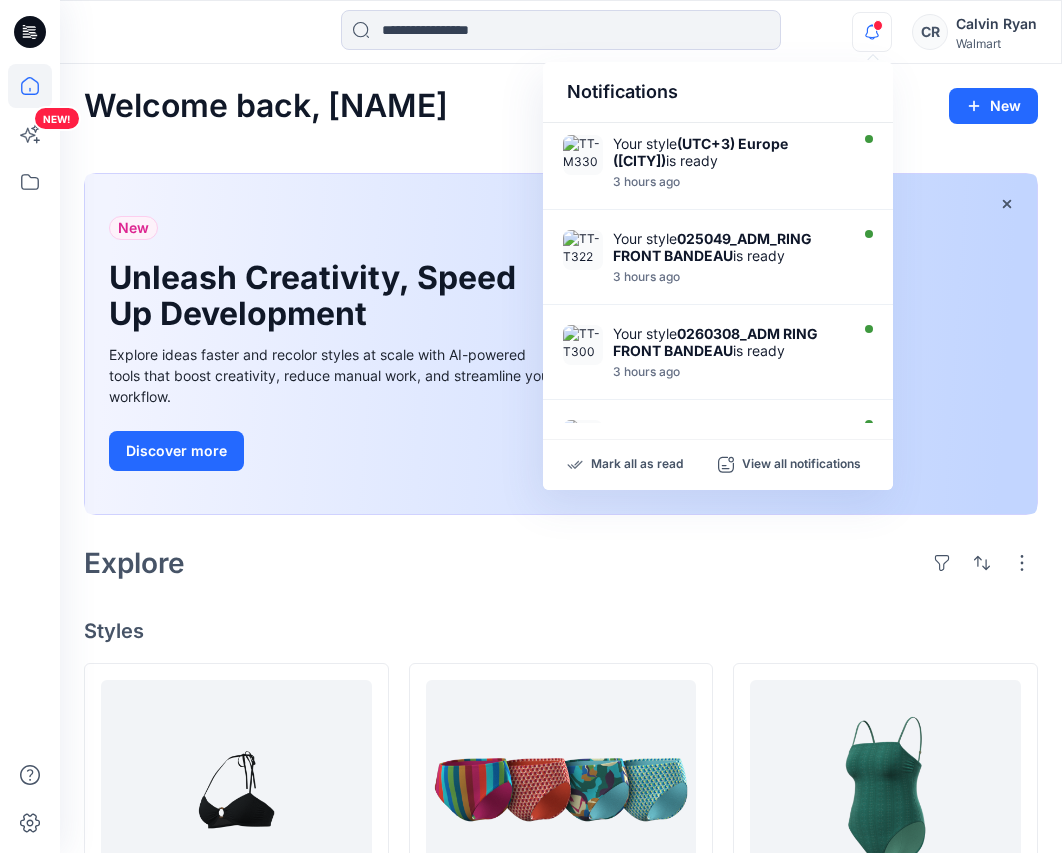 click on "Mark all as read View all notifications" at bounding box center [718, 465] 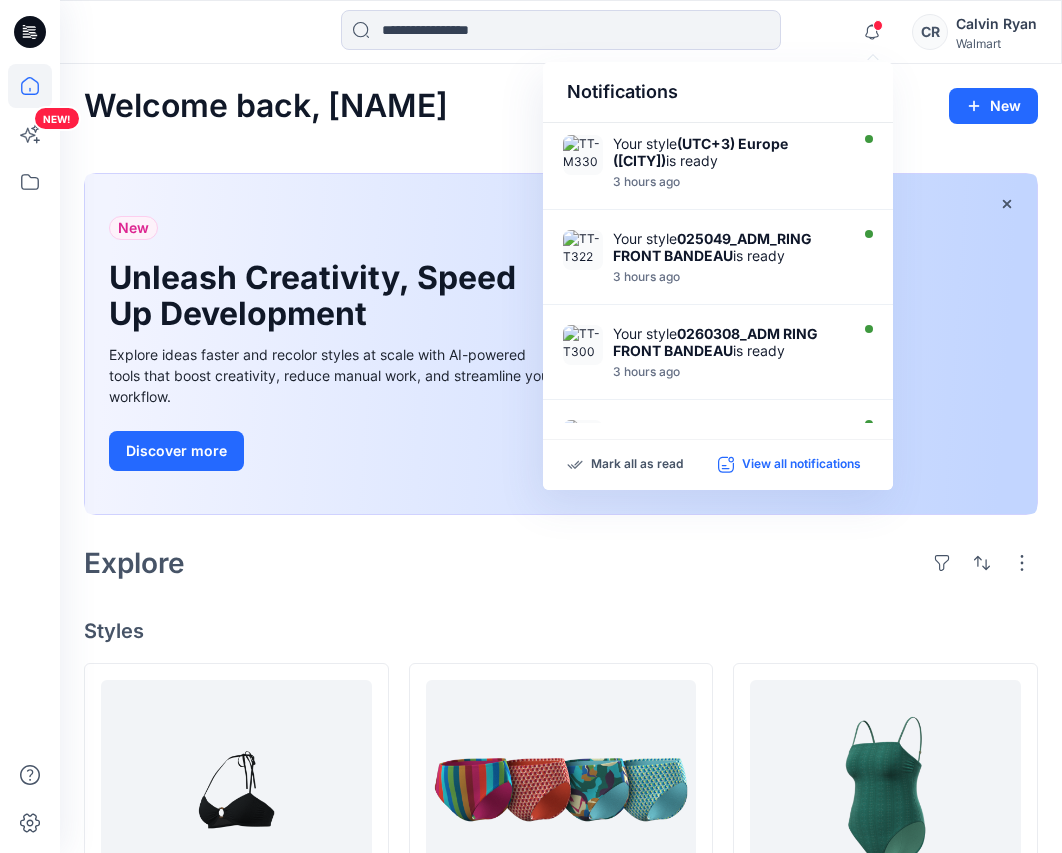 click on "View all notifications" at bounding box center (801, 465) 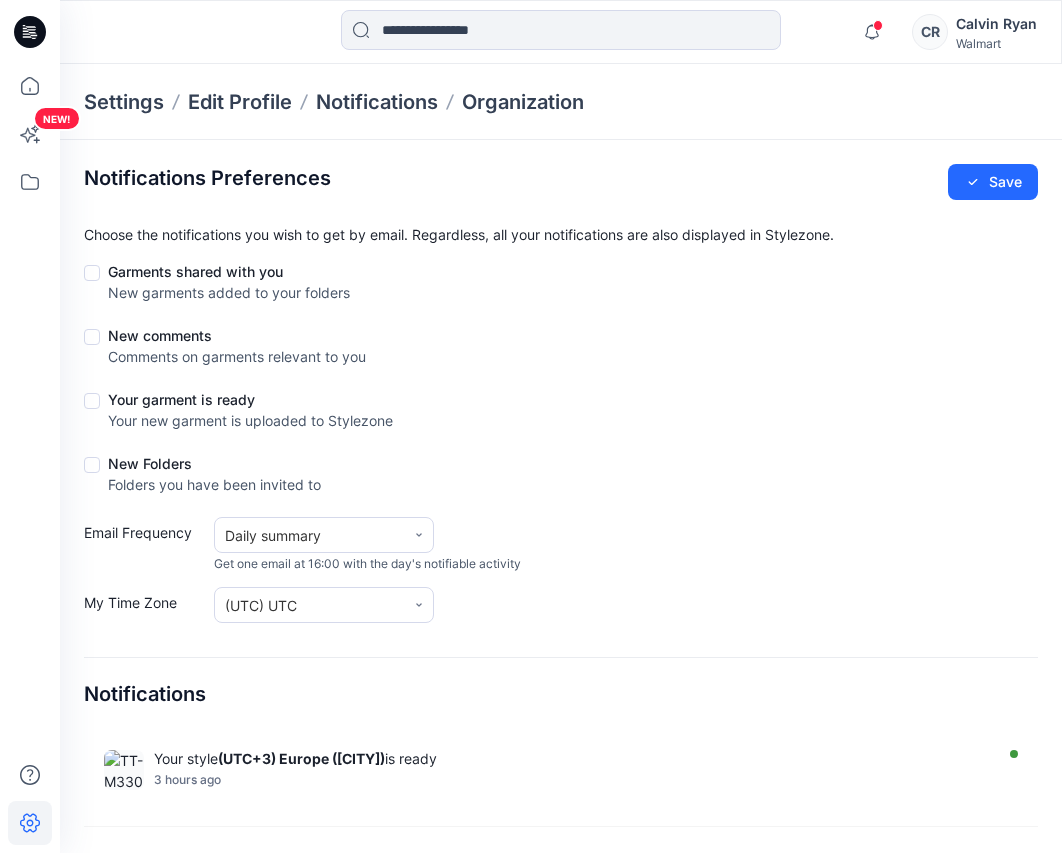 click 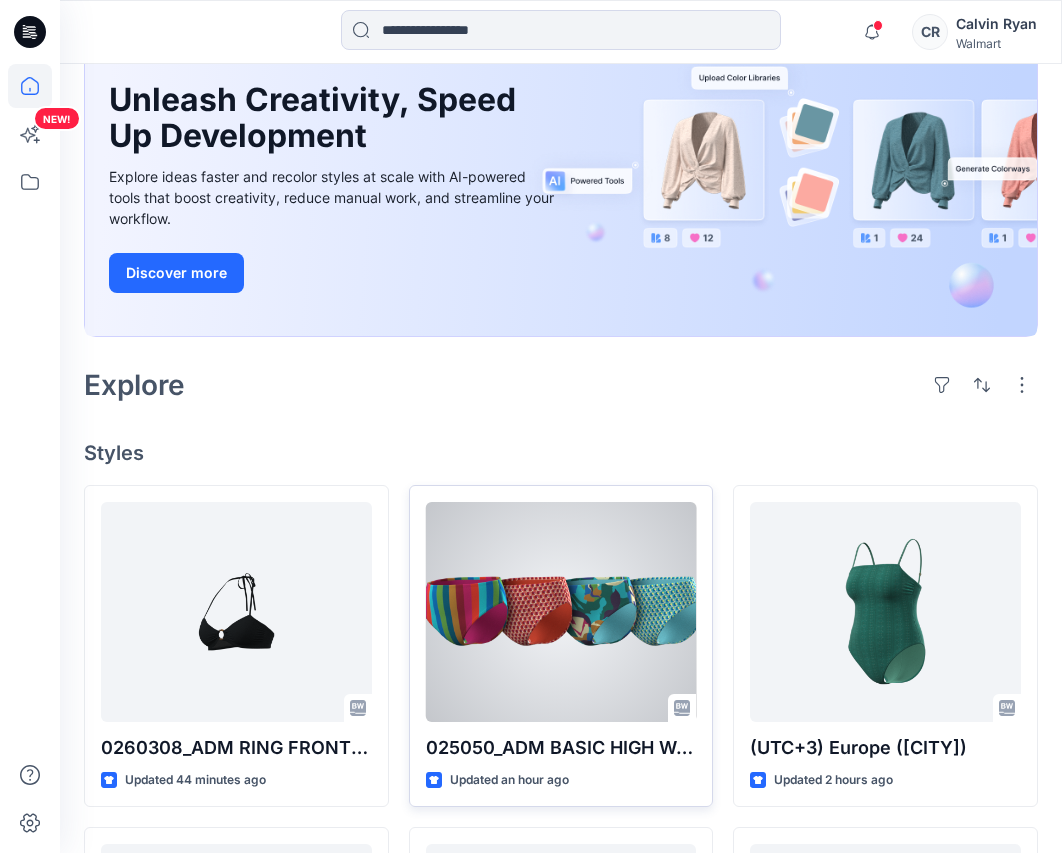 scroll, scrollTop: 700, scrollLeft: 0, axis: vertical 